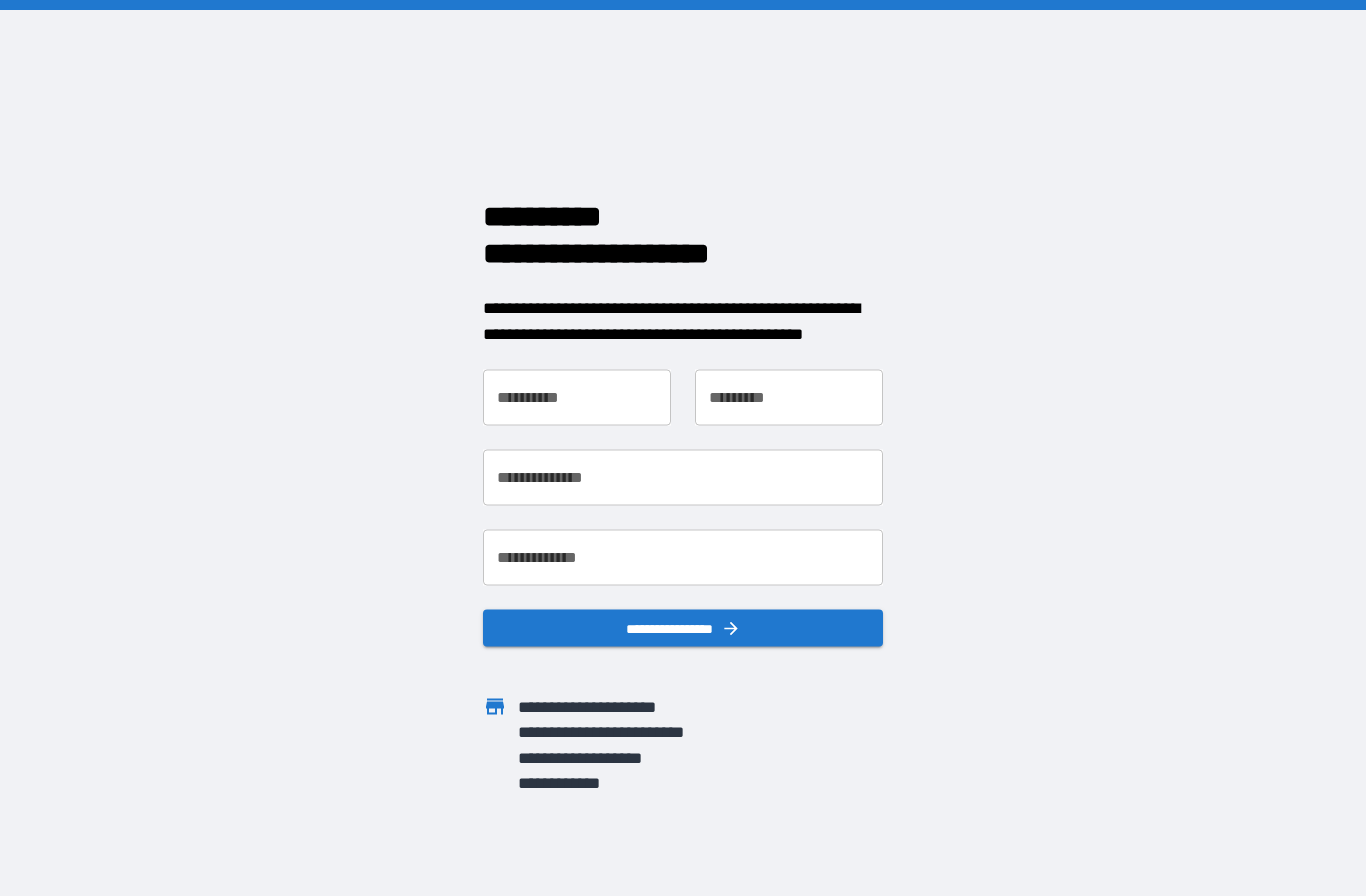 scroll, scrollTop: 0, scrollLeft: 0, axis: both 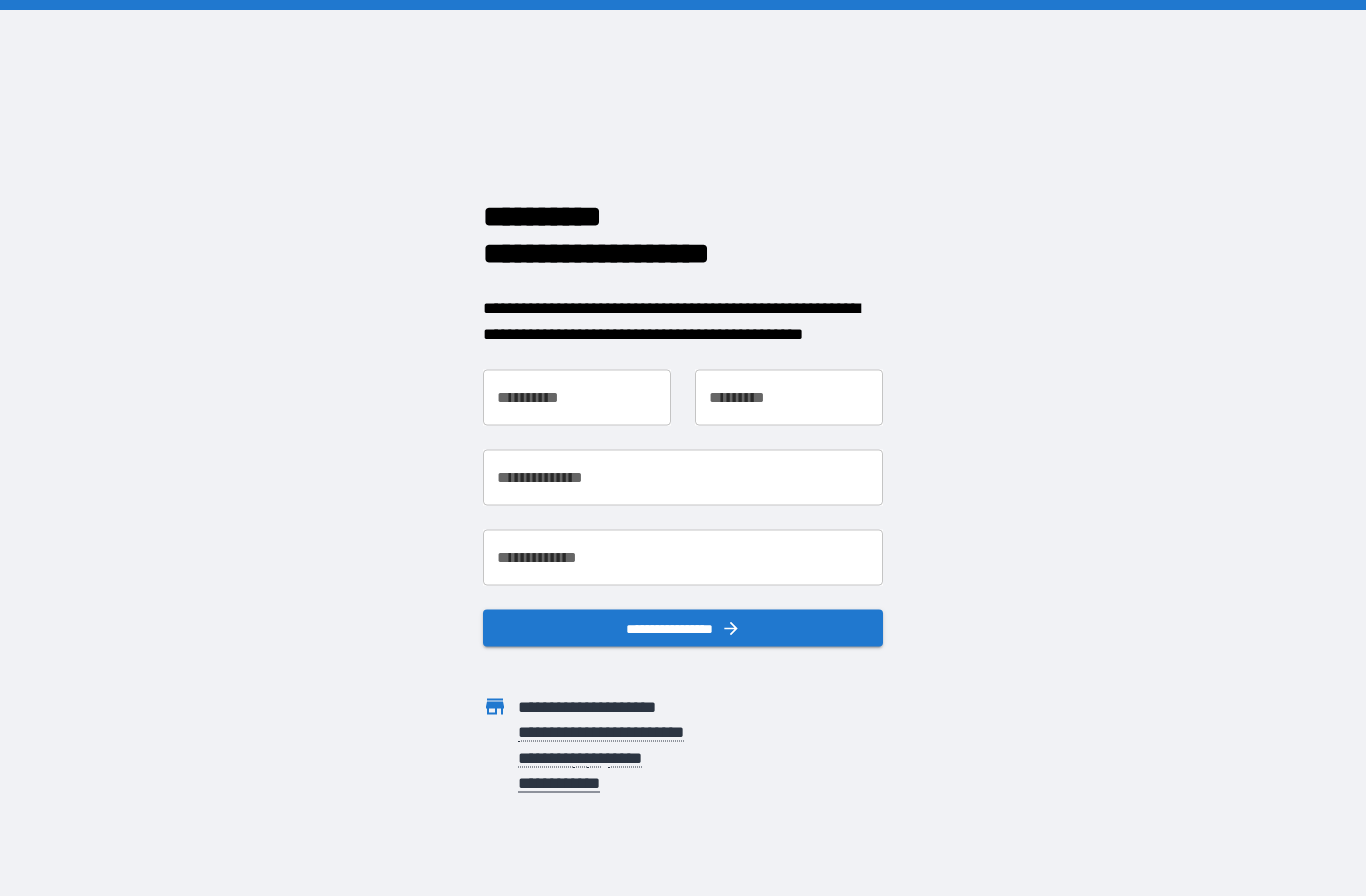 click on "**********" at bounding box center [577, 398] 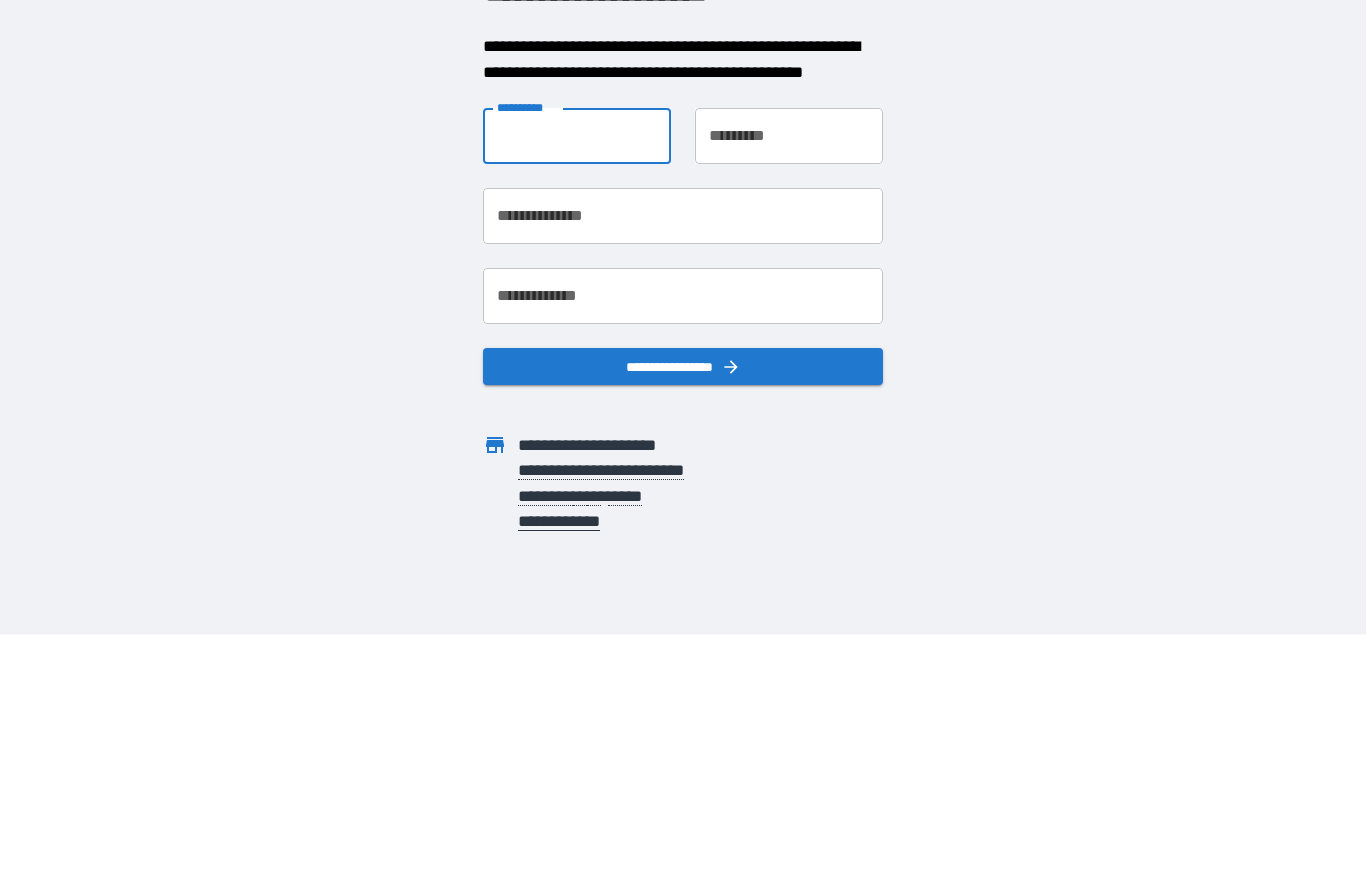 type on "*****" 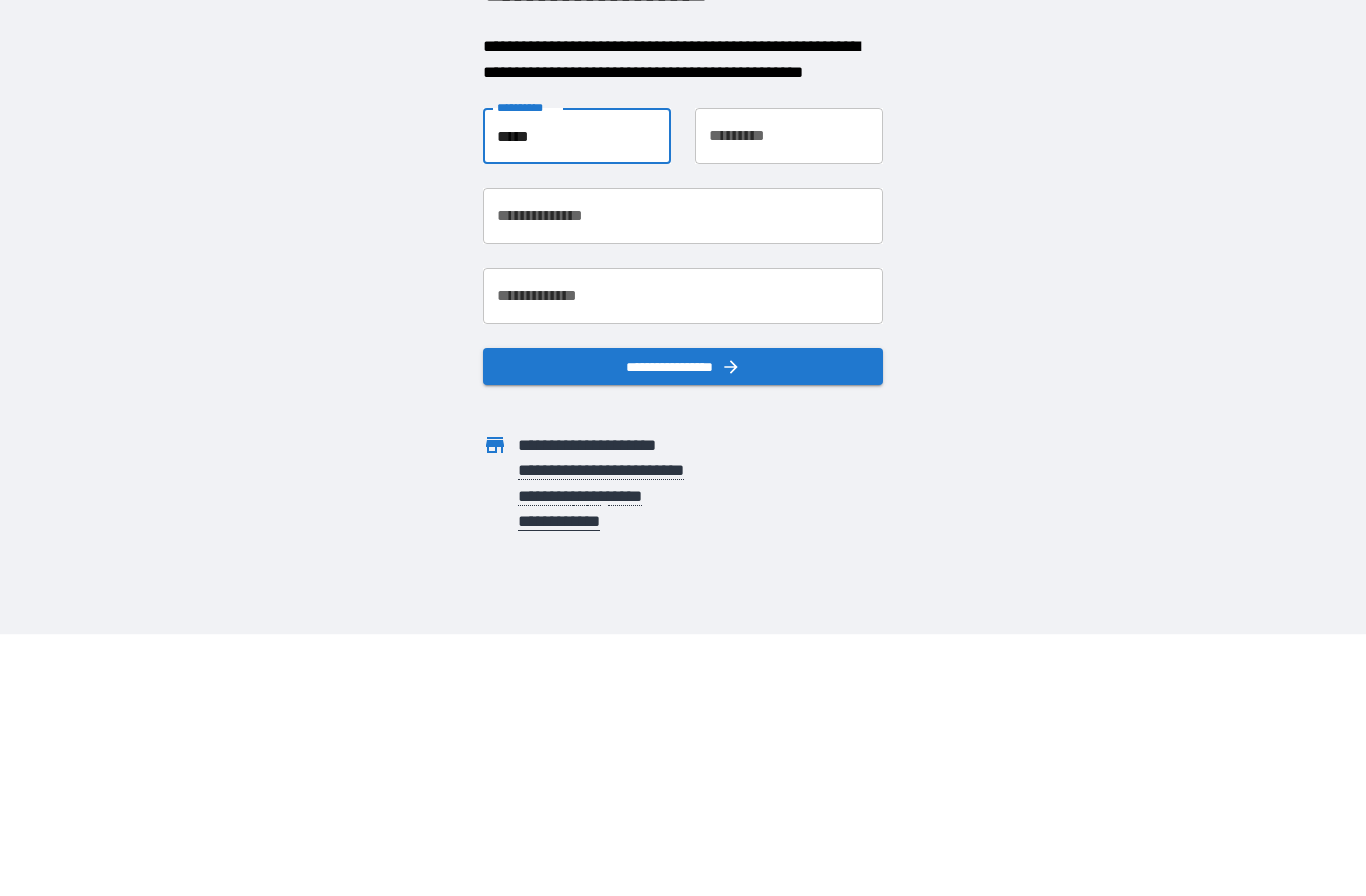 type on "****" 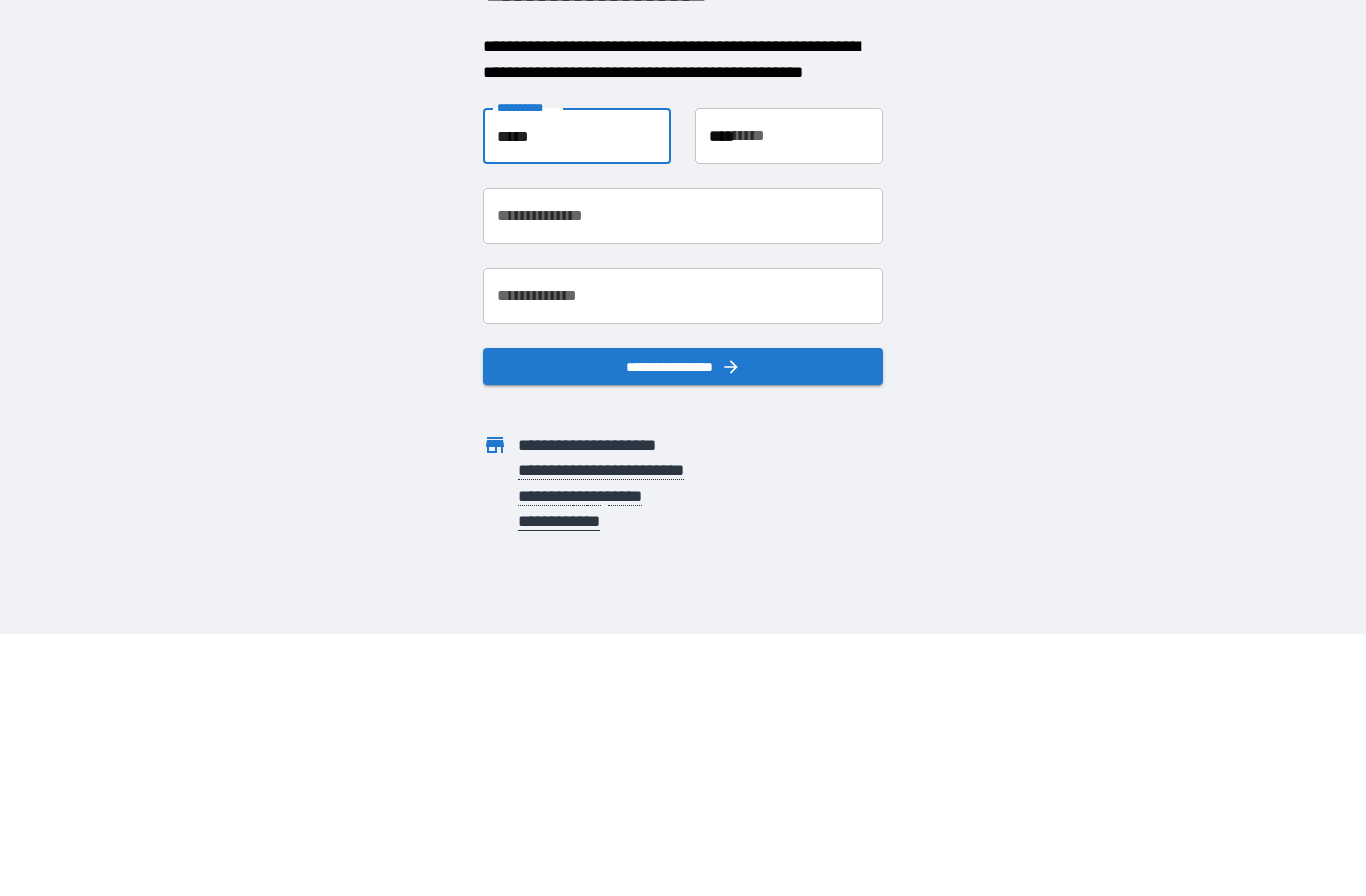 type on "**********" 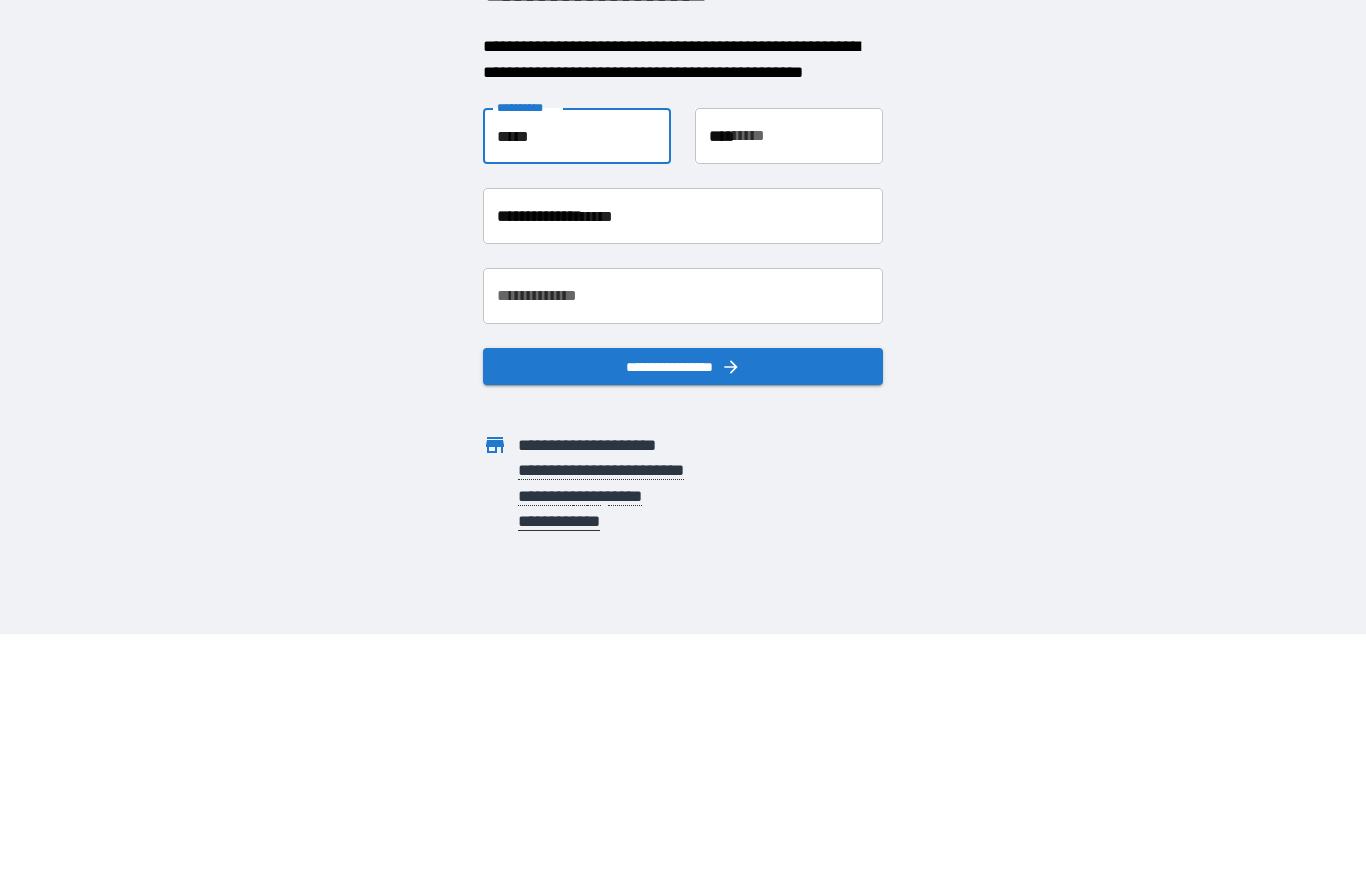 scroll, scrollTop: 82, scrollLeft: 0, axis: vertical 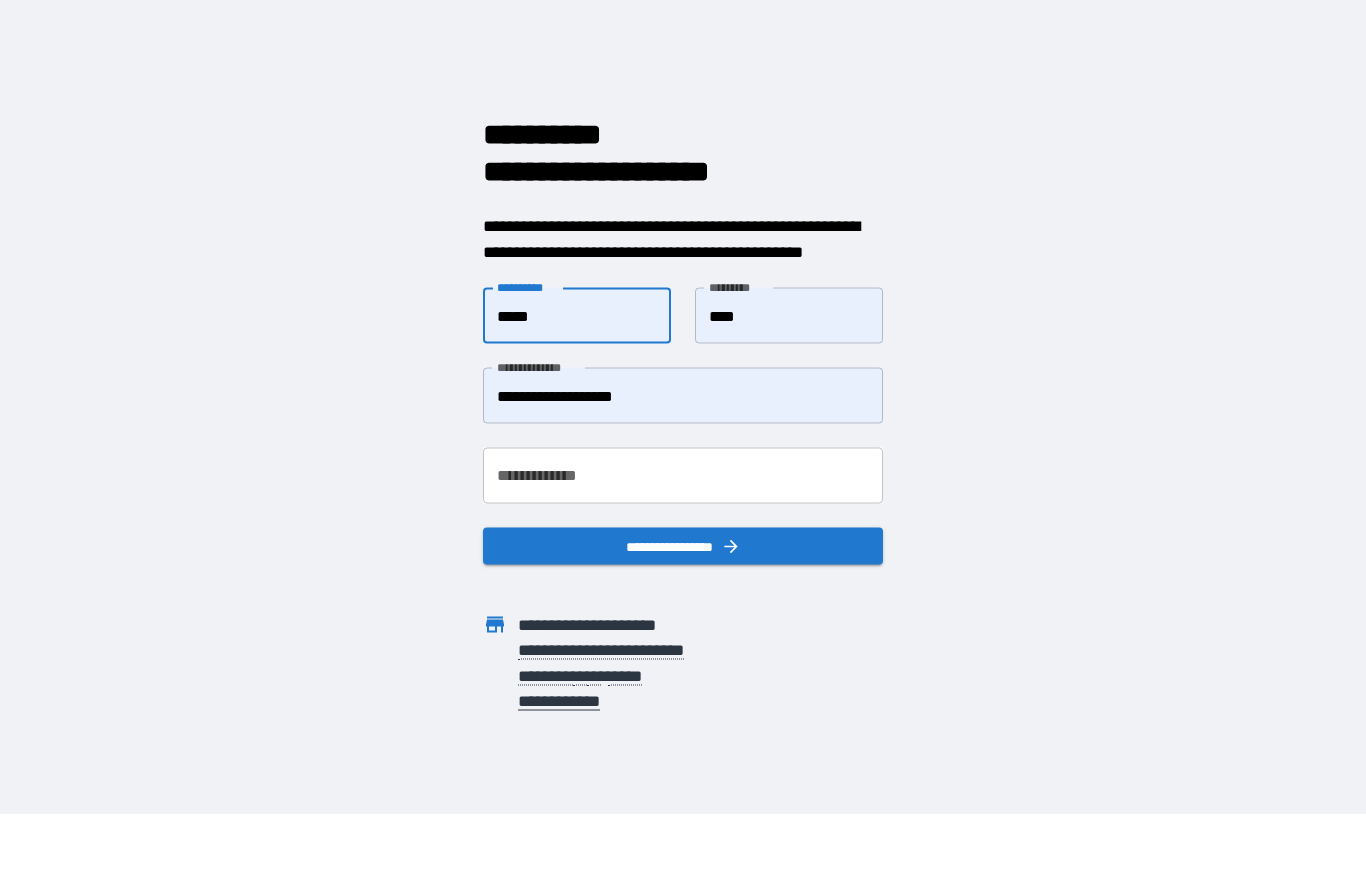 click on "**********" at bounding box center (683, 476) 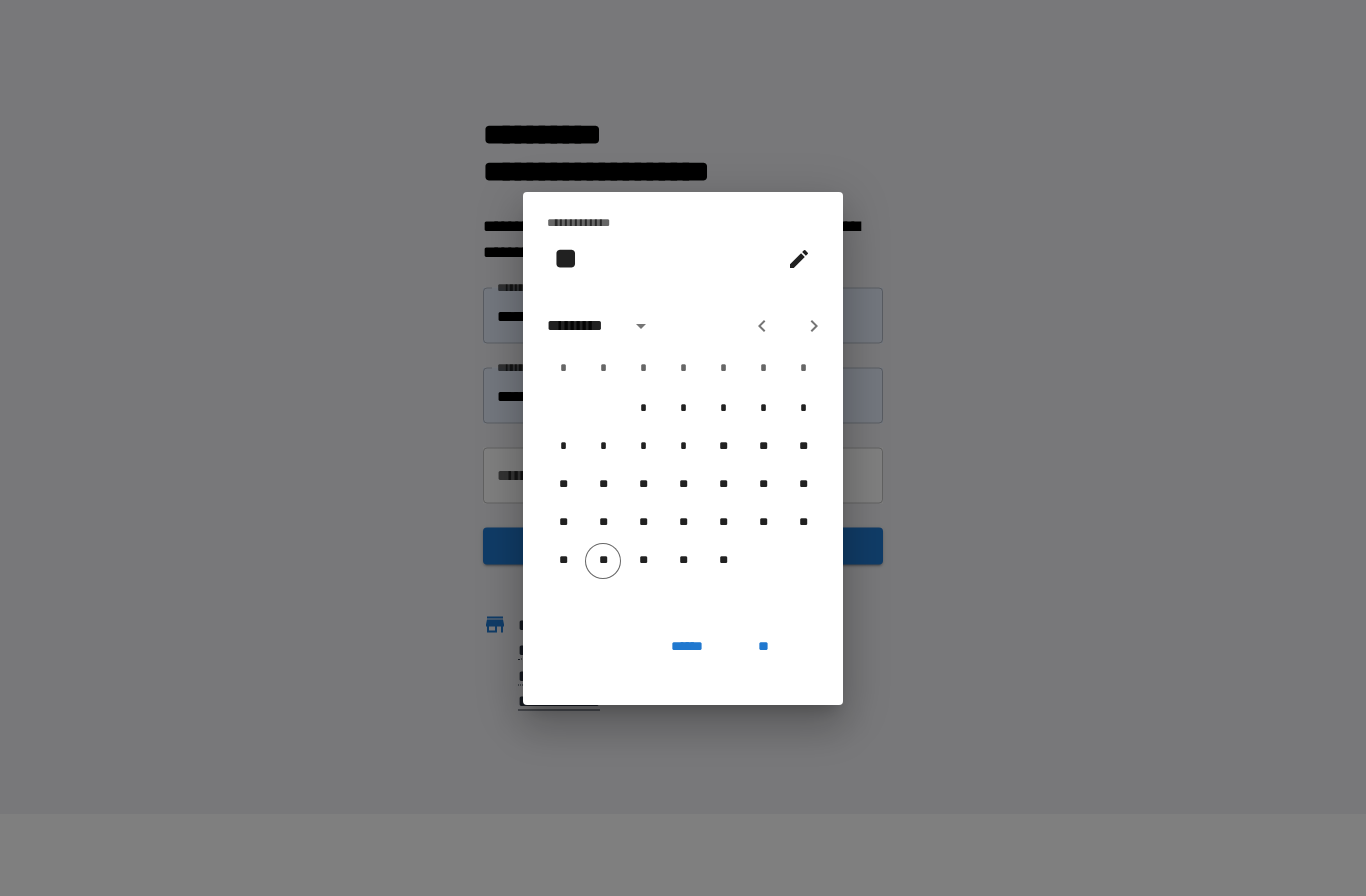 click on "**********" at bounding box center (683, 448) 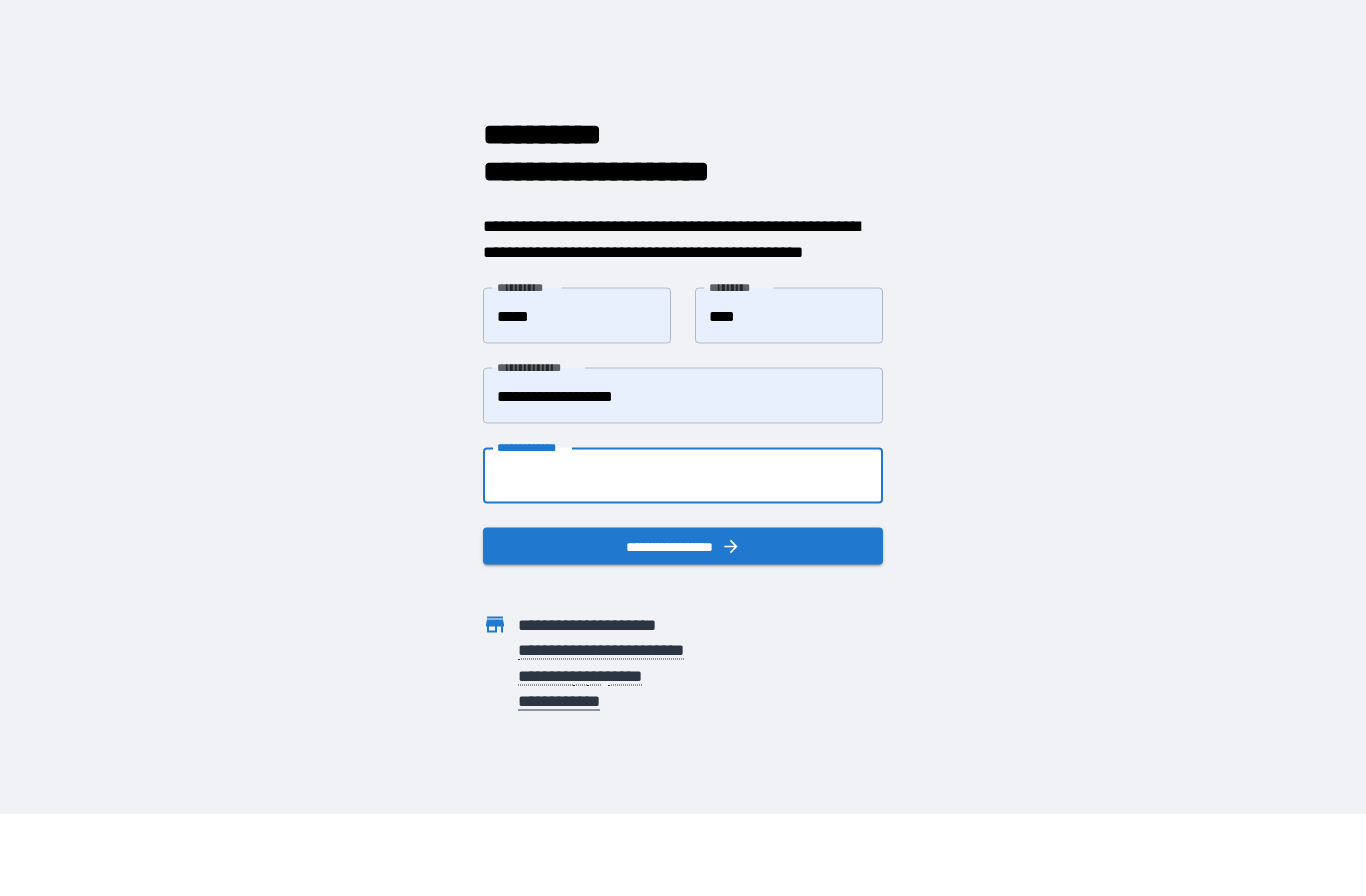 click on "**********" at bounding box center [683, 476] 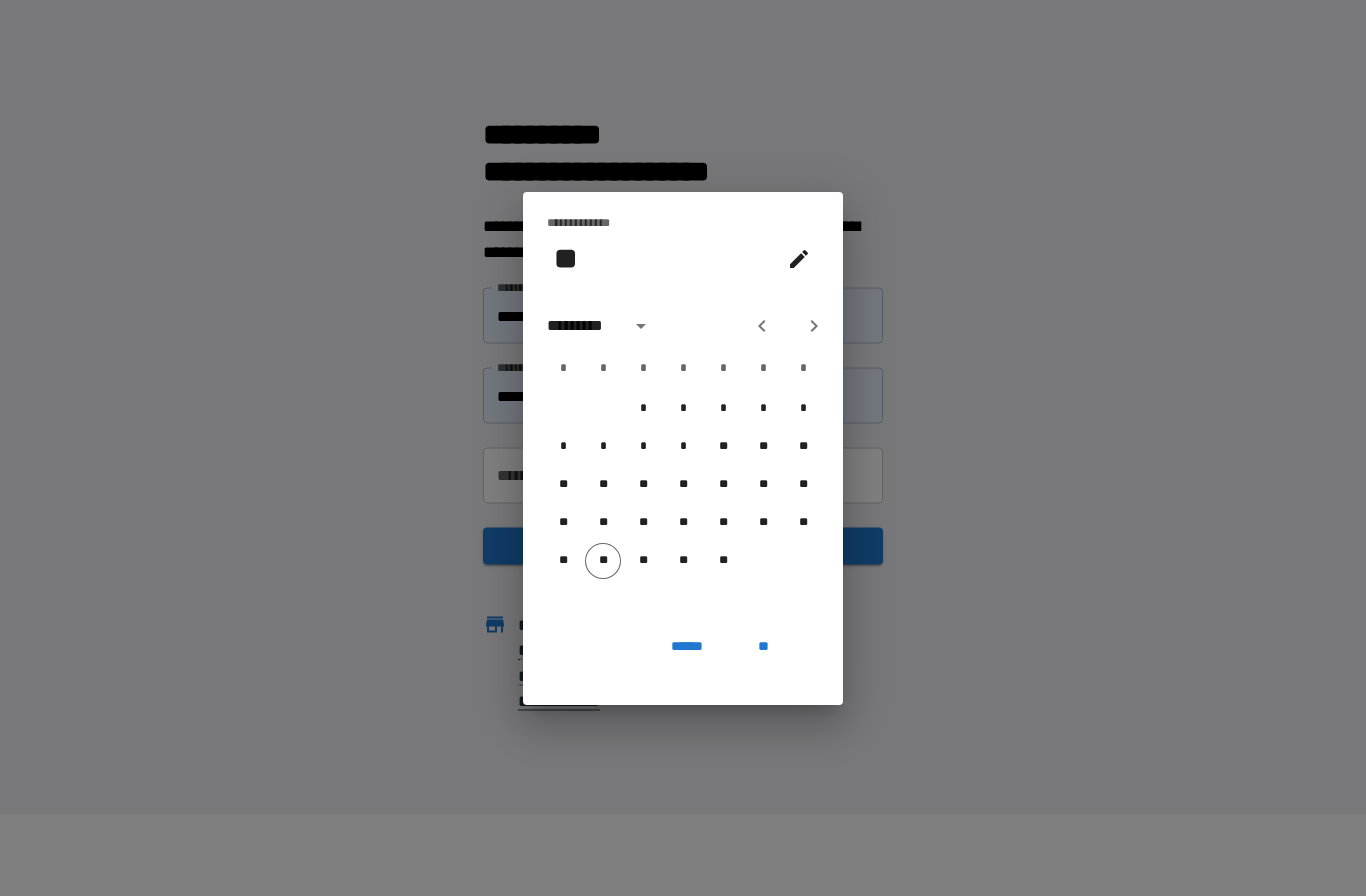 click 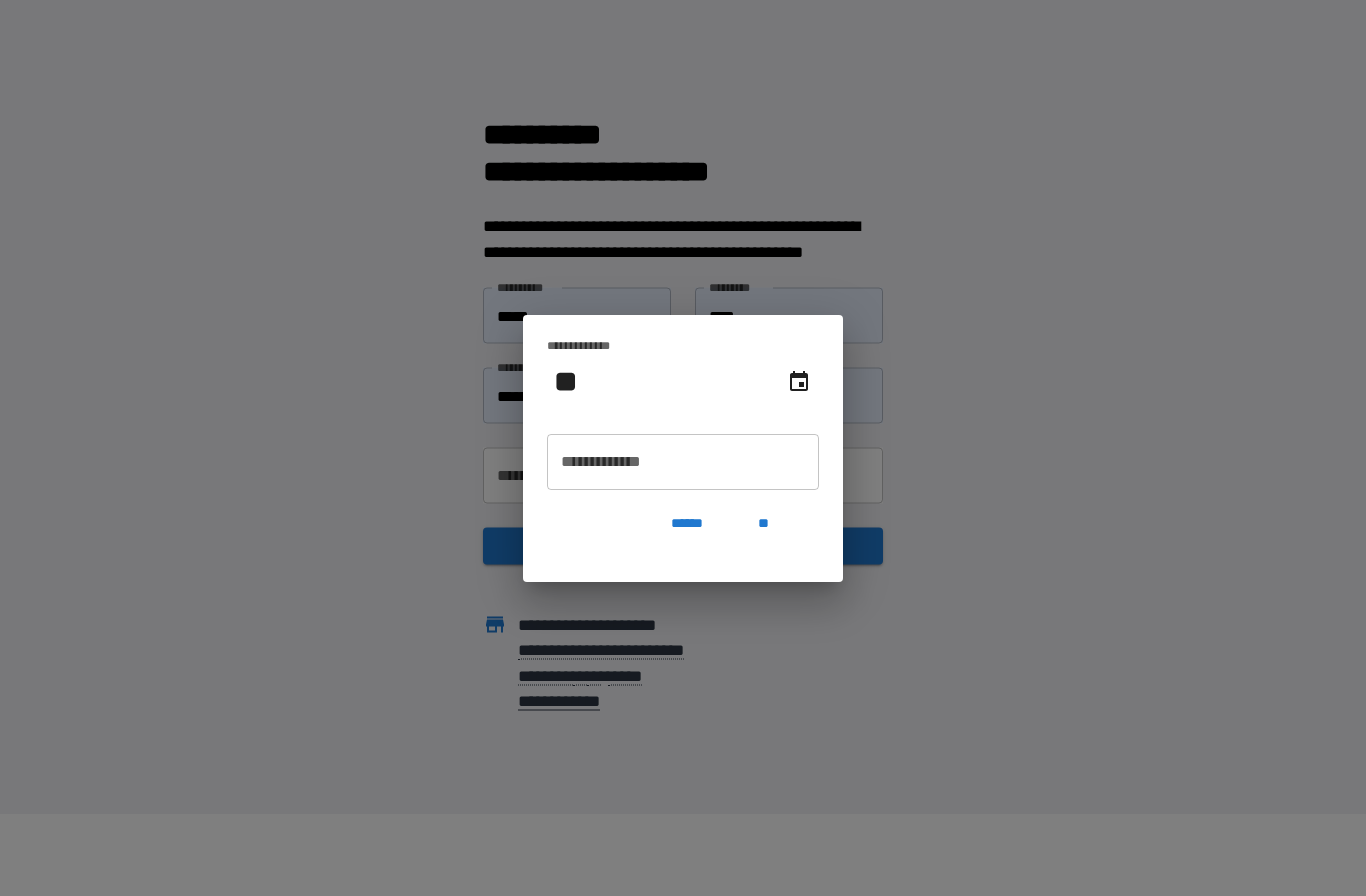 click on "**********" at bounding box center [683, 462] 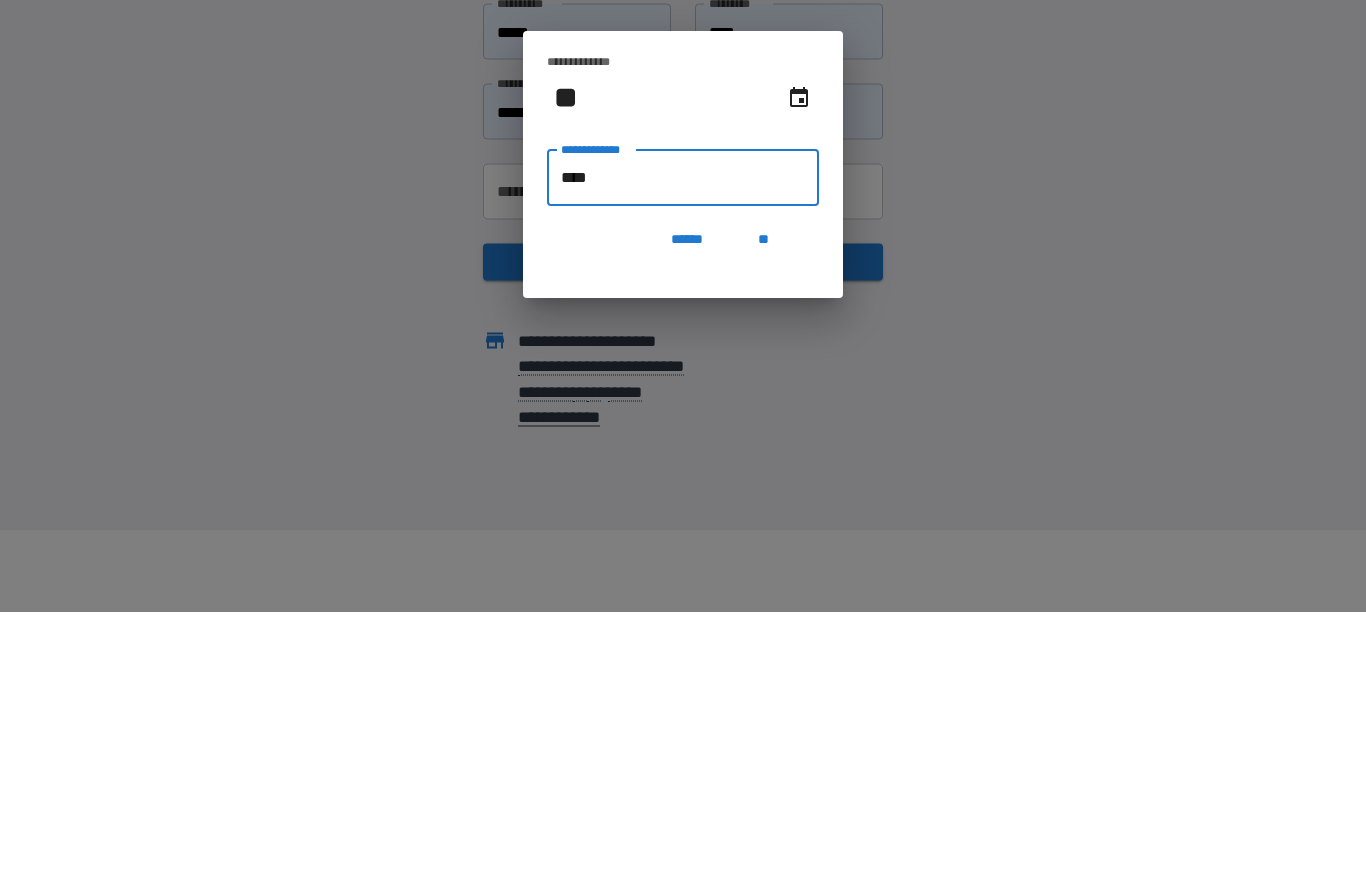 type on "******" 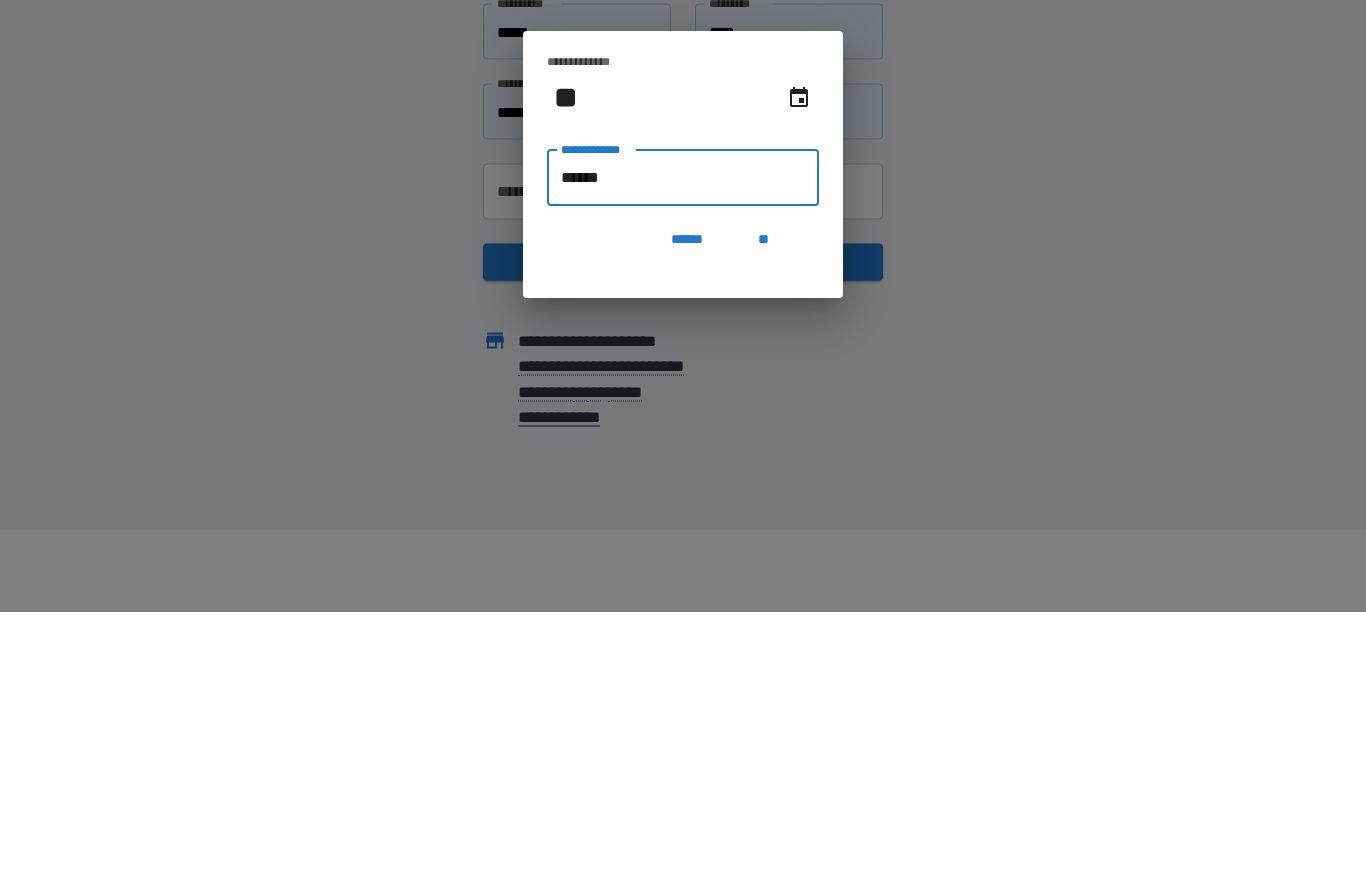 type on "**********" 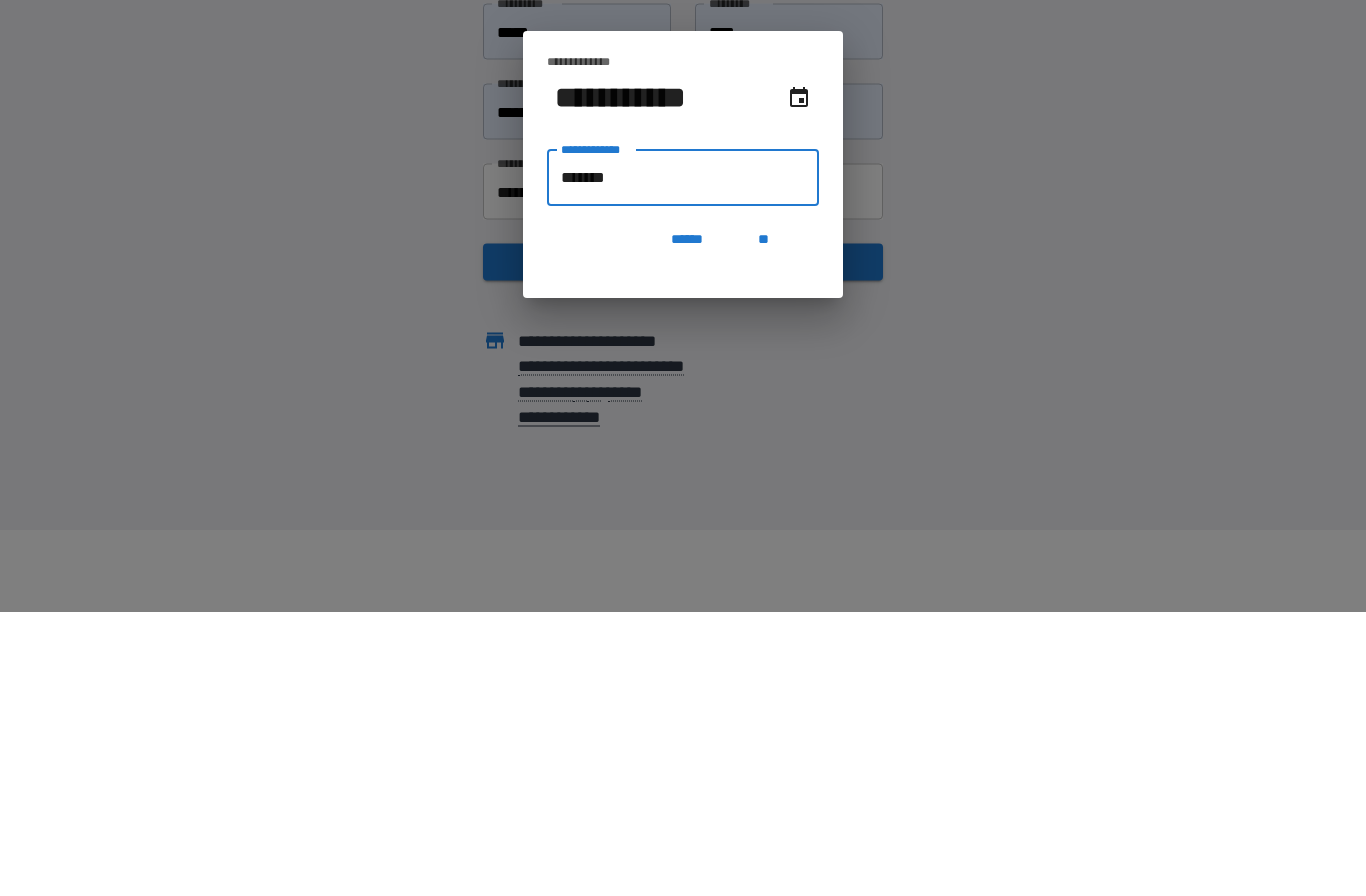 type on "********" 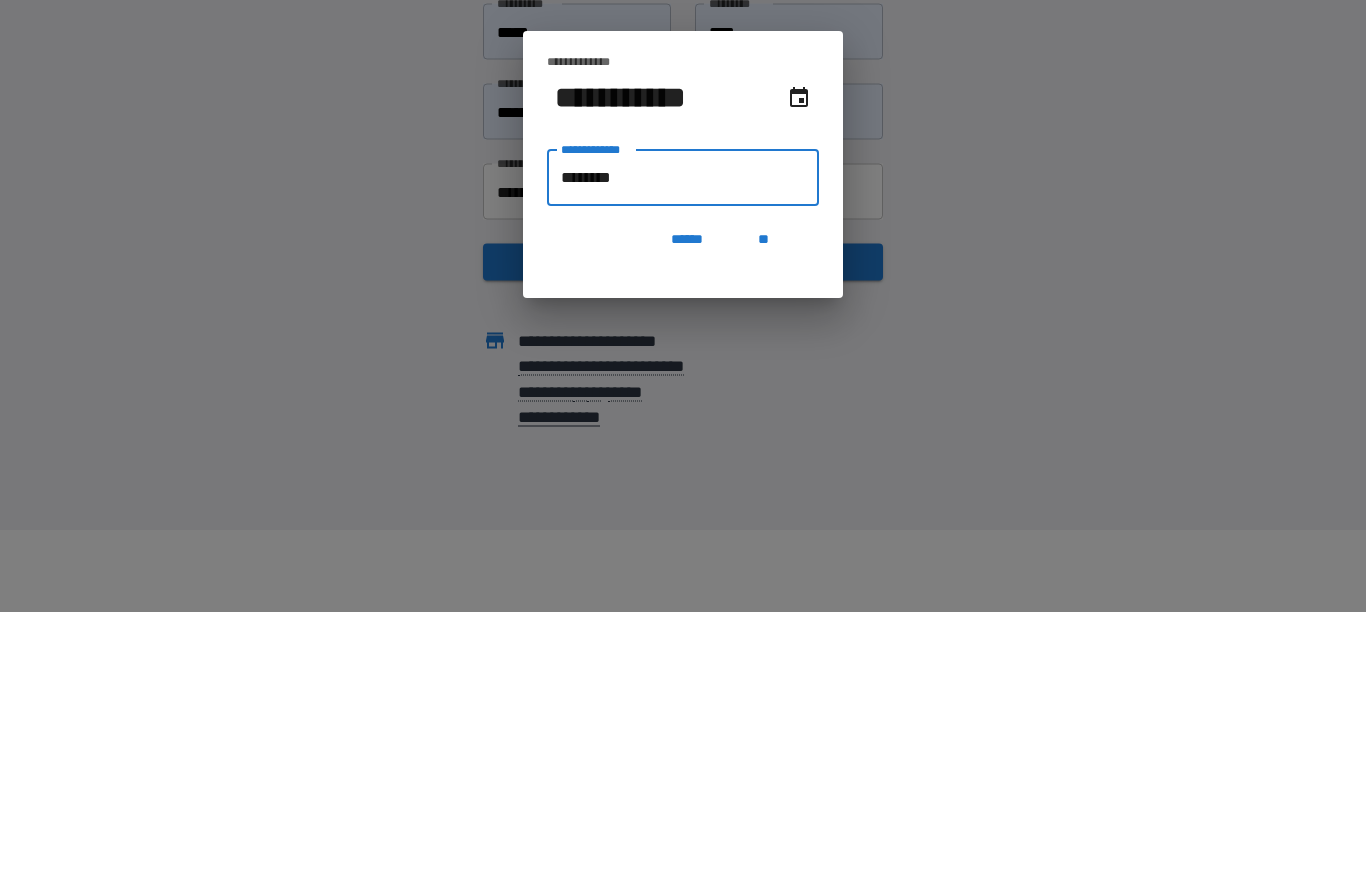 type on "**********" 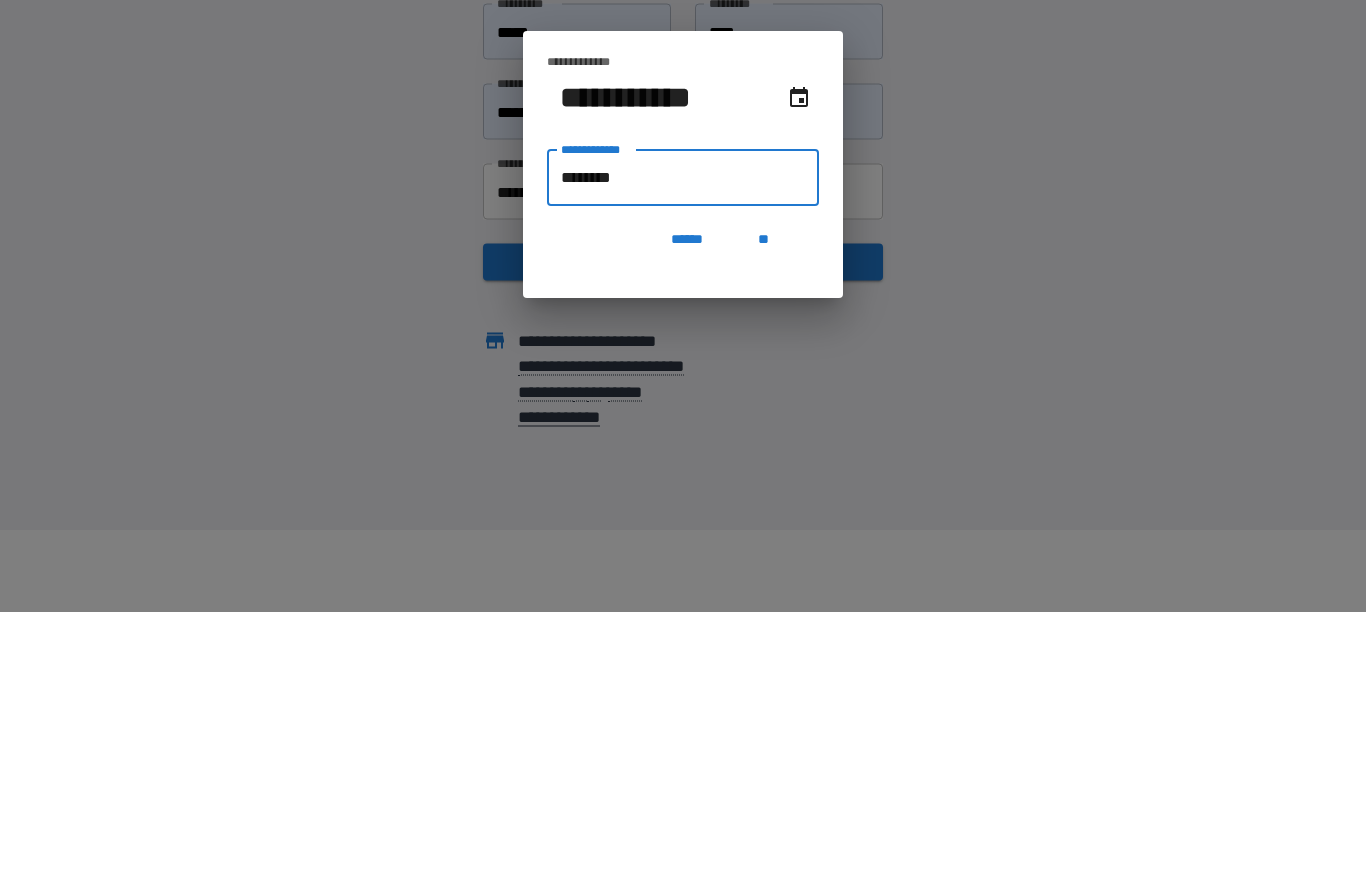 type on "*********" 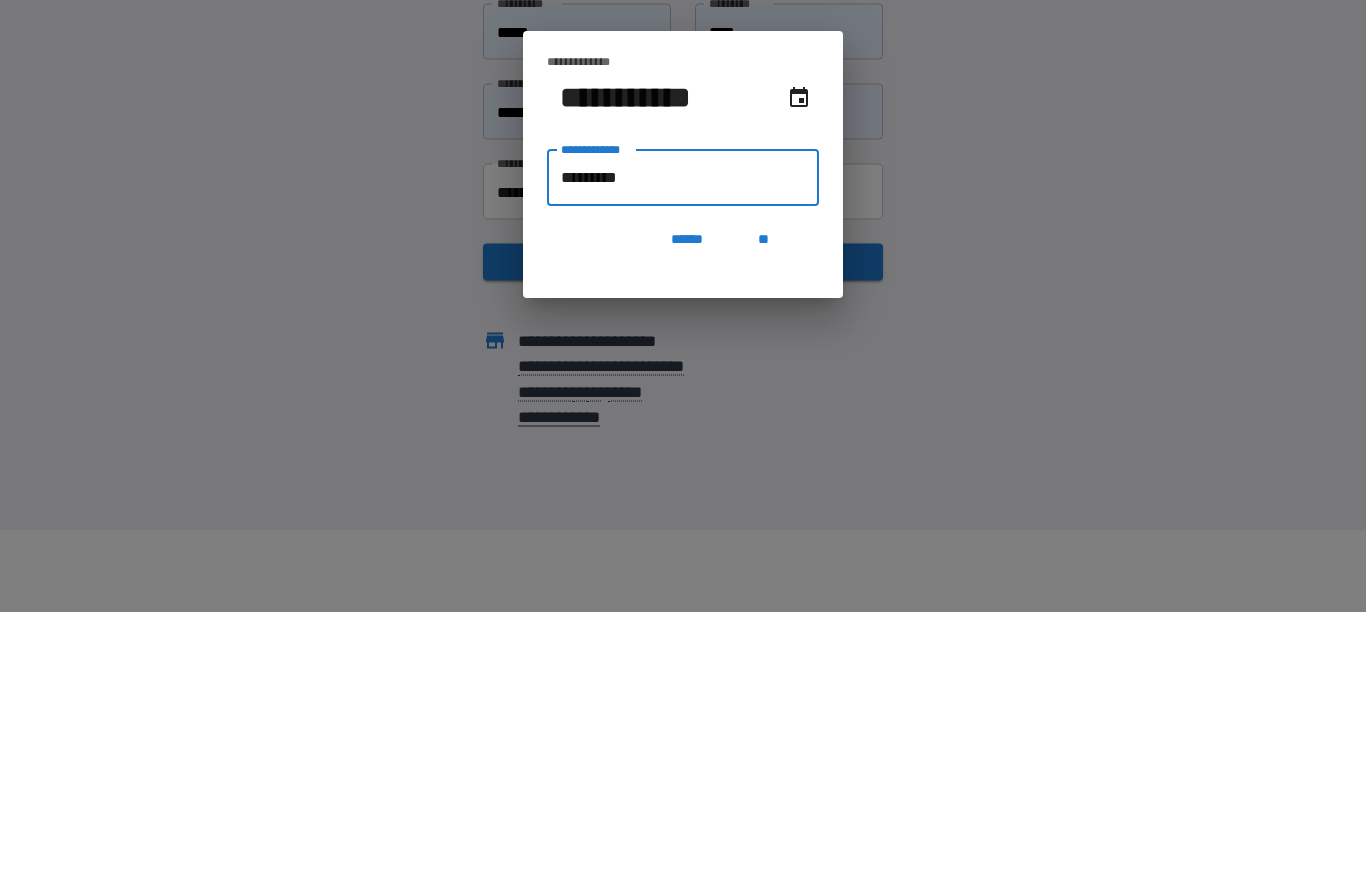 type on "**********" 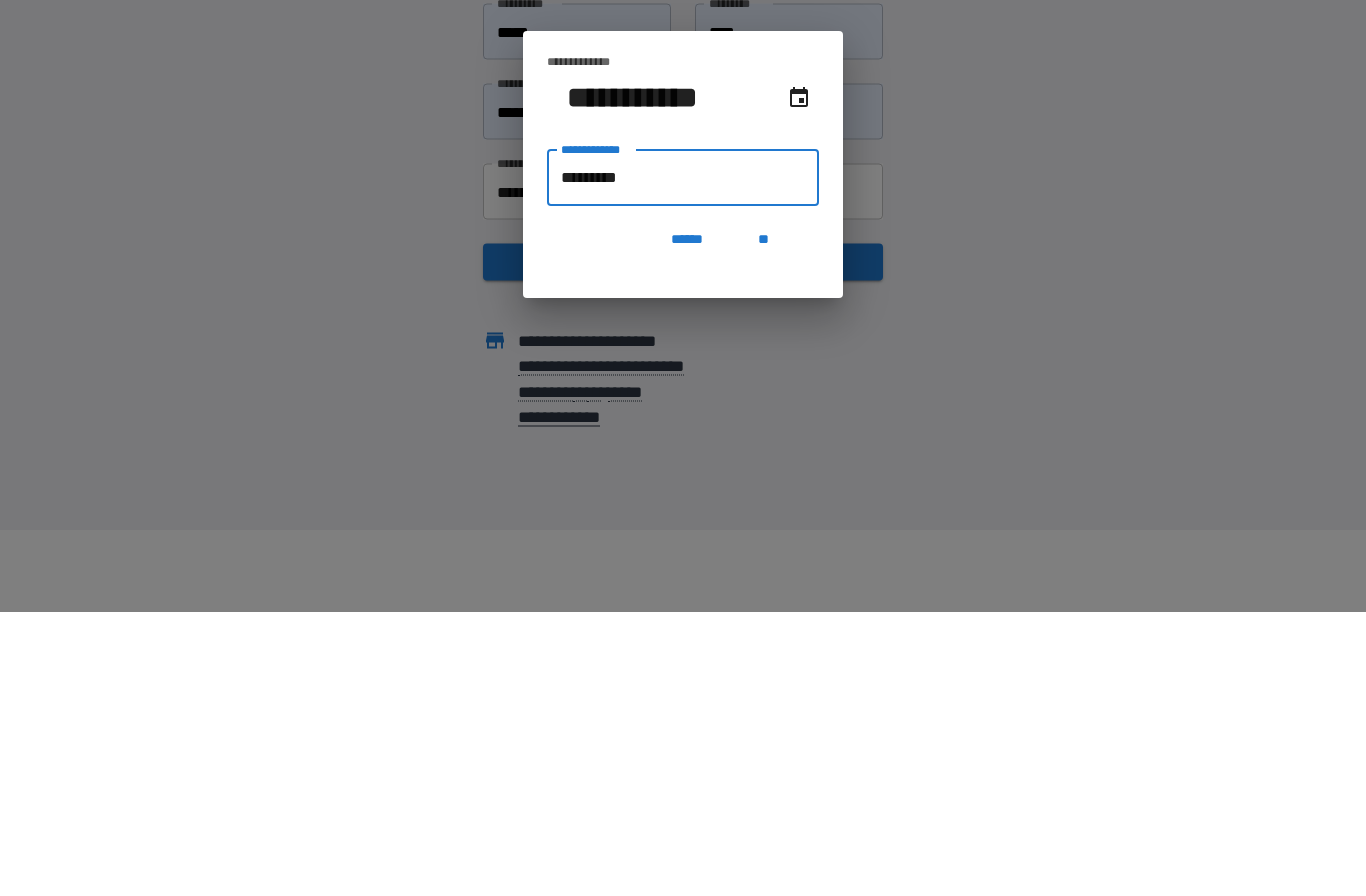 type on "**********" 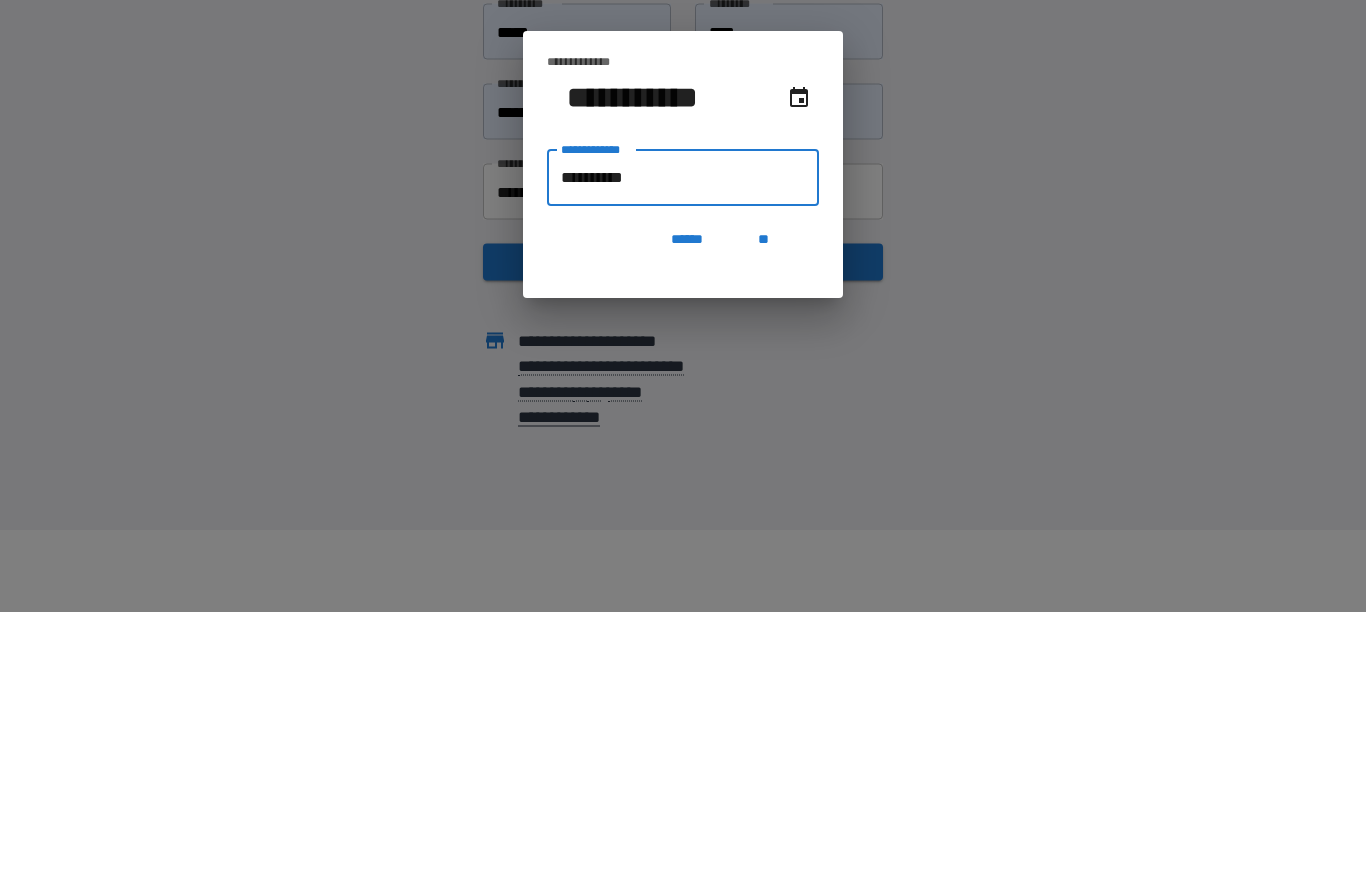 type on "**********" 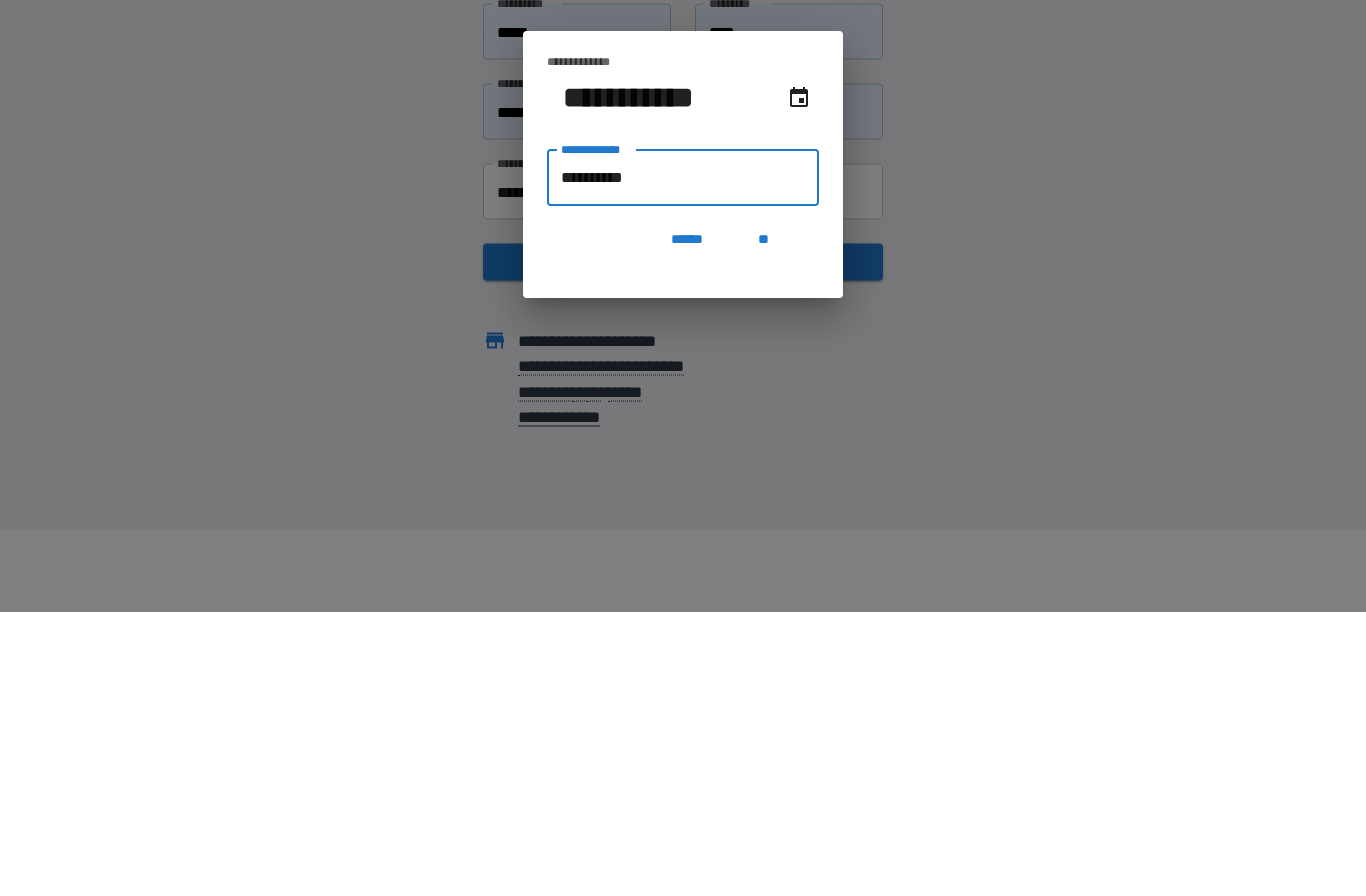 type on "**********" 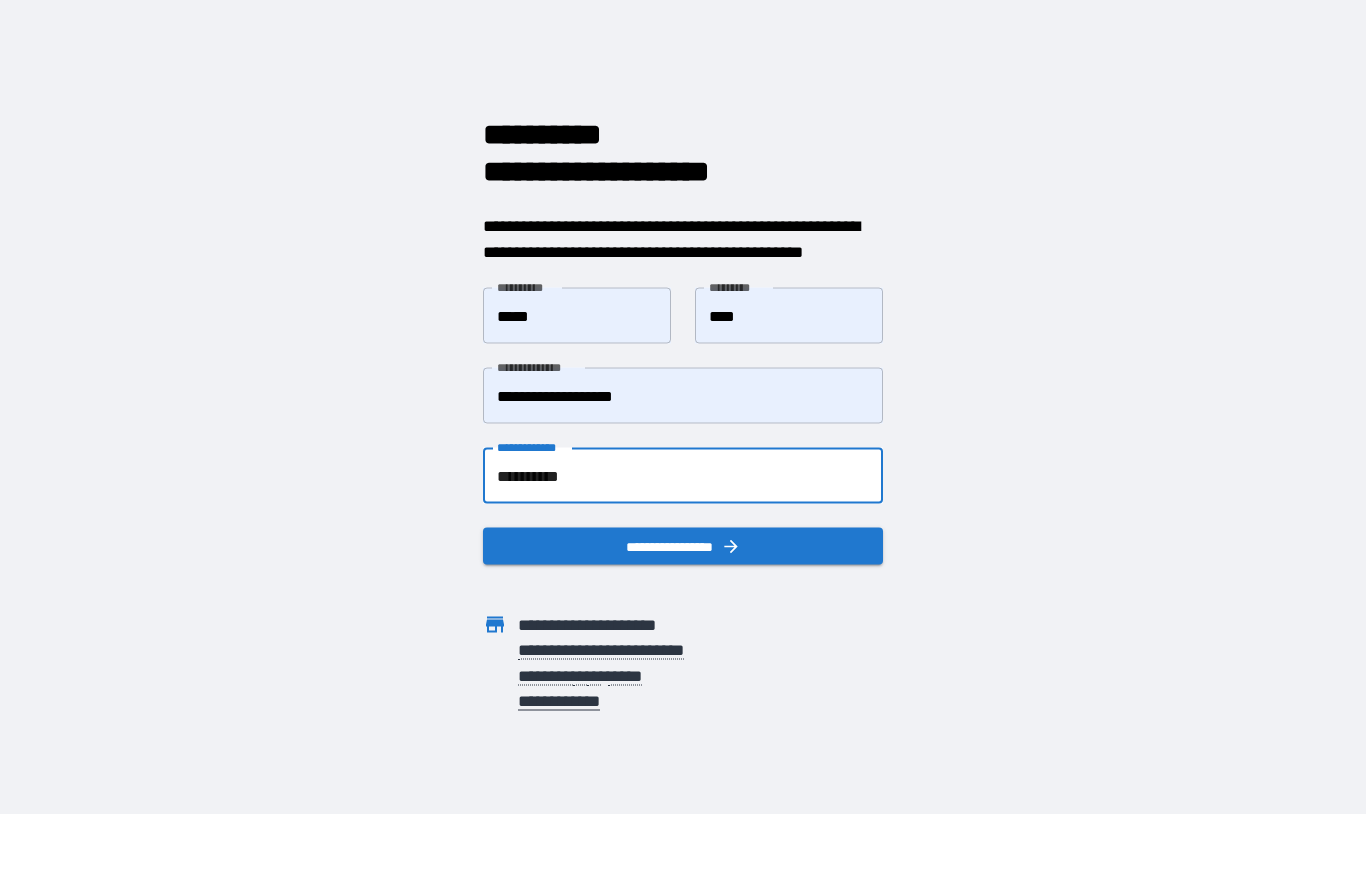 click on "**********" at bounding box center [683, 546] 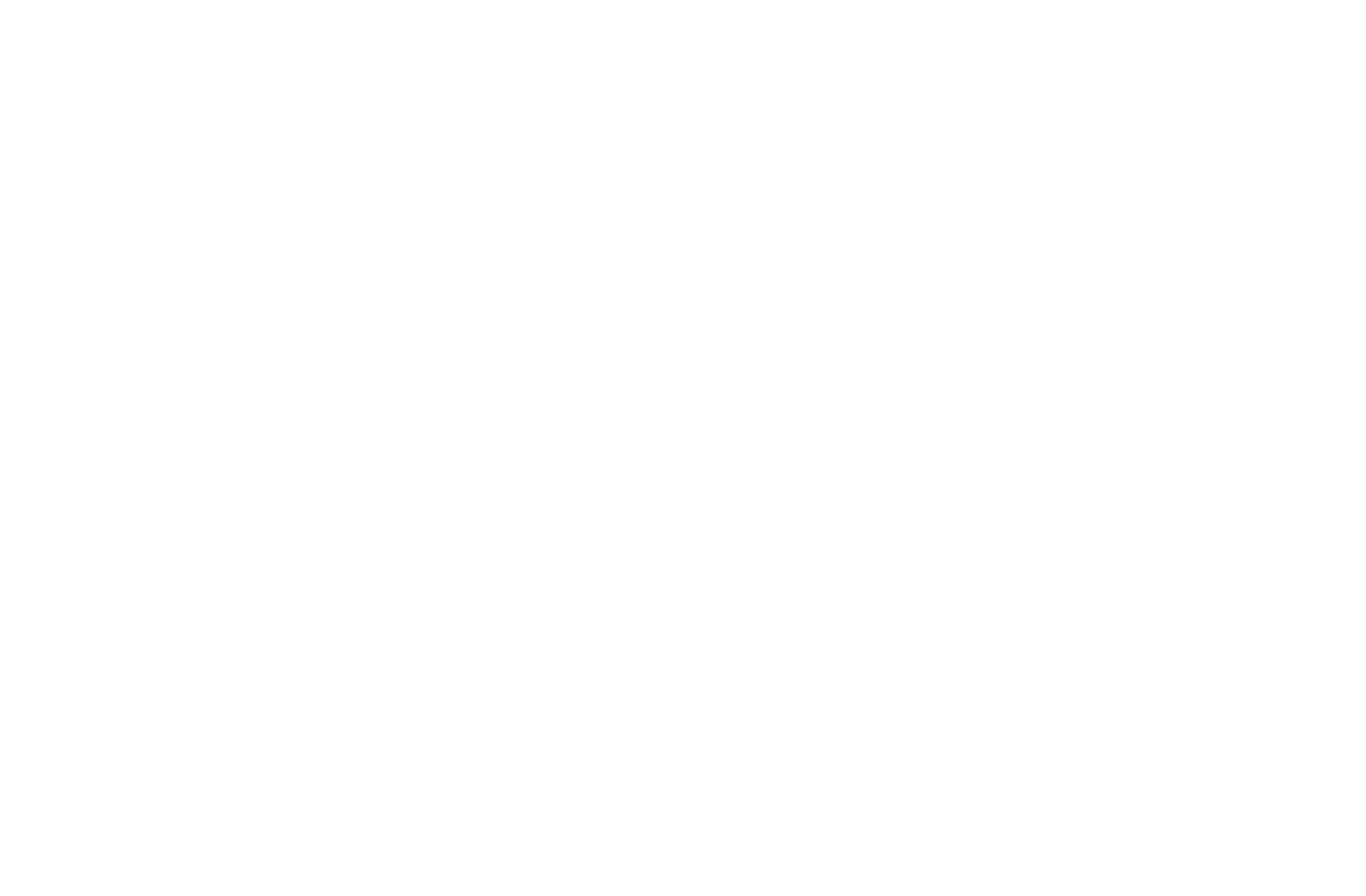 scroll, scrollTop: 0, scrollLeft: 0, axis: both 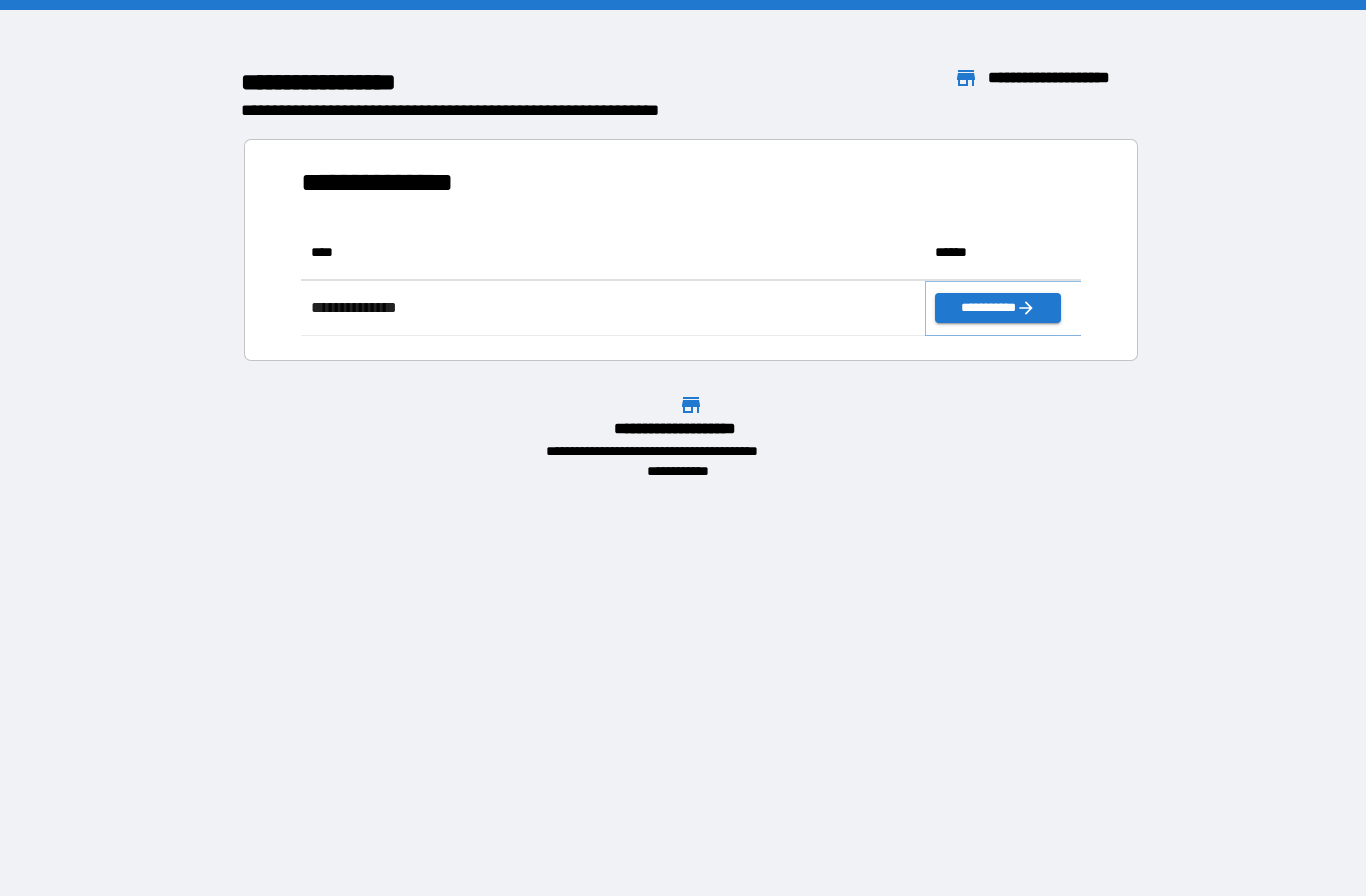 click on "**********" at bounding box center [997, 308] 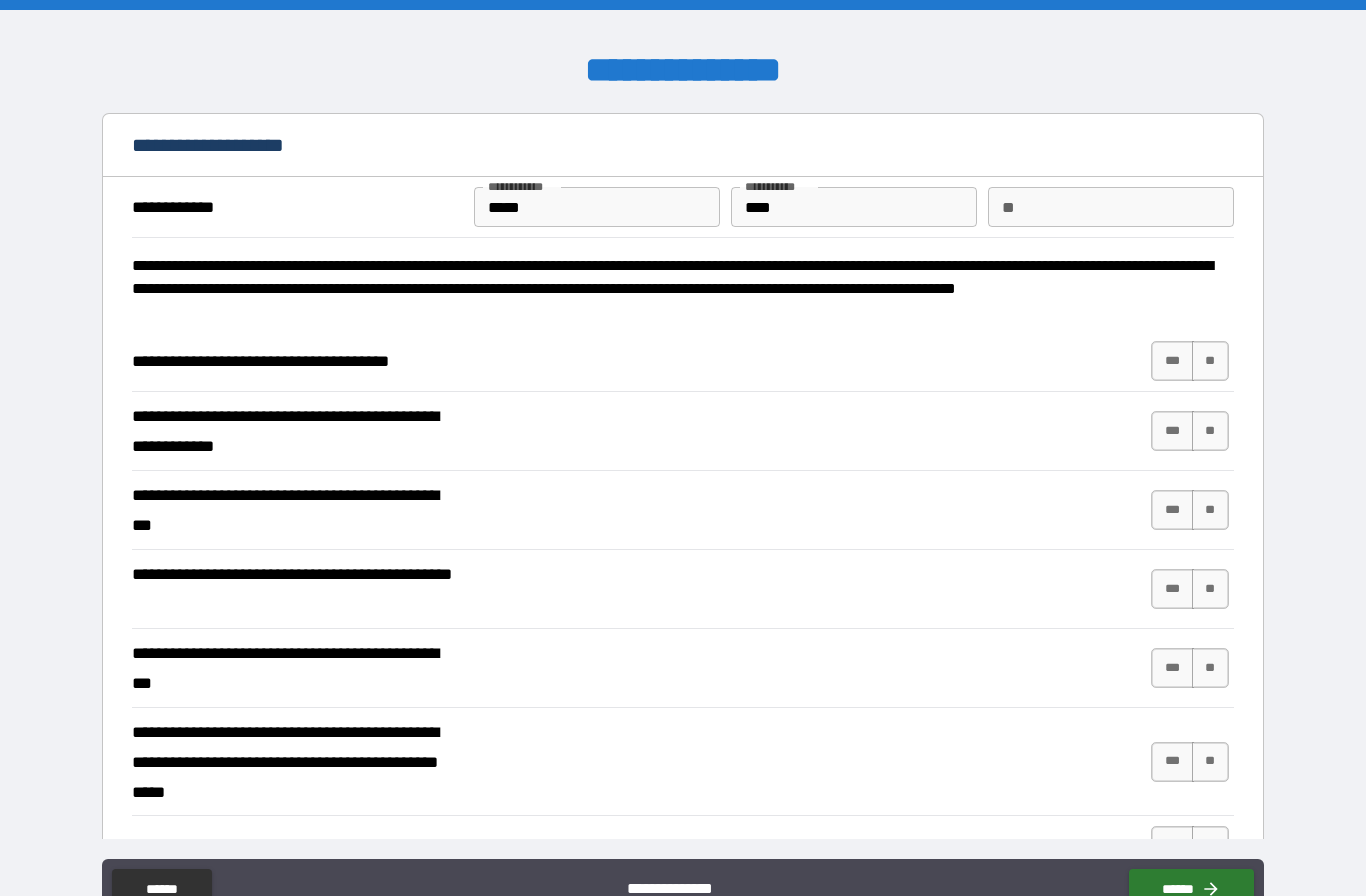 click on "***" at bounding box center (1172, 431) 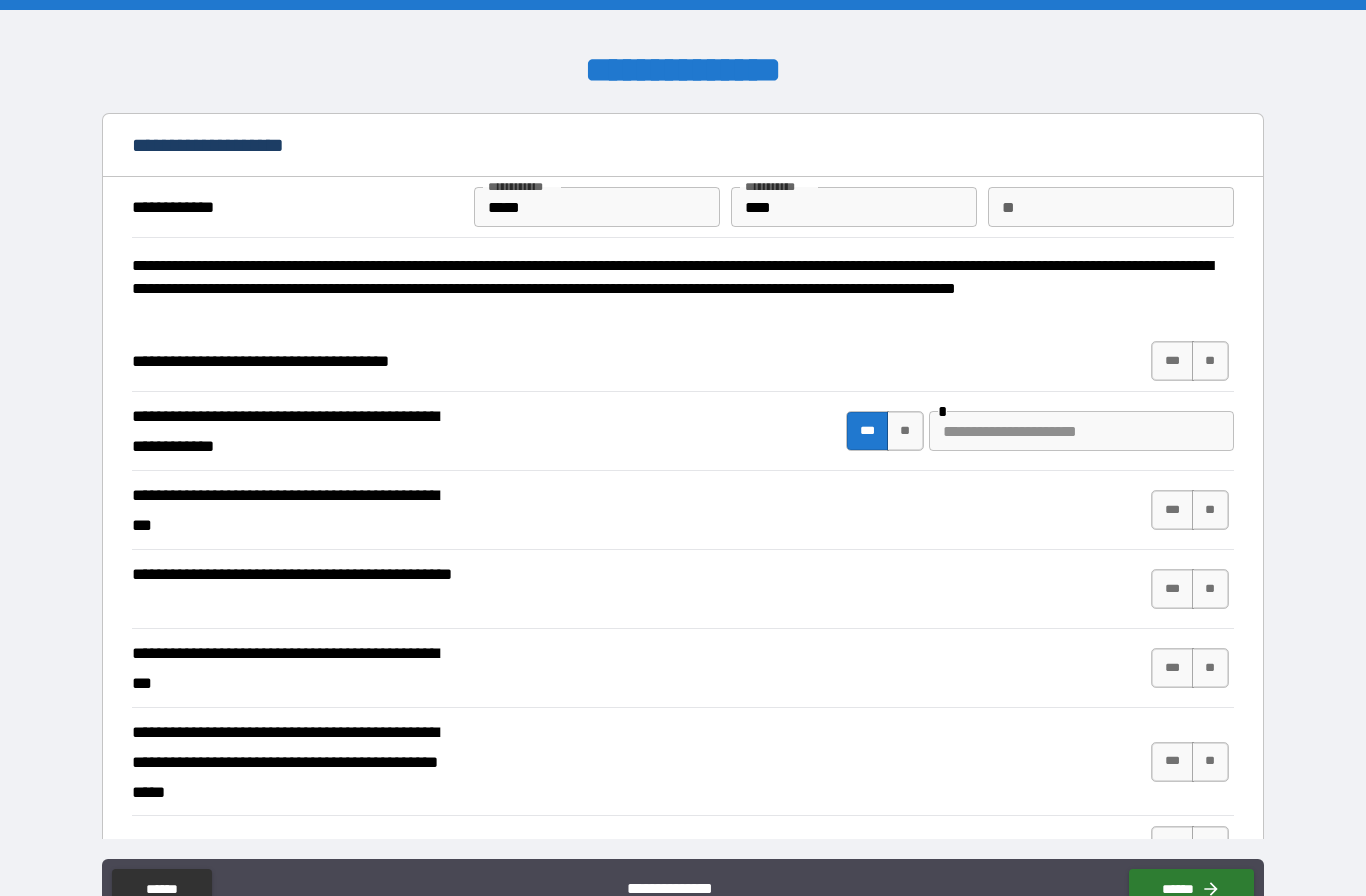 click on "***" at bounding box center [1172, 361] 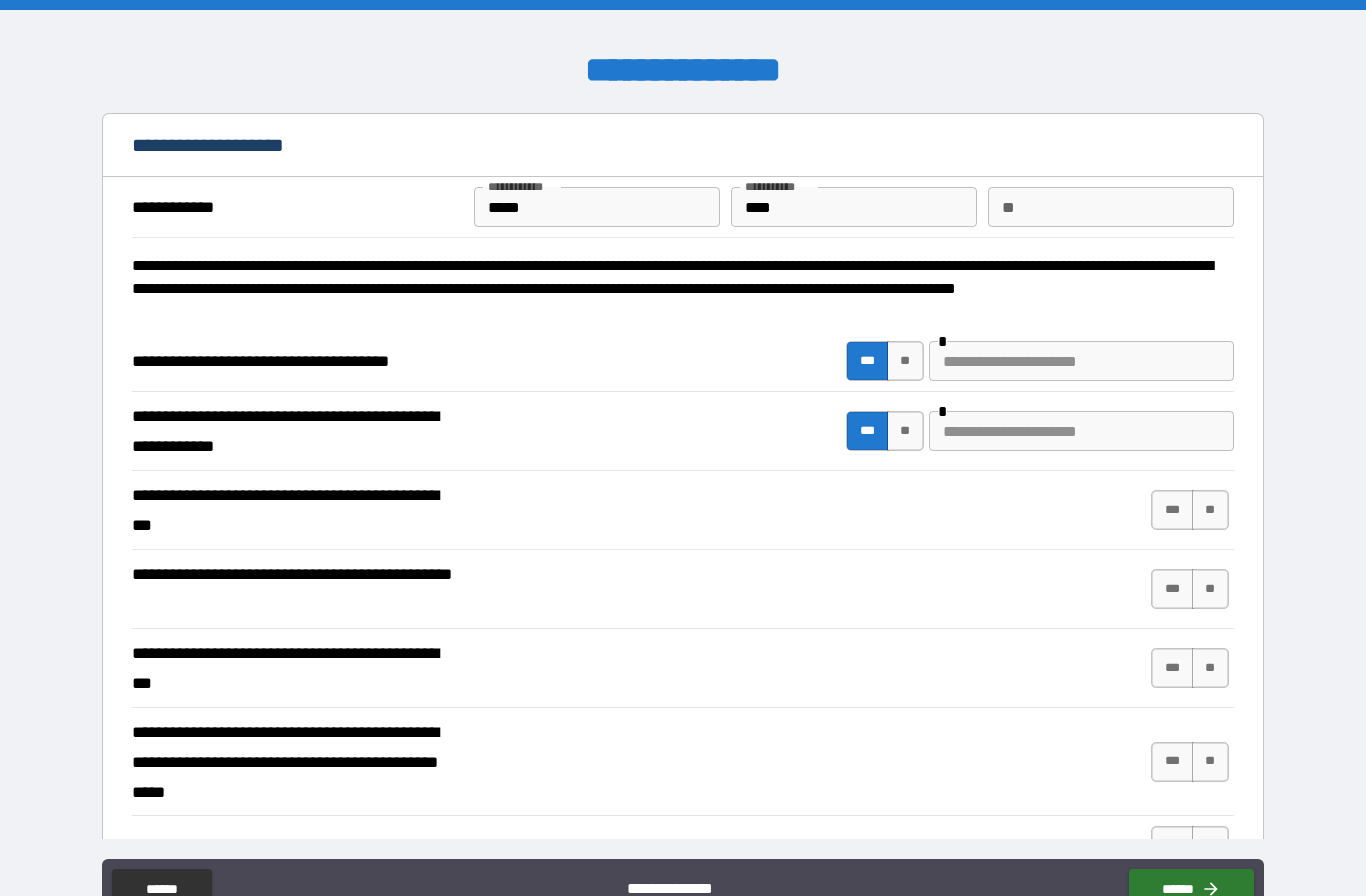 click at bounding box center [1081, 431] 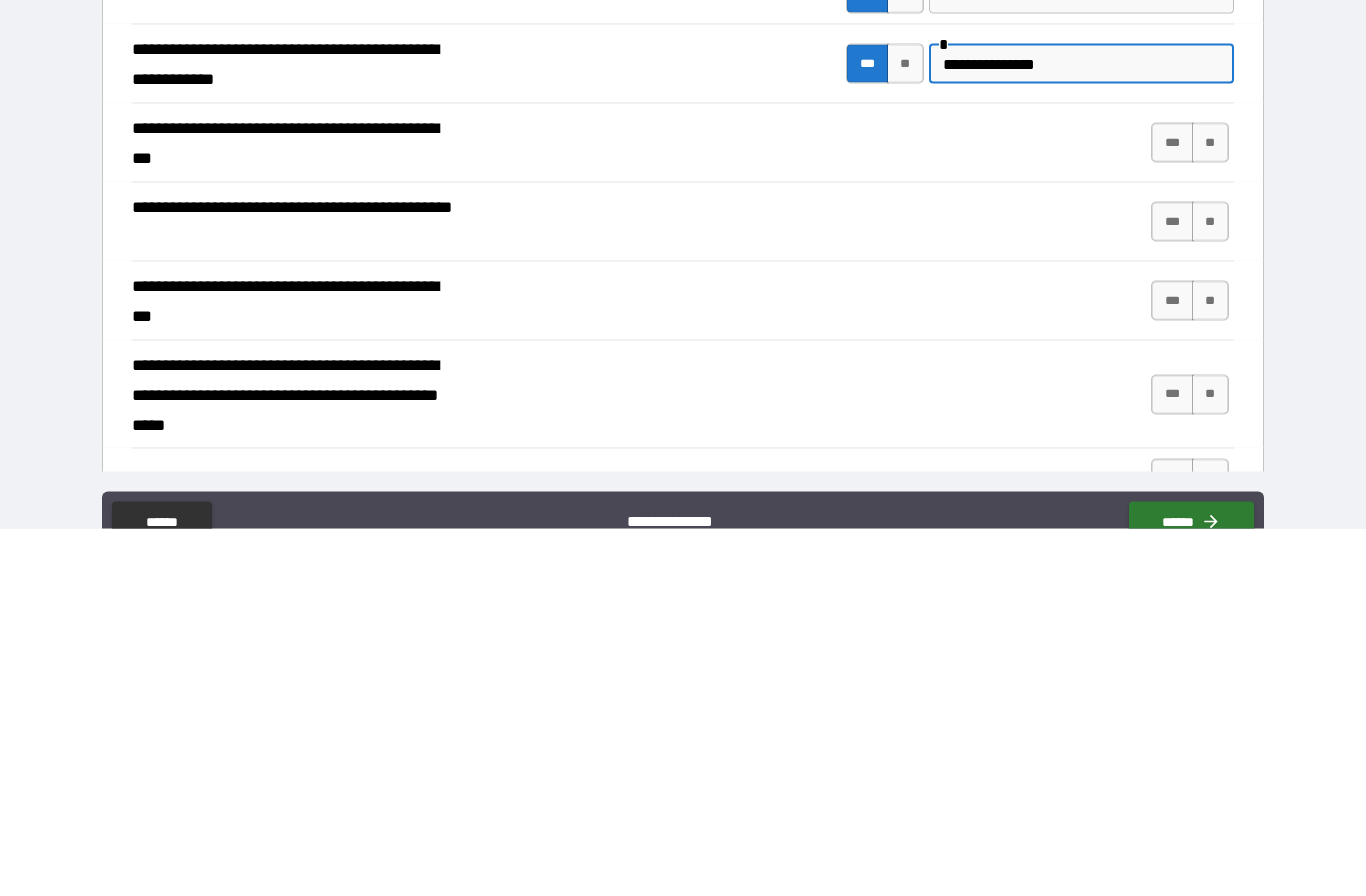 type on "**********" 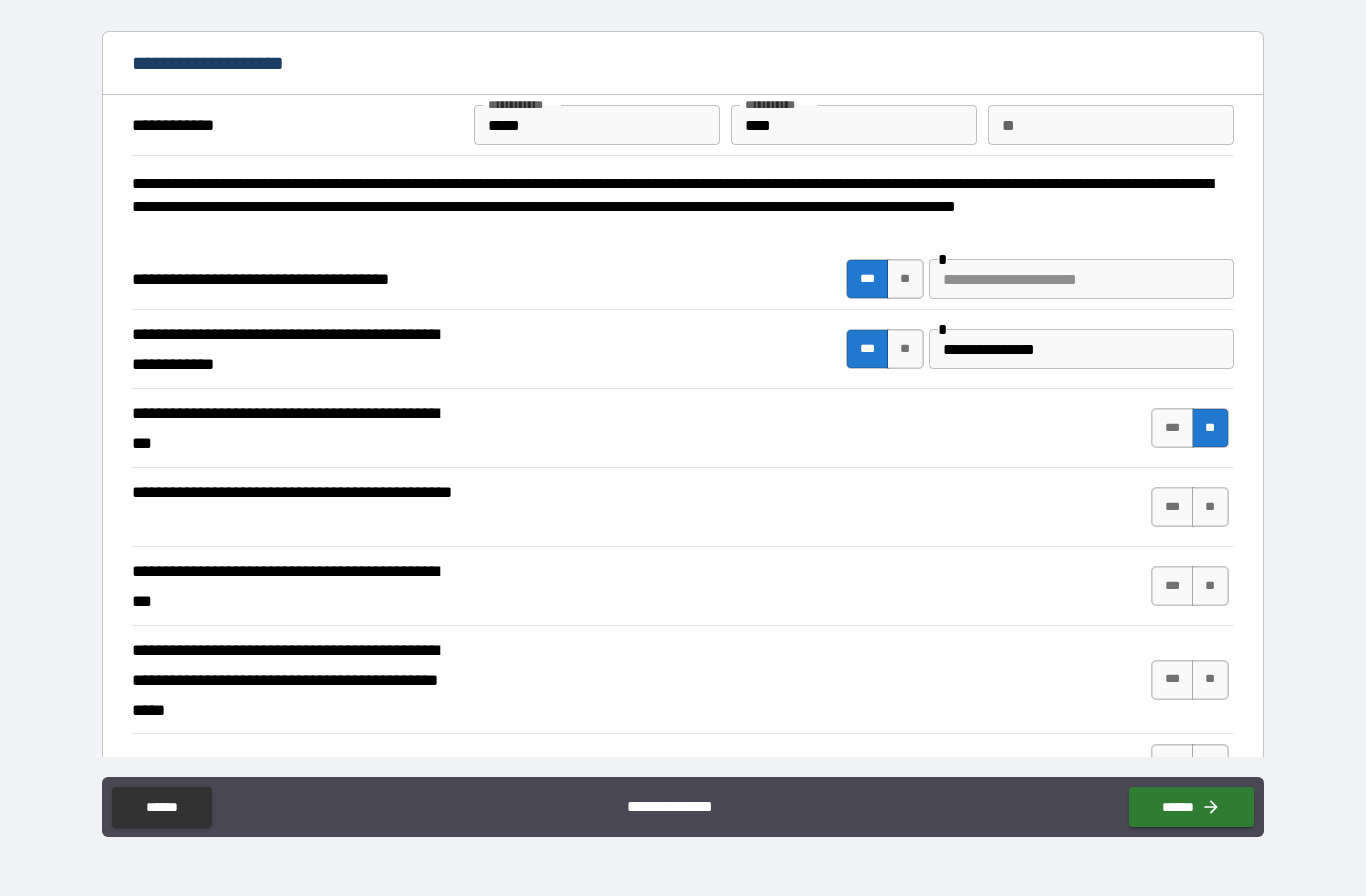 click on "***" at bounding box center [1172, 507] 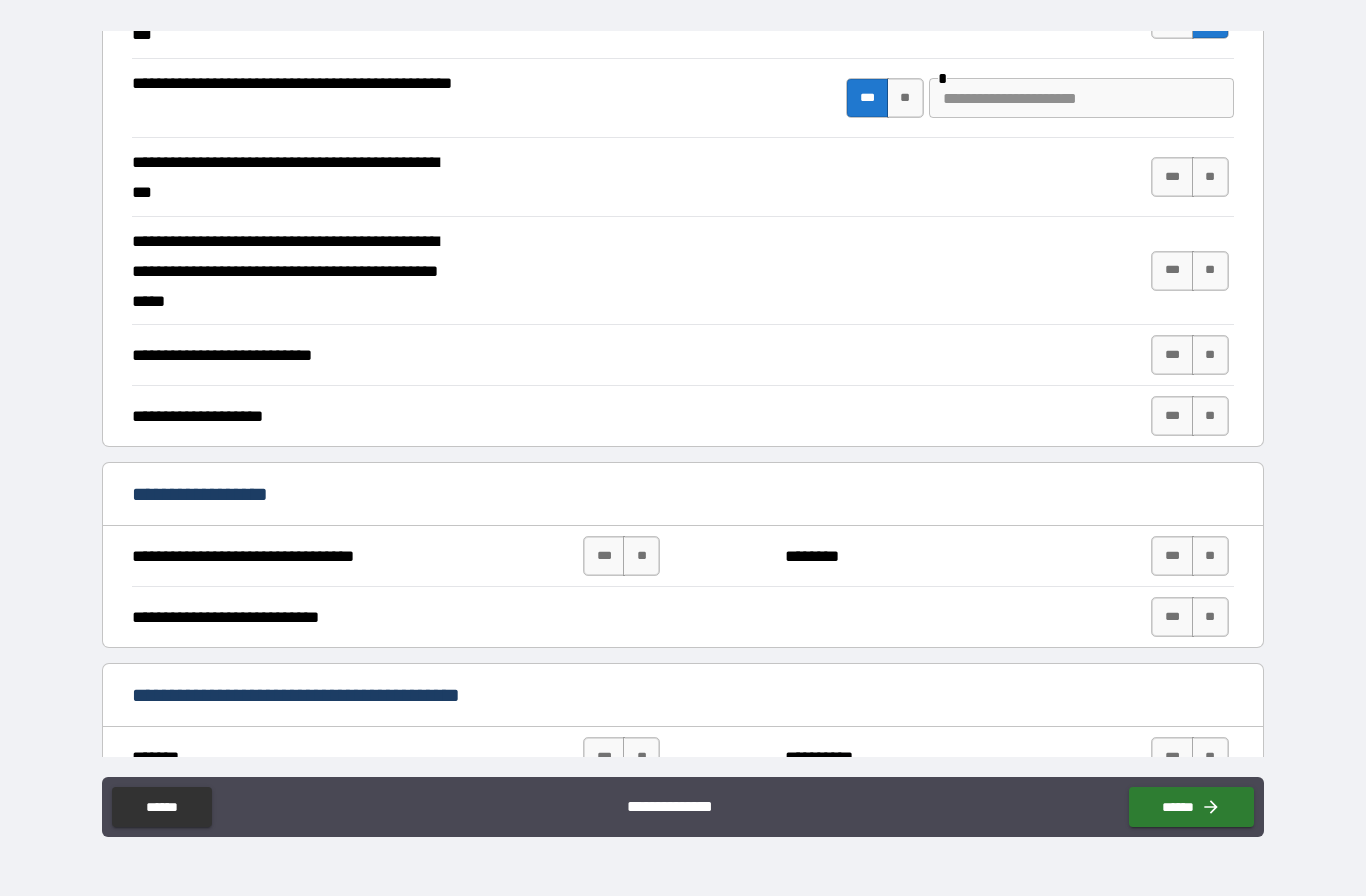 scroll, scrollTop: 410, scrollLeft: 0, axis: vertical 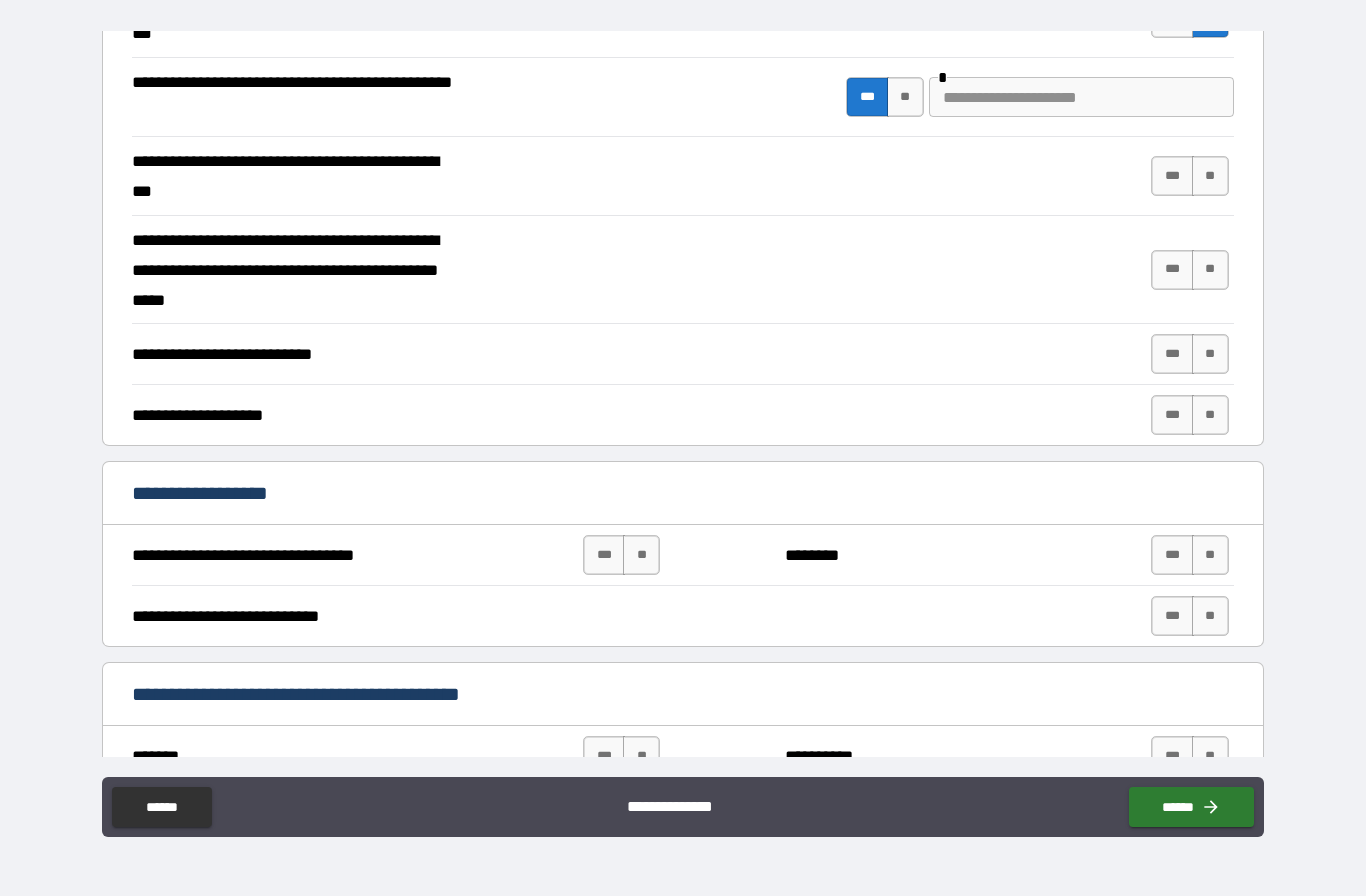click on "**" at bounding box center [1210, 176] 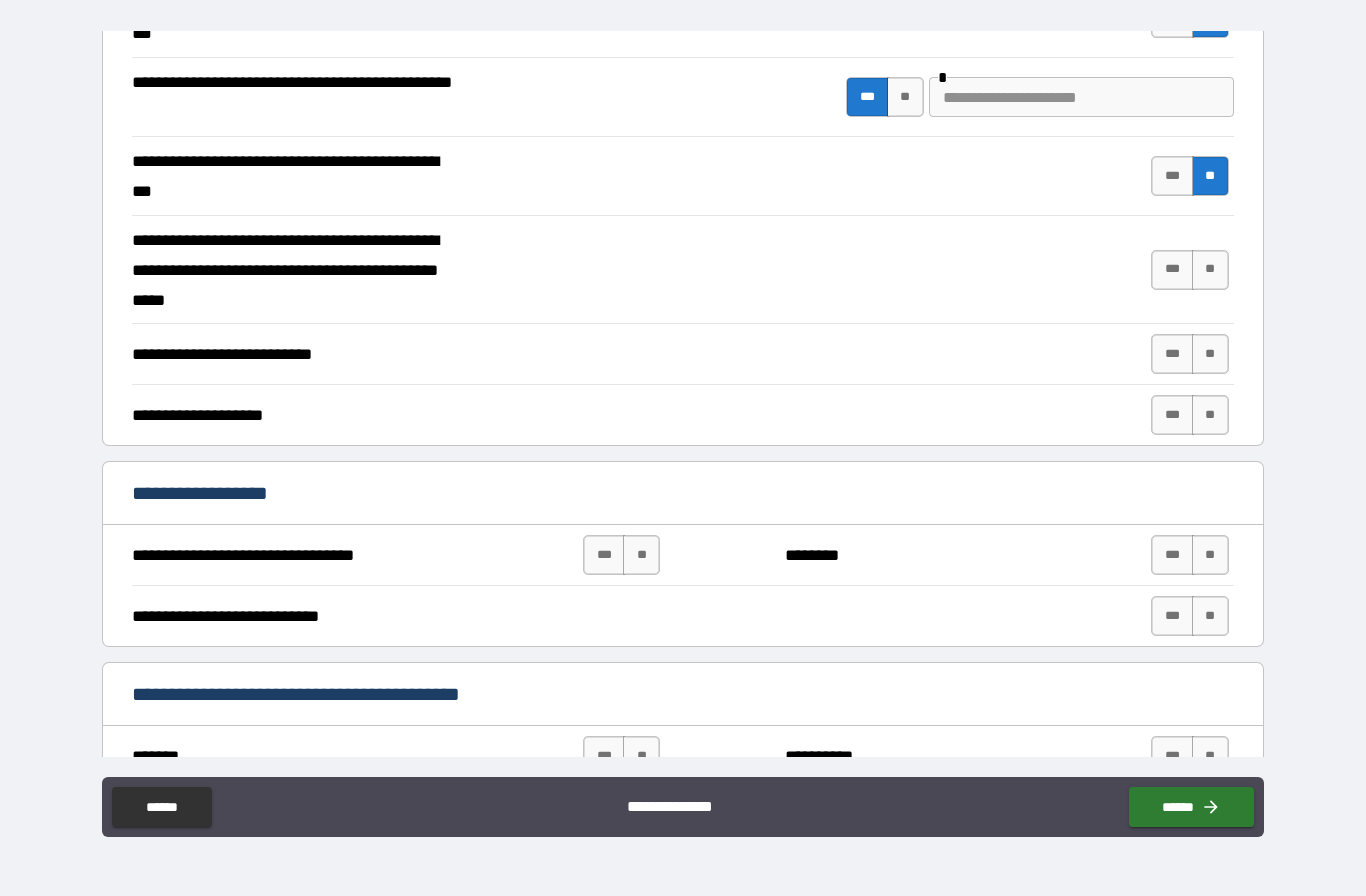 click on "**" at bounding box center (1210, 270) 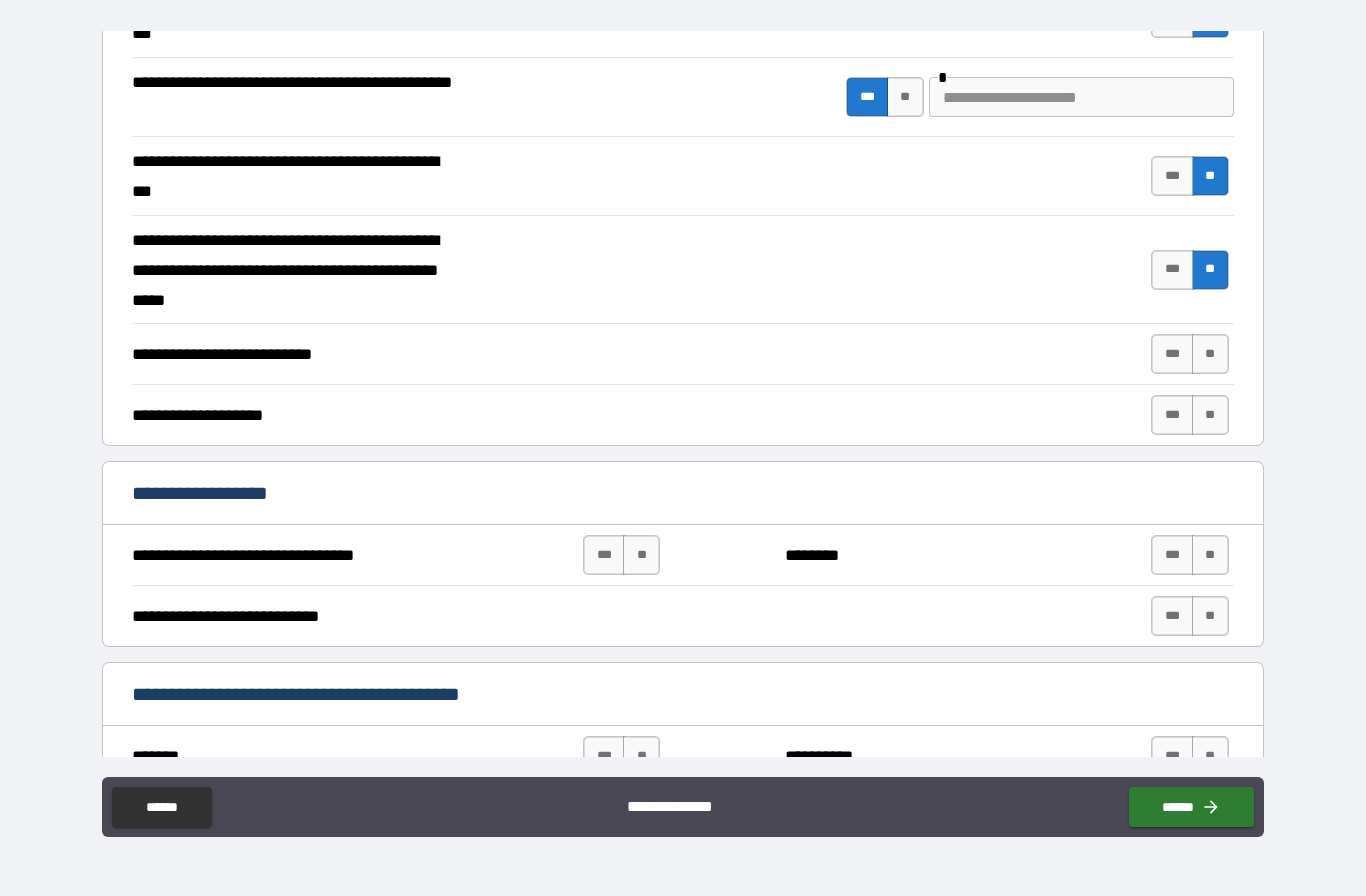 click on "**" at bounding box center (1210, 354) 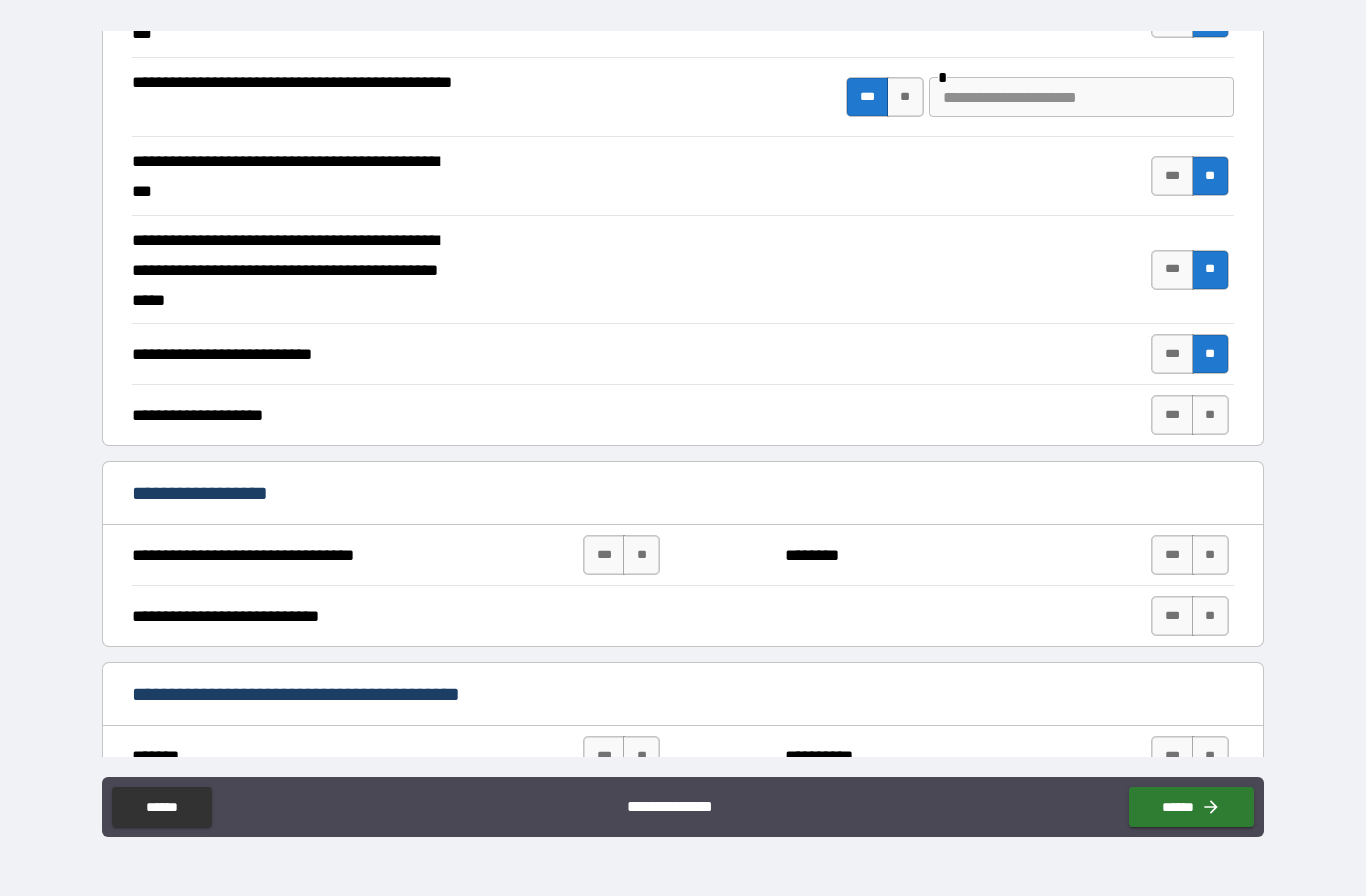 click on "**" at bounding box center [1210, 415] 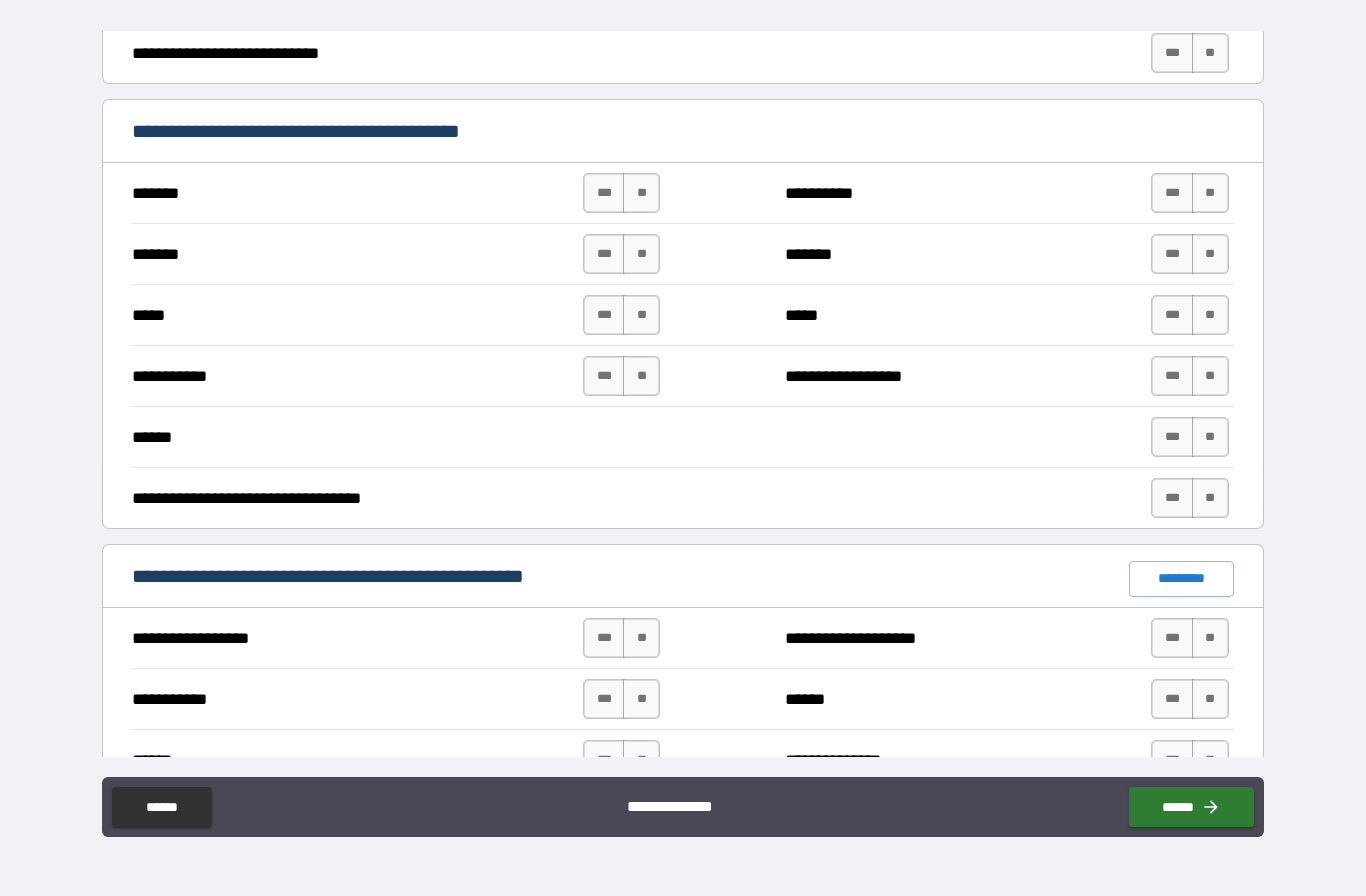 click on "**********" at bounding box center (683, 409) 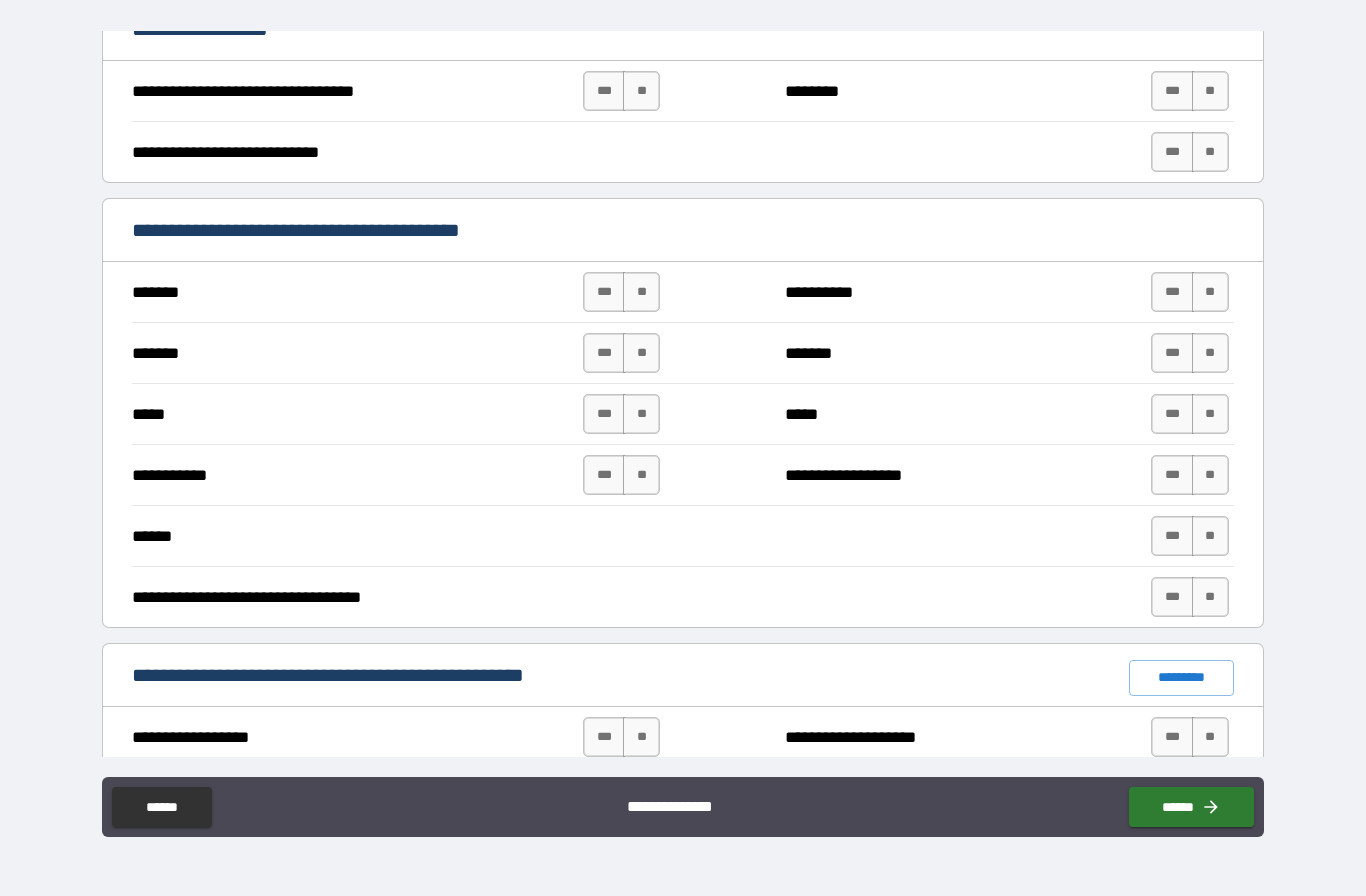 scroll, scrollTop: 876, scrollLeft: 0, axis: vertical 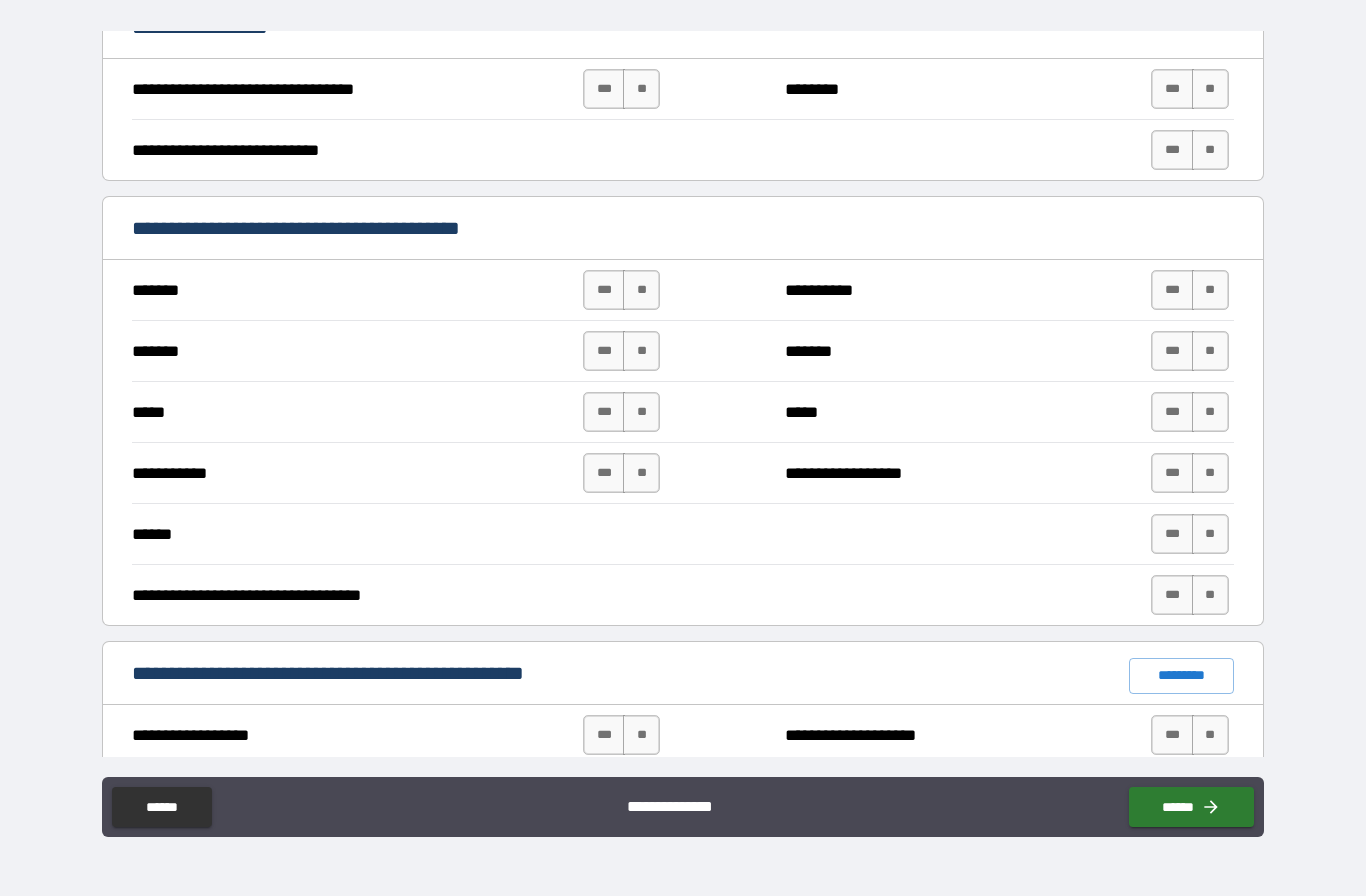 click on "**" at bounding box center (1210, 89) 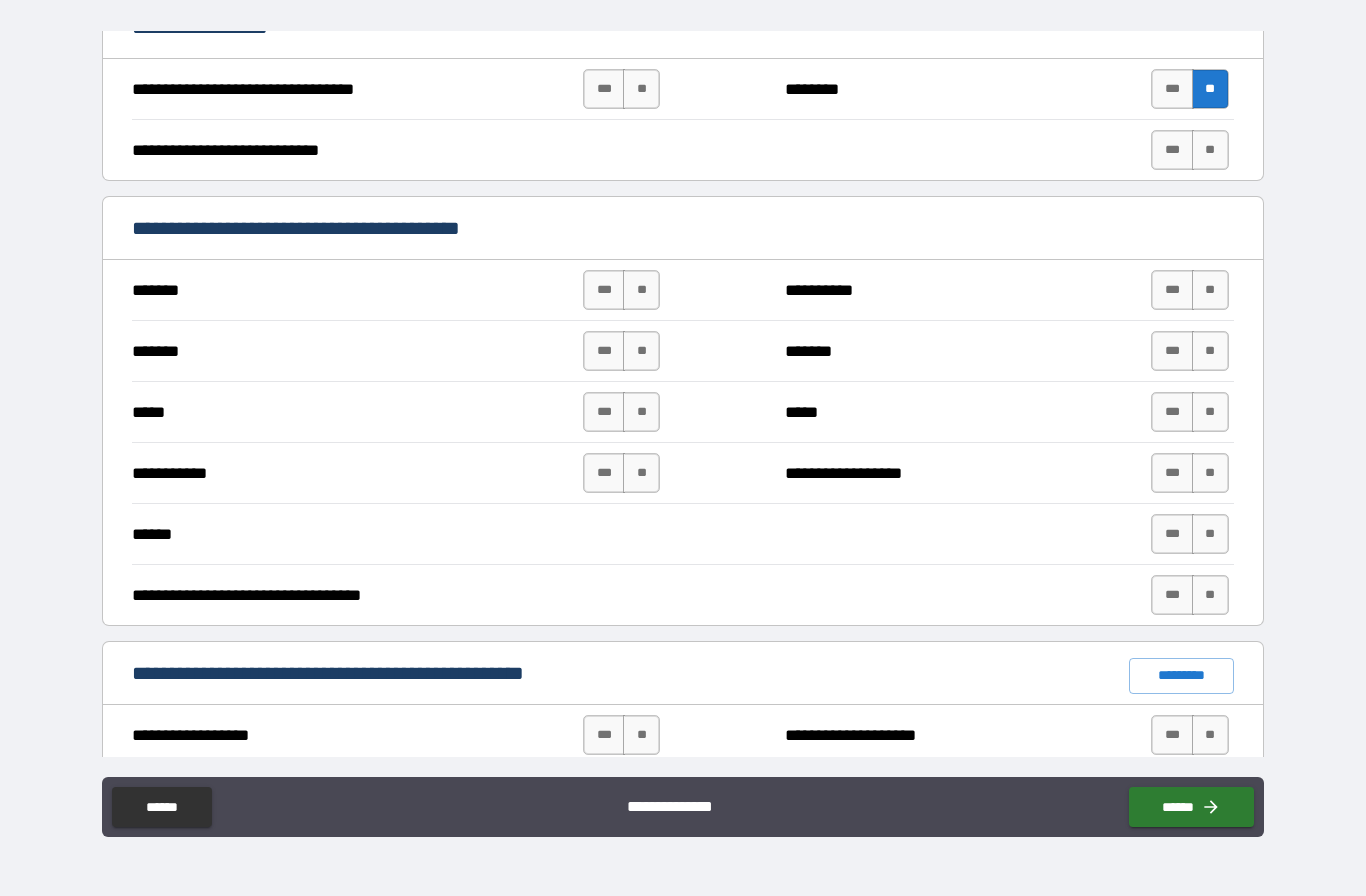 click on "**" at bounding box center (1210, 150) 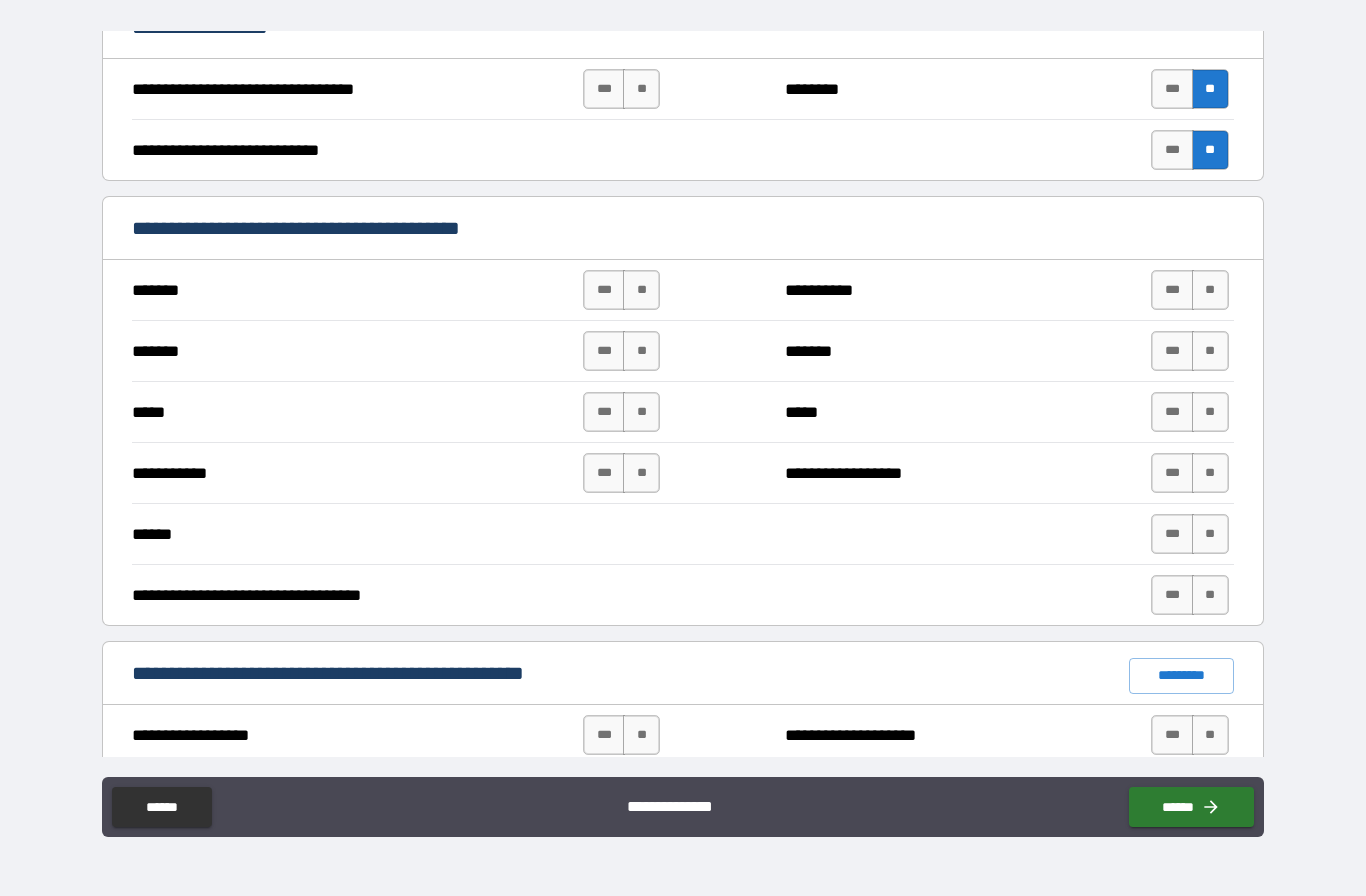 click on "**" at bounding box center [641, 89] 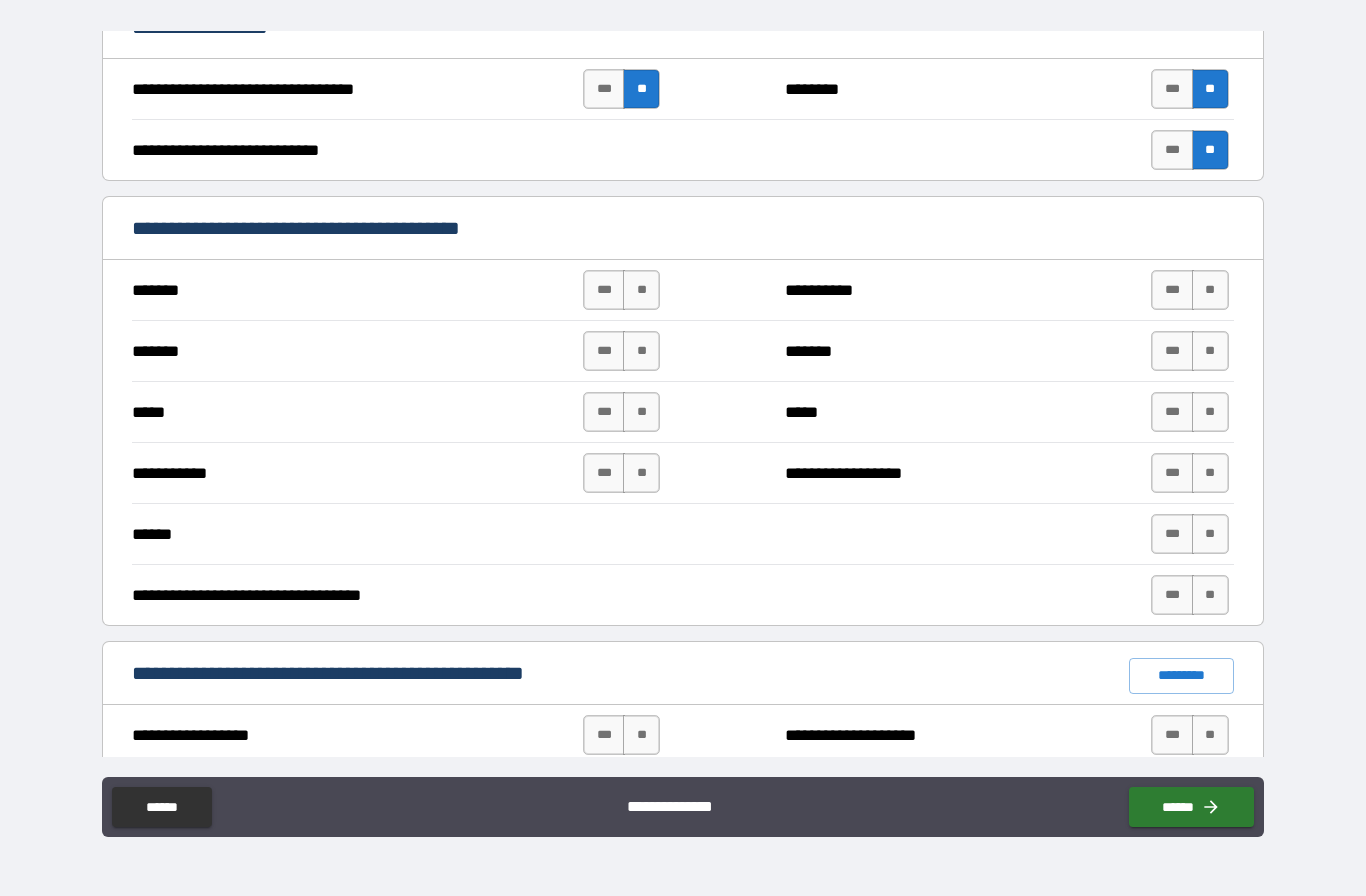 click on "**" at bounding box center [641, 290] 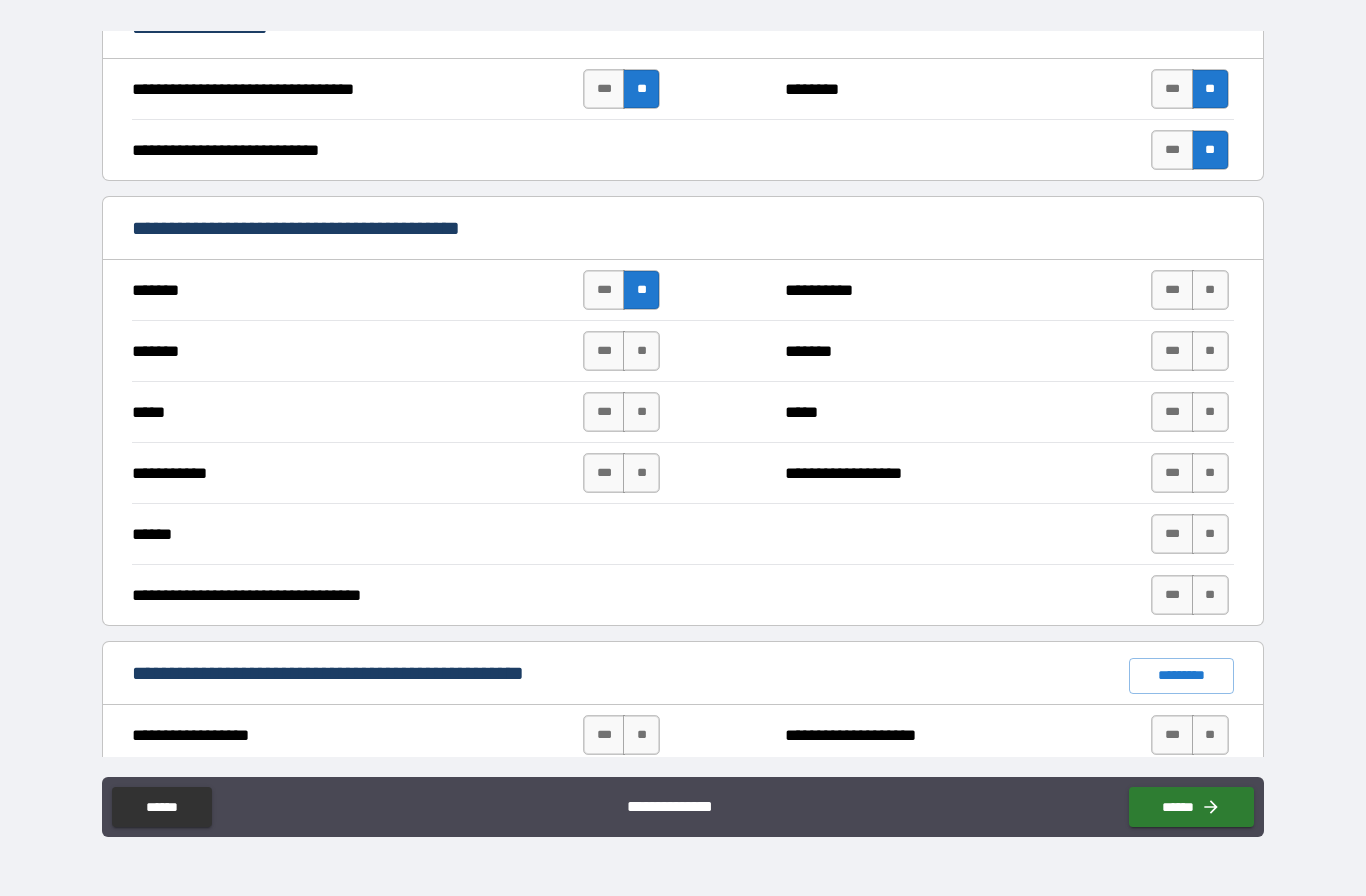 click on "**" at bounding box center [641, 351] 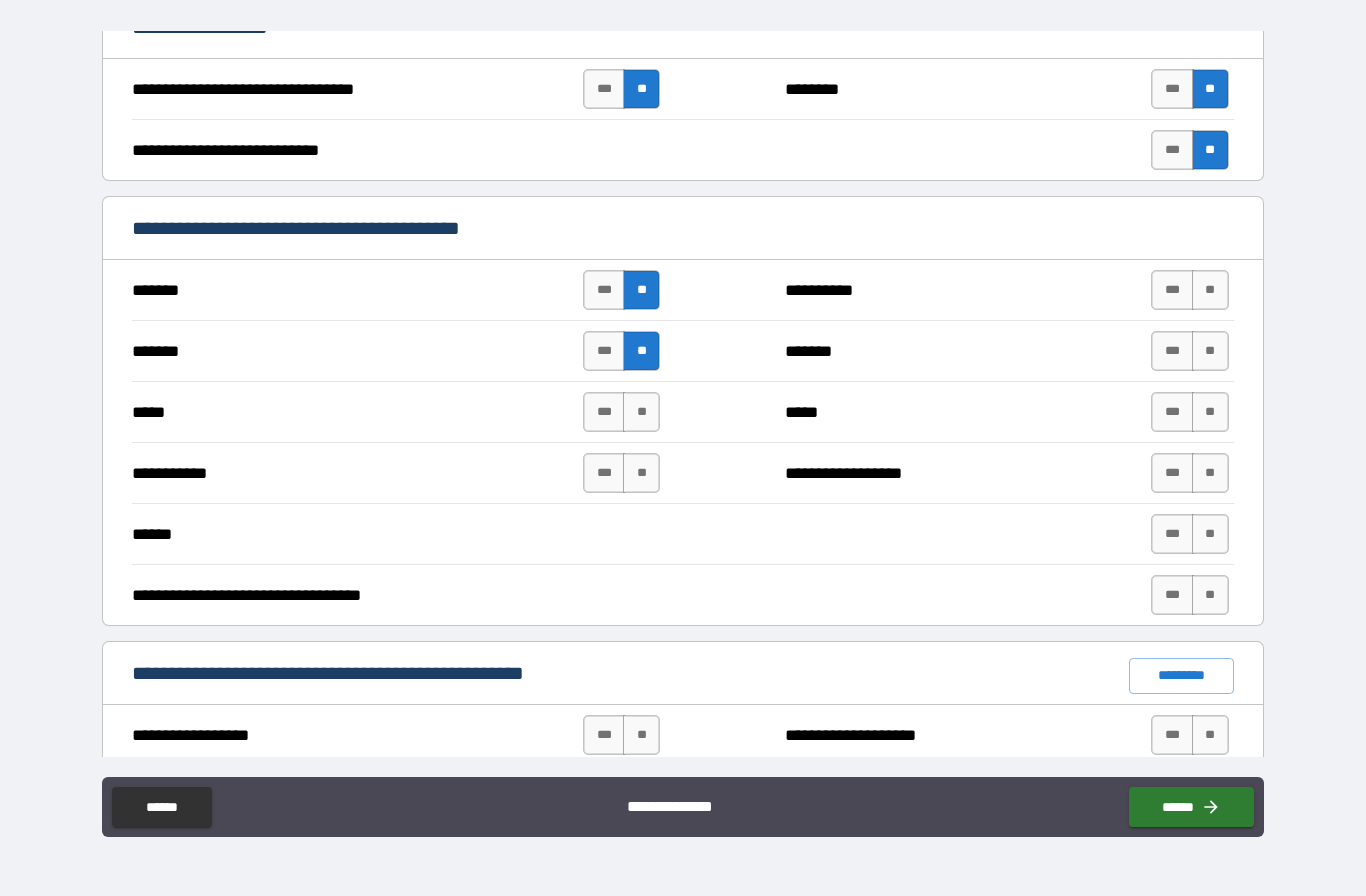 click on "**" at bounding box center (641, 412) 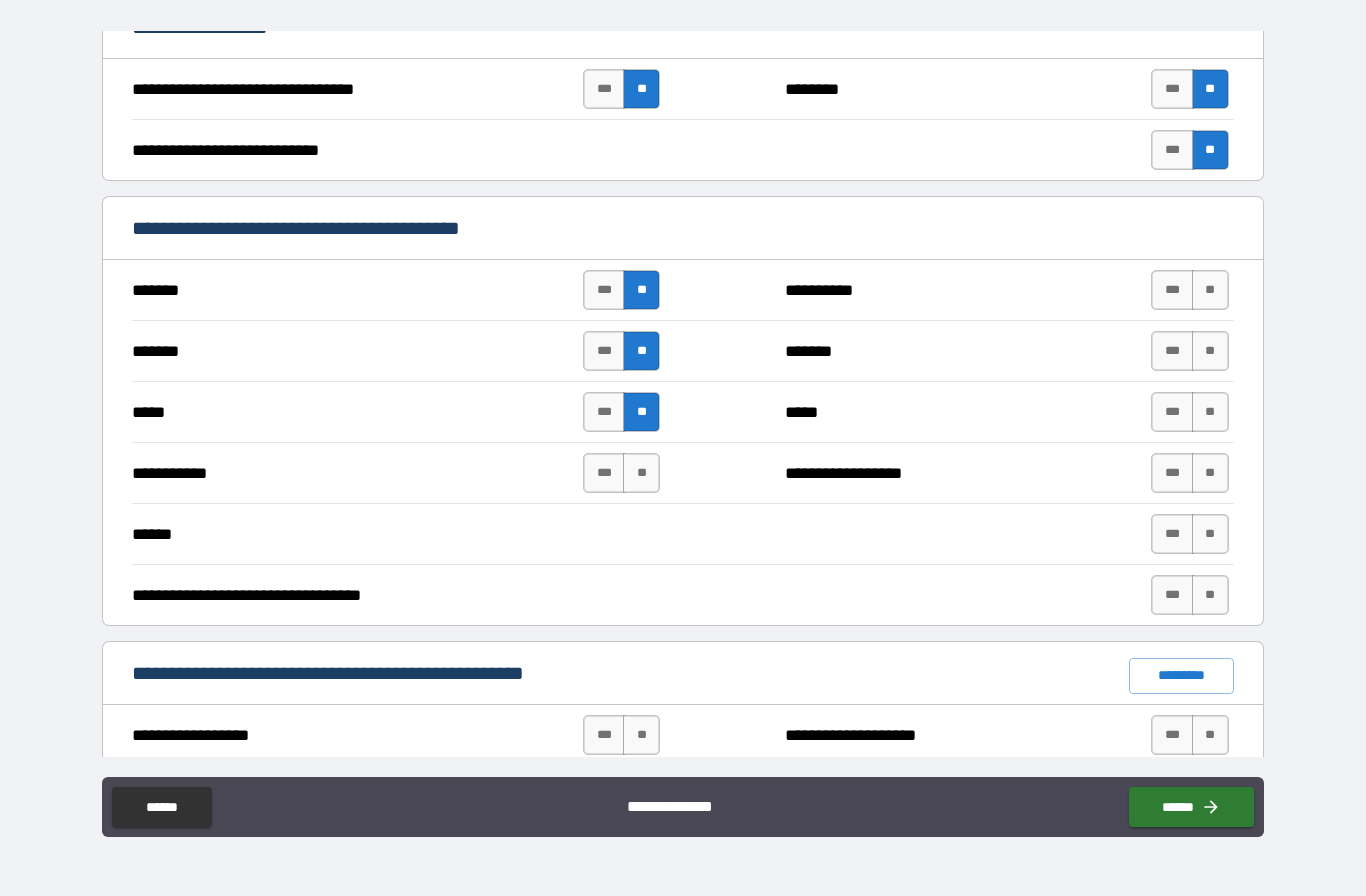 click on "**" at bounding box center [641, 473] 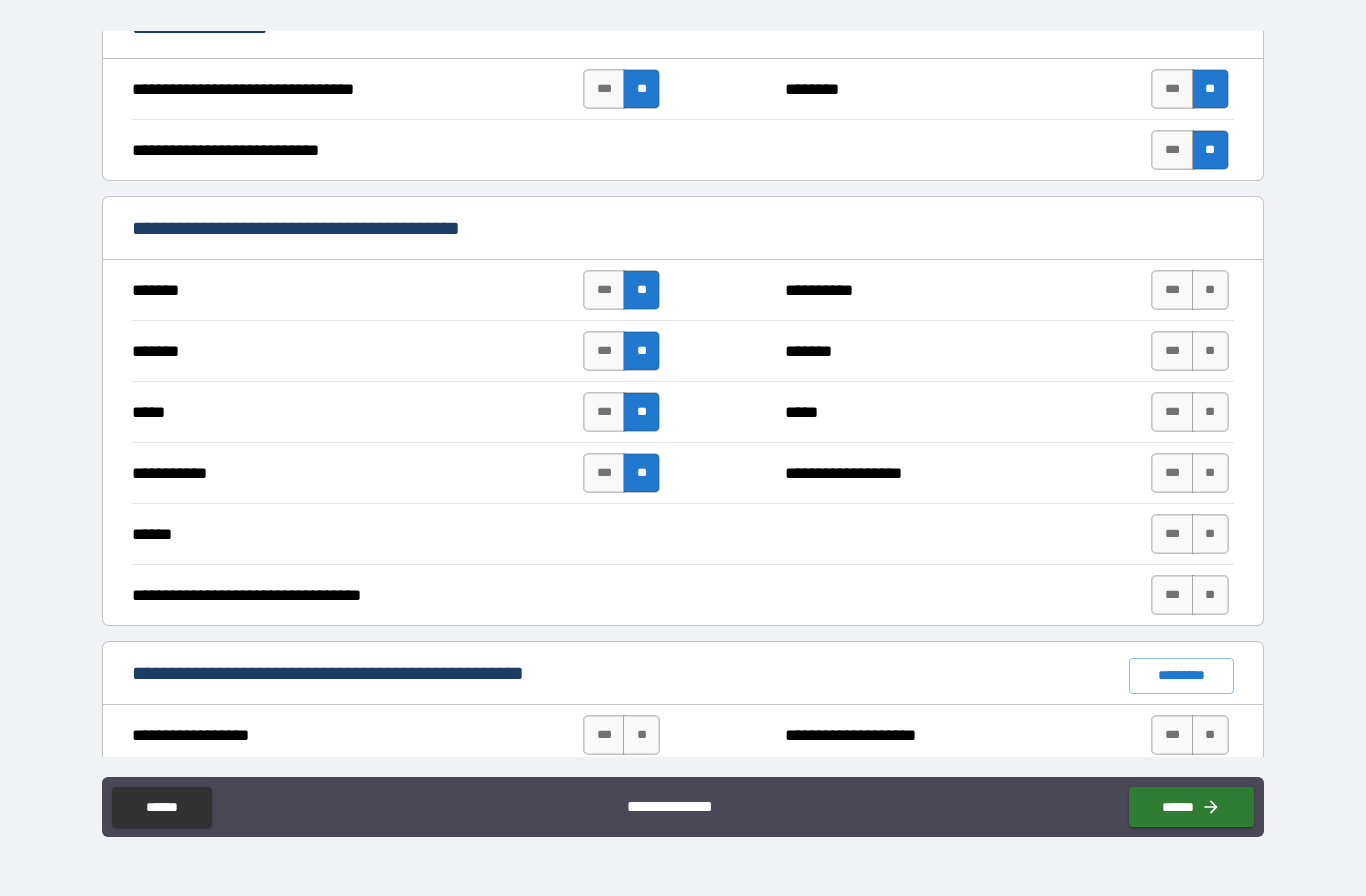 click on "**" at bounding box center (1210, 290) 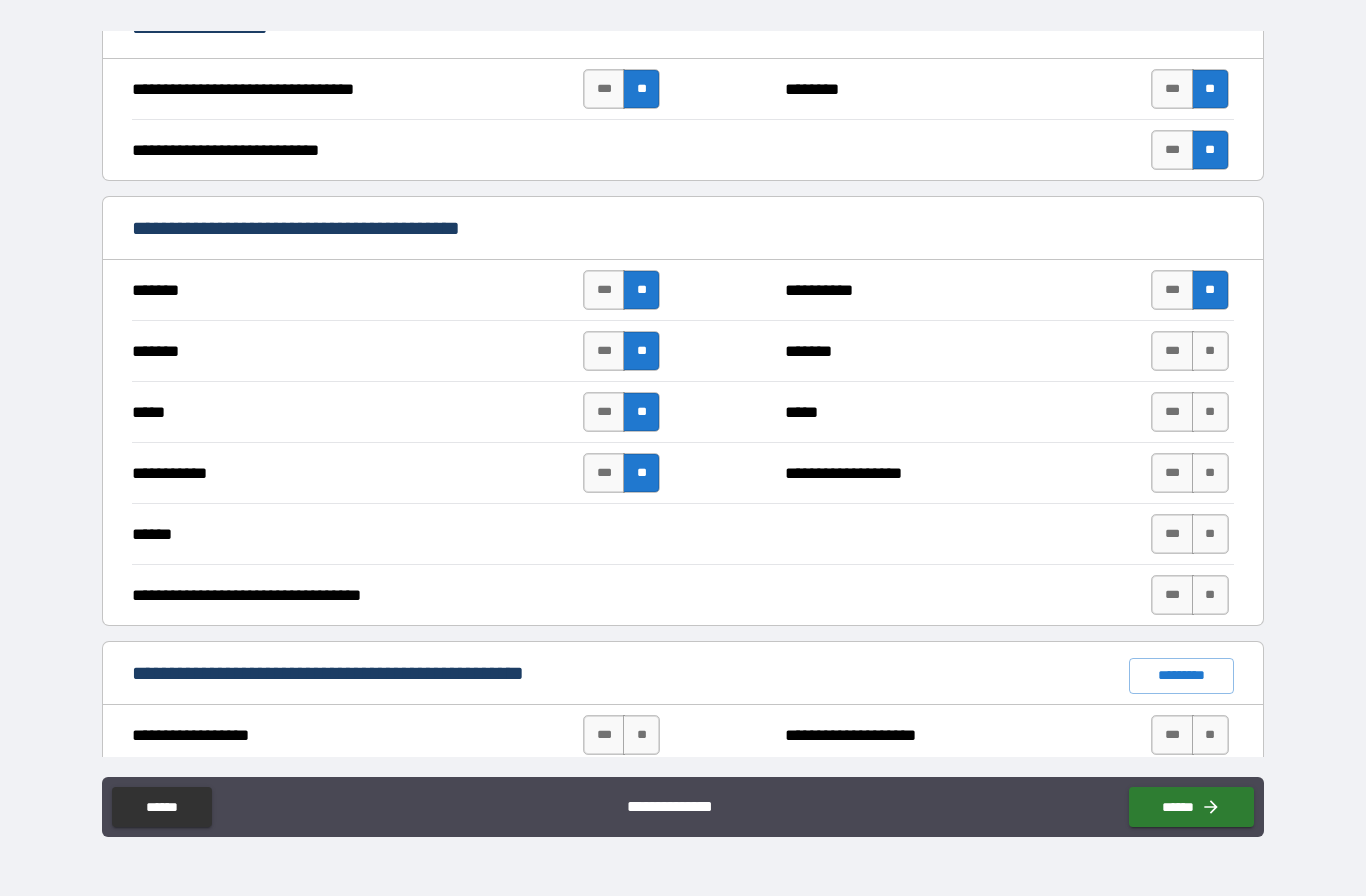 click on "**" at bounding box center [1210, 351] 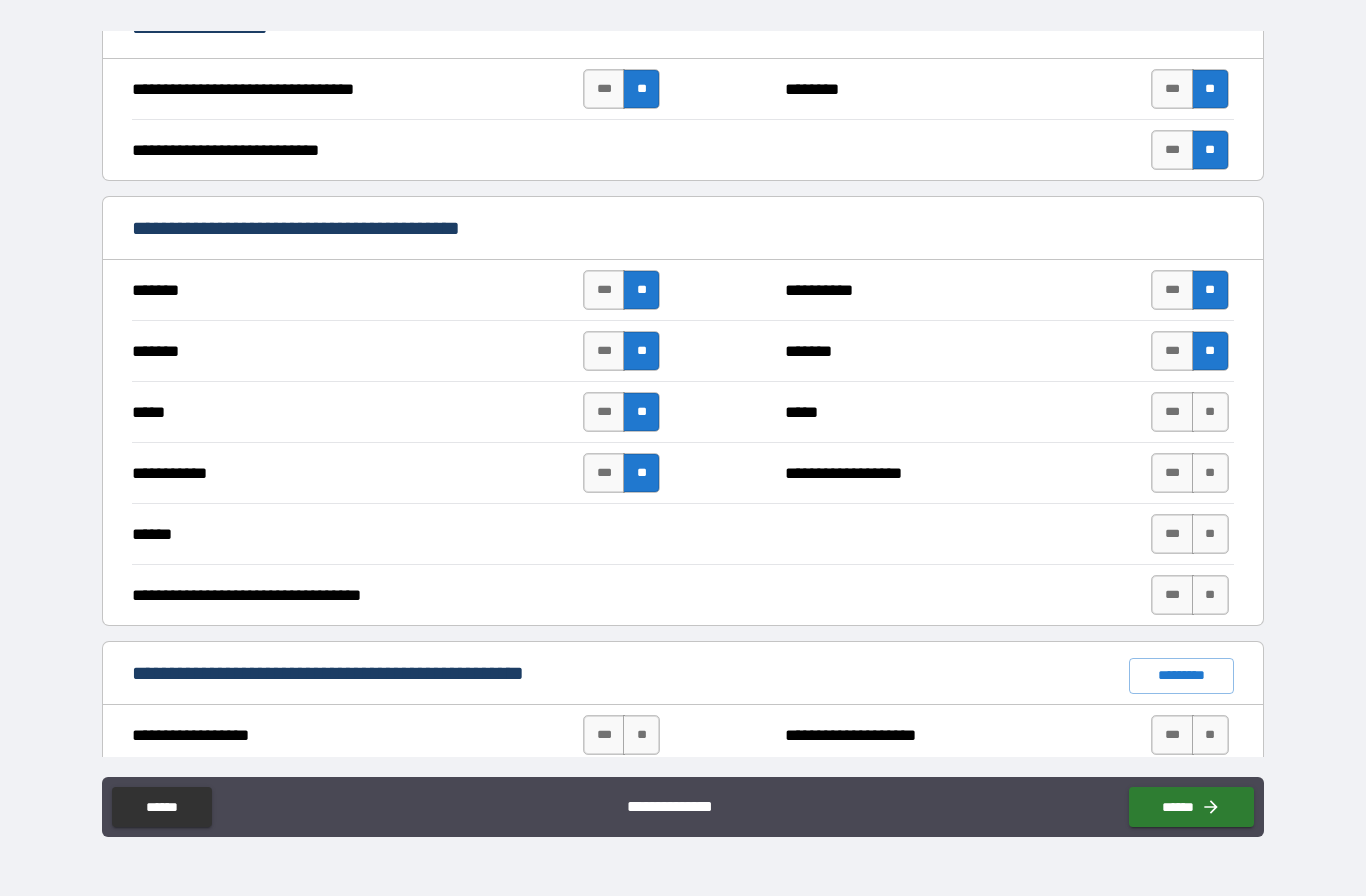 click on "**" at bounding box center (1210, 412) 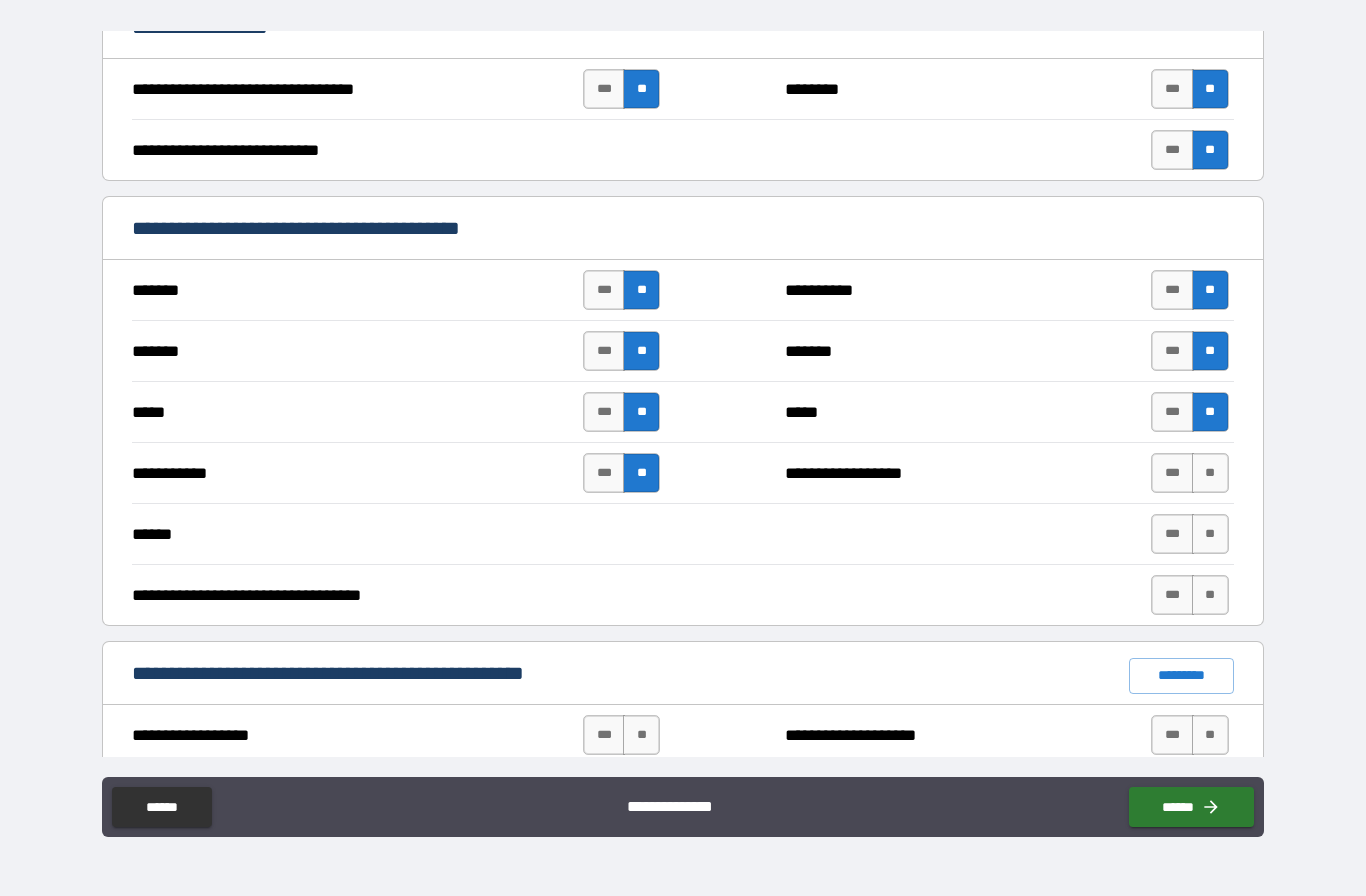 click on "**" at bounding box center (1210, 473) 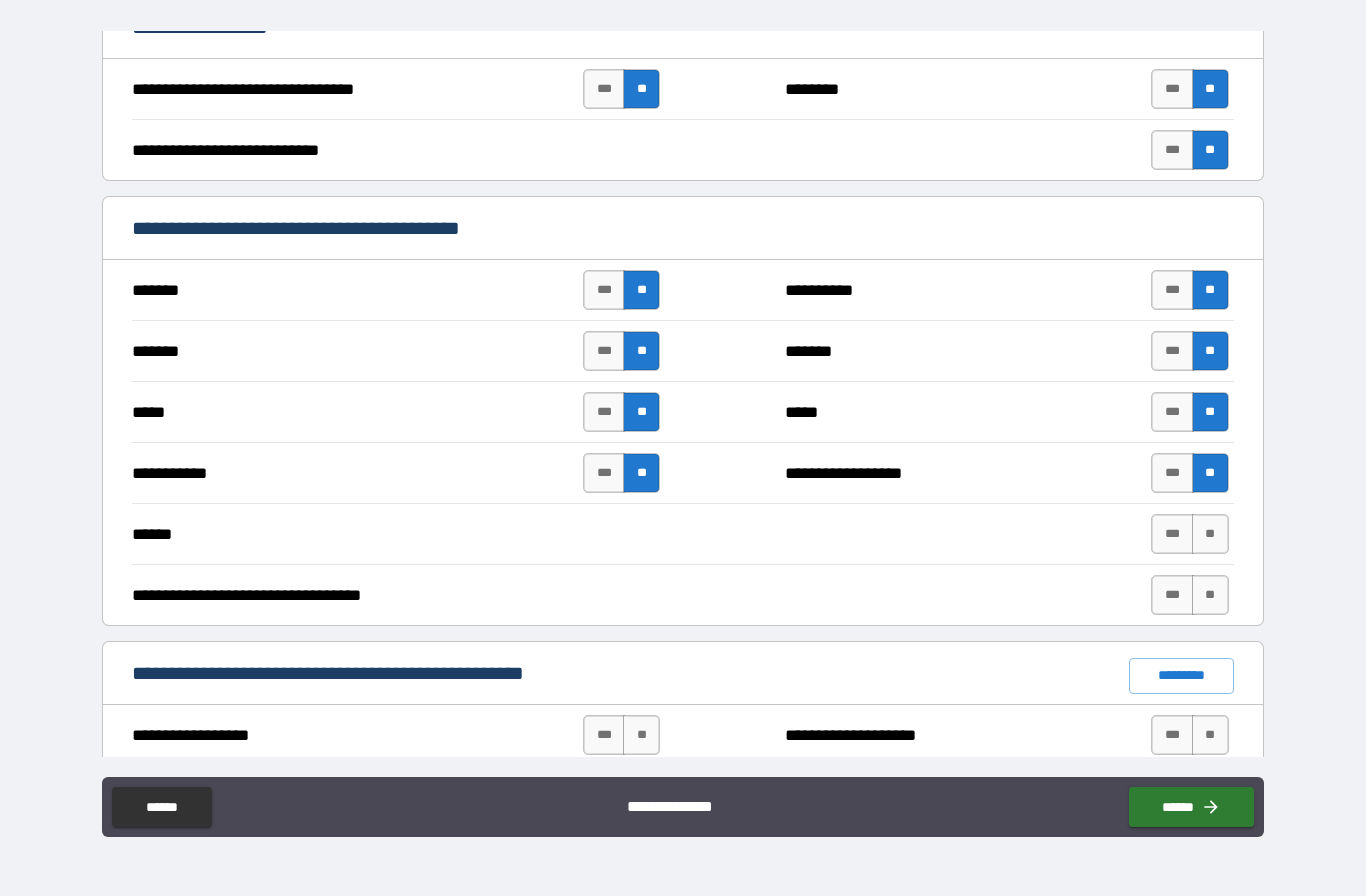 click on "**" at bounding box center [1210, 534] 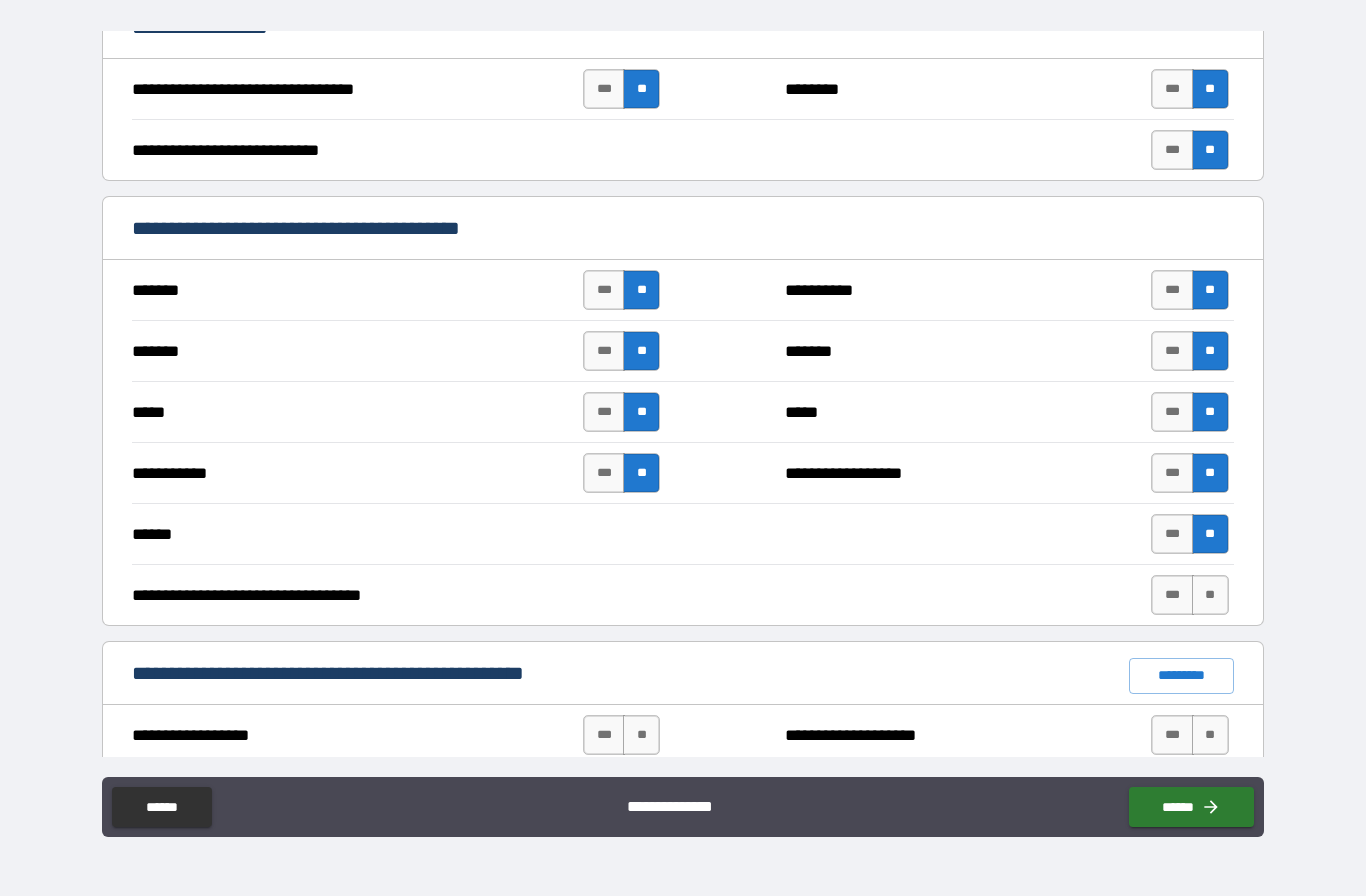 click on "**" at bounding box center [1210, 595] 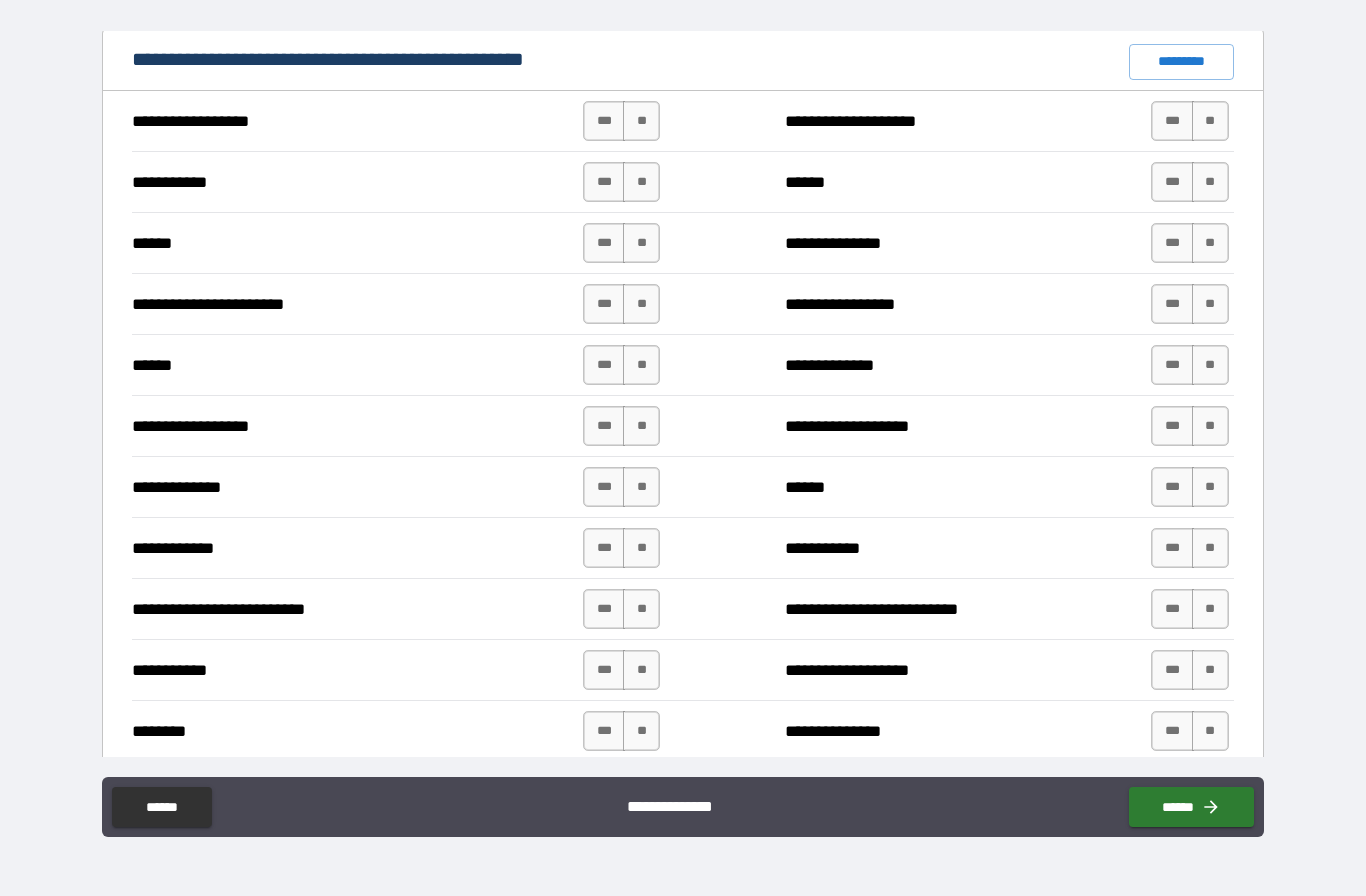 click on "**********" at bounding box center [683, 409] 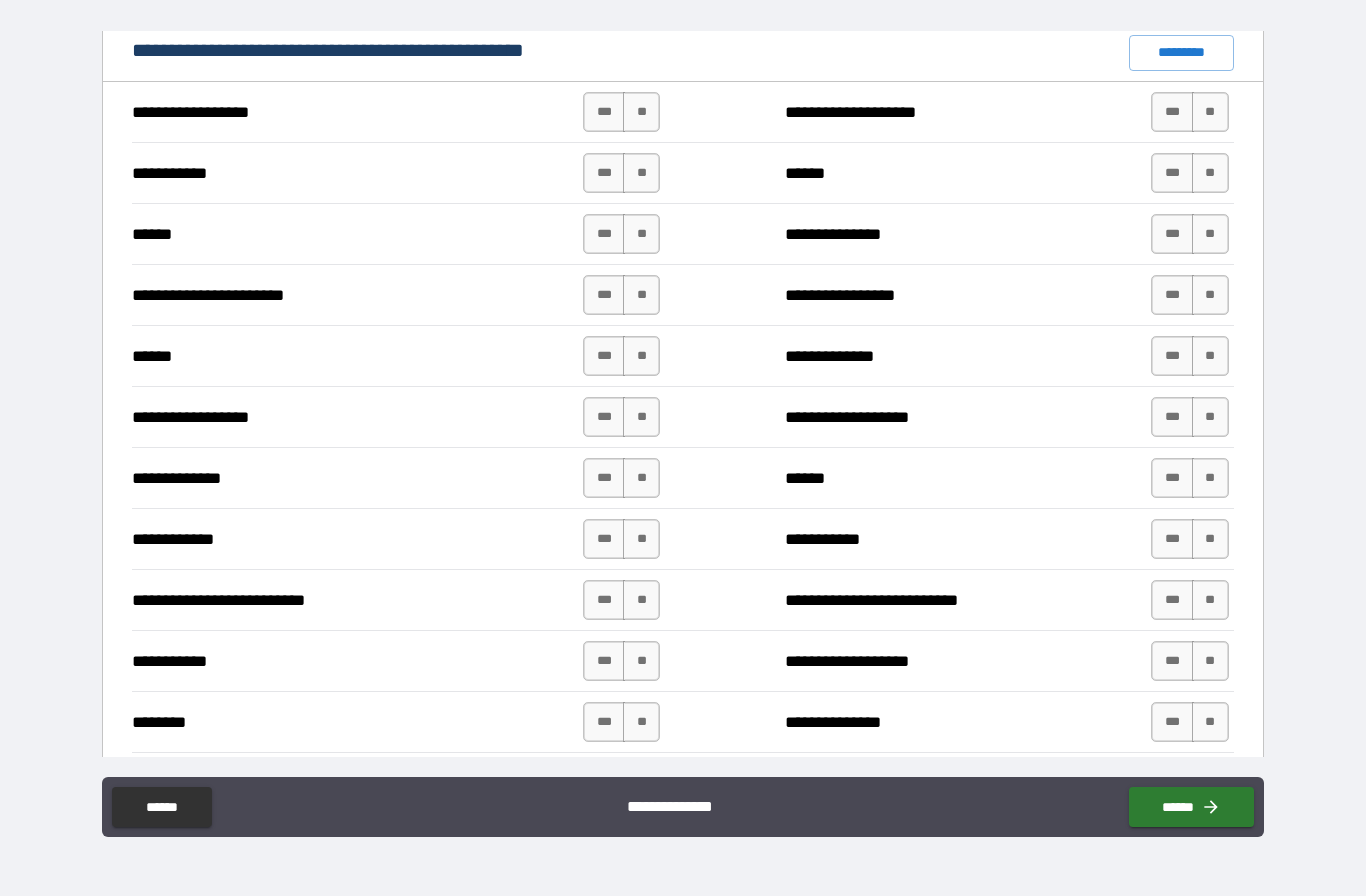 scroll, scrollTop: 1495, scrollLeft: 0, axis: vertical 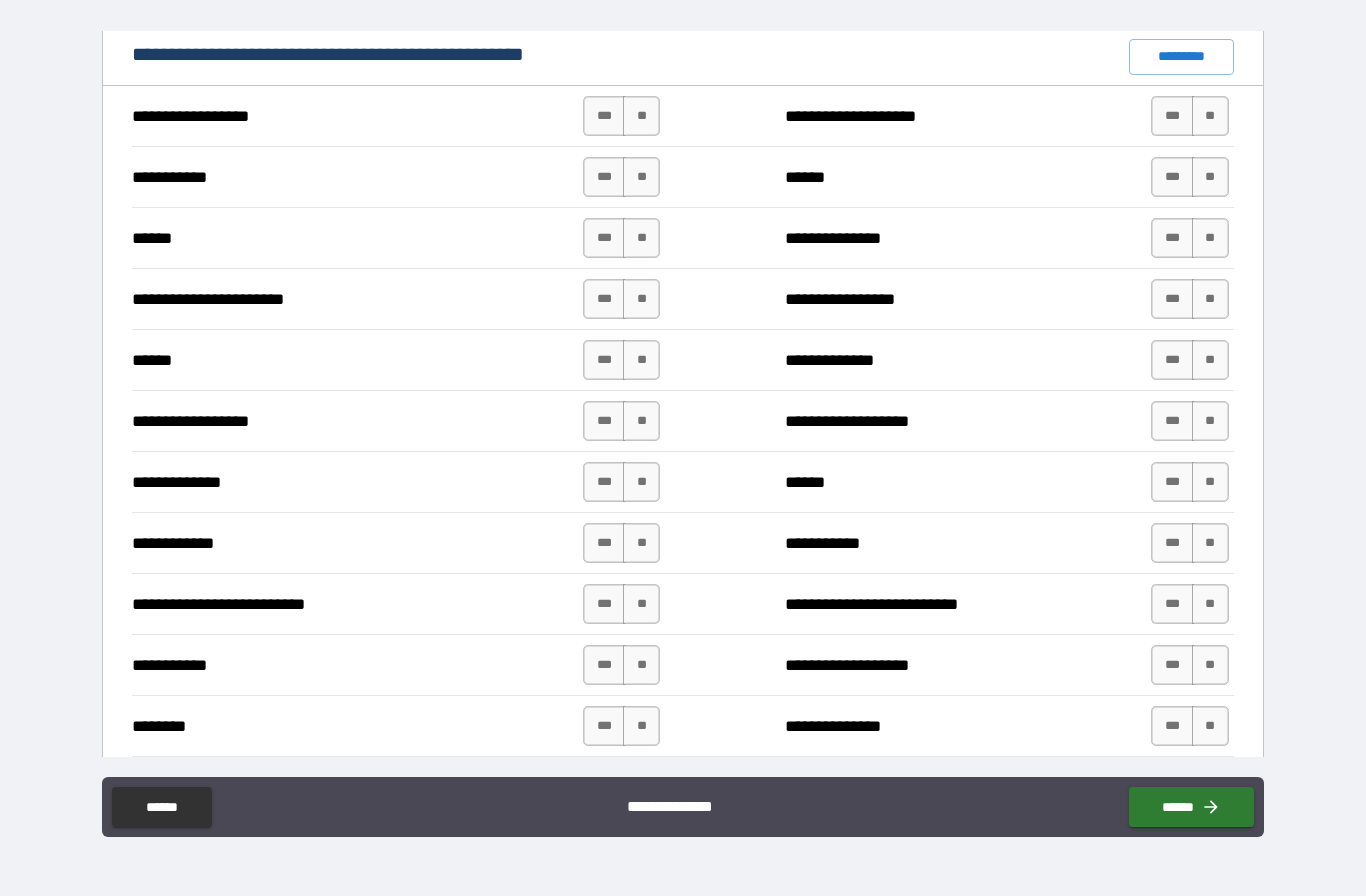 click on "**" at bounding box center (641, 116) 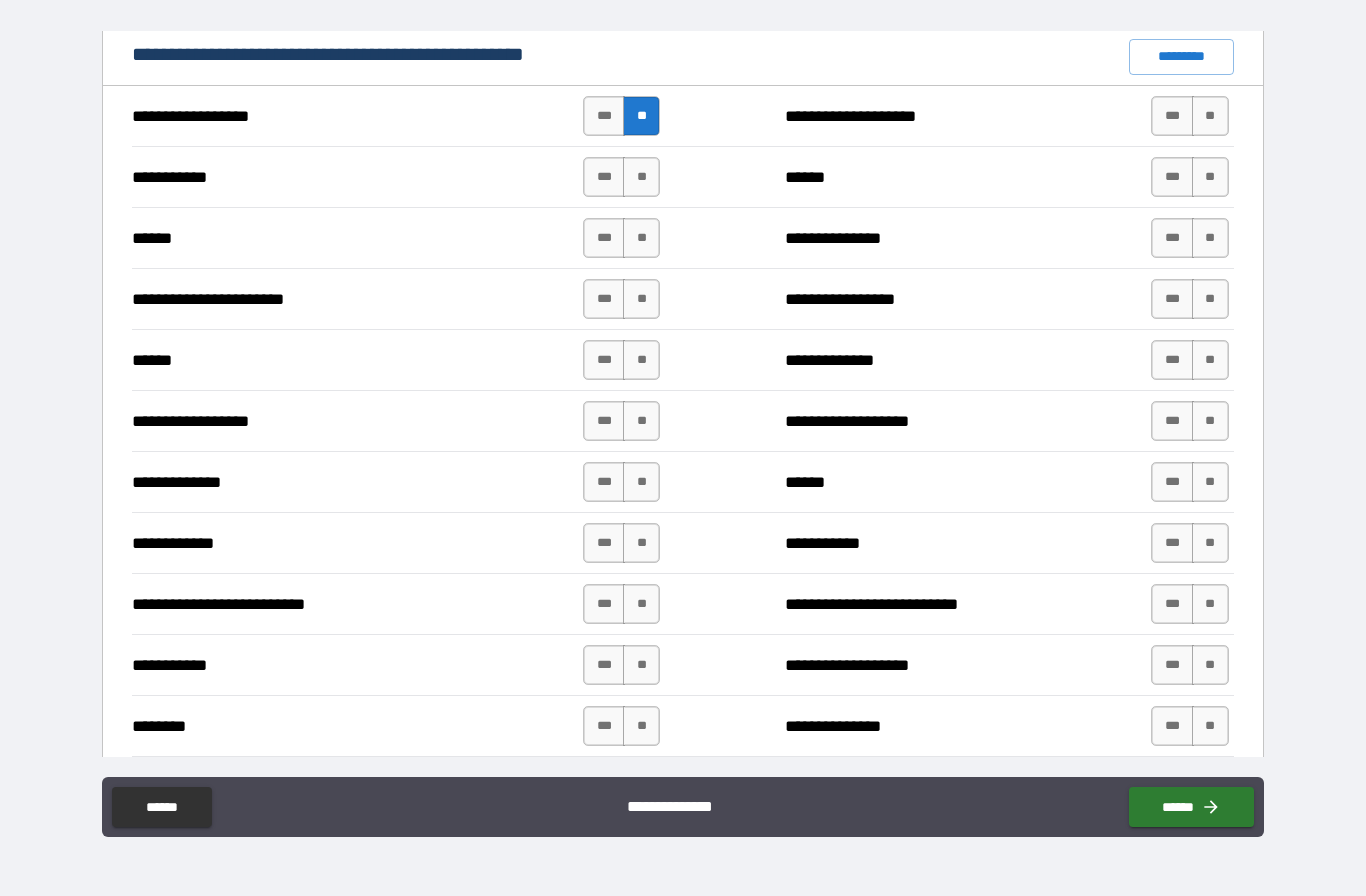 click on "**" at bounding box center (641, 177) 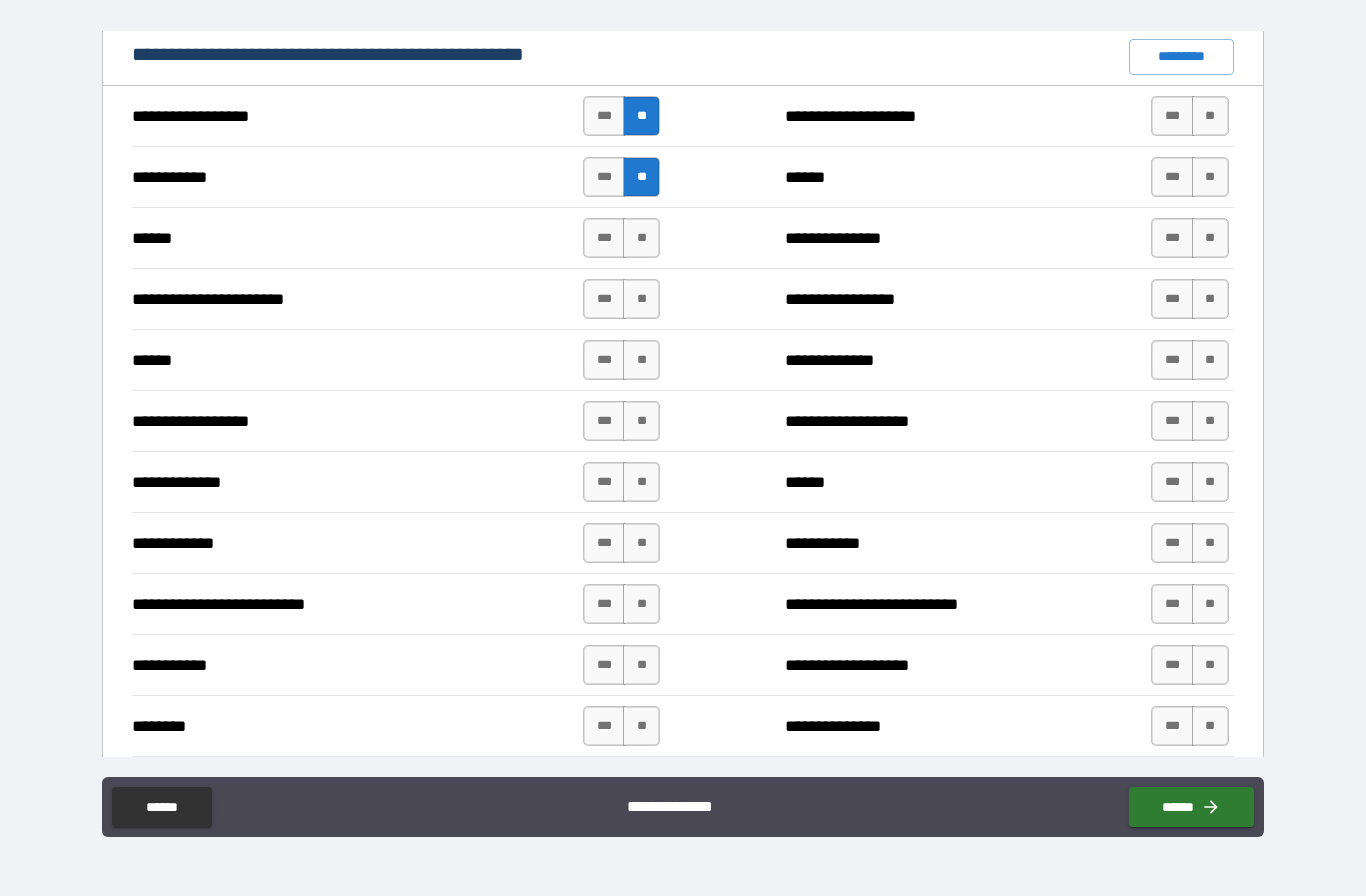 click on "**" at bounding box center [641, 238] 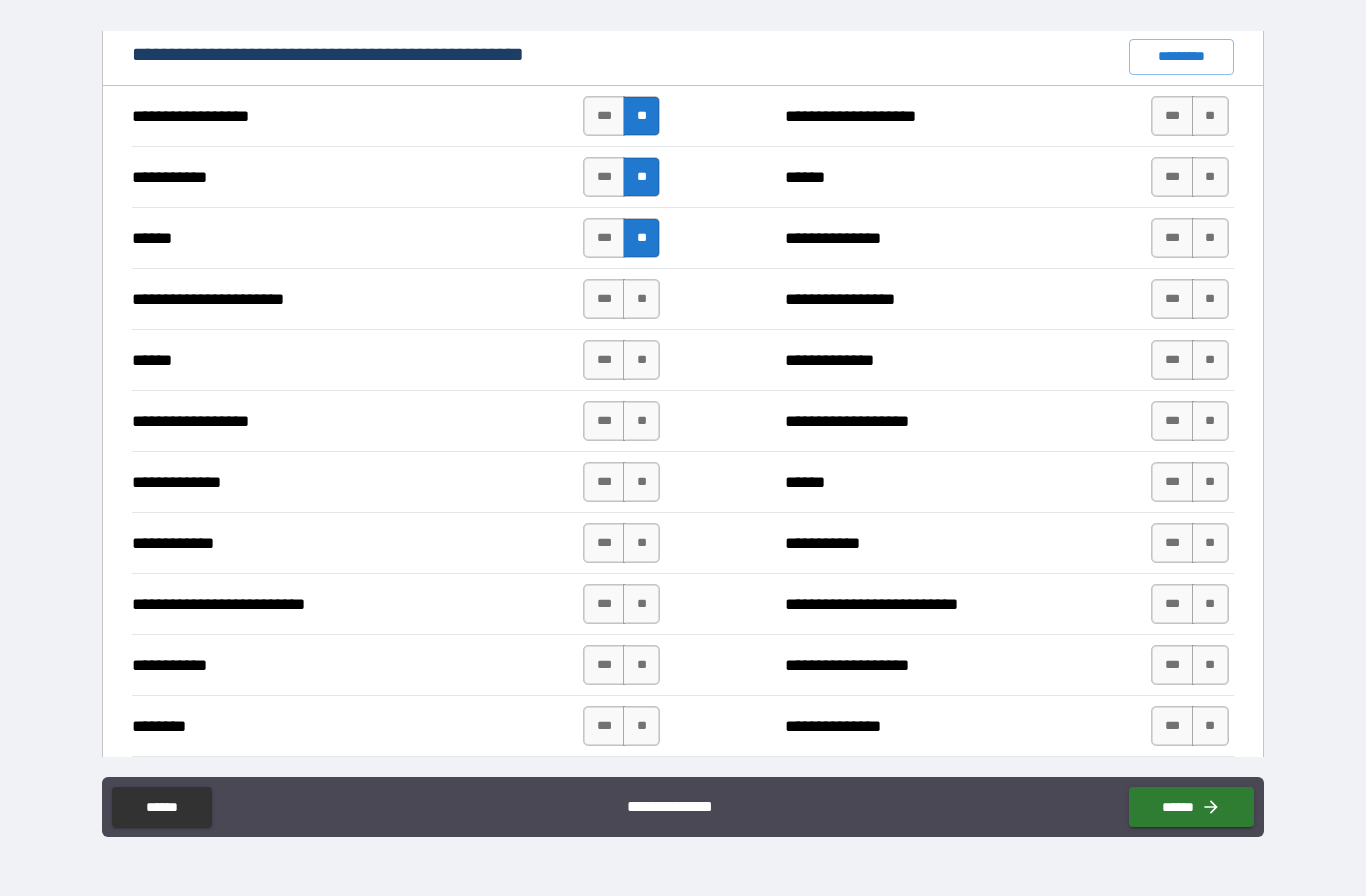 click on "**" at bounding box center [641, 299] 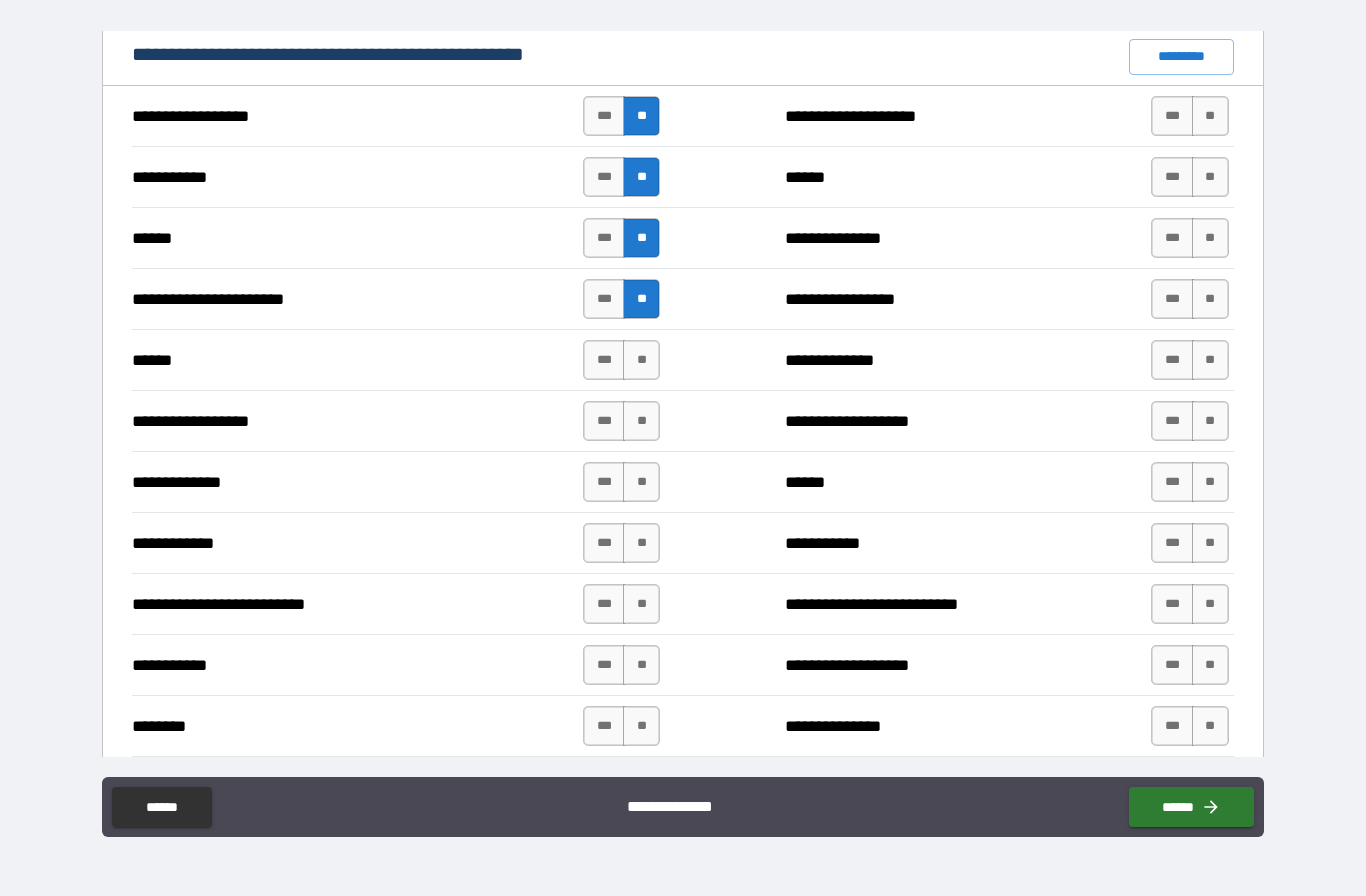 click on "**" at bounding box center (641, 360) 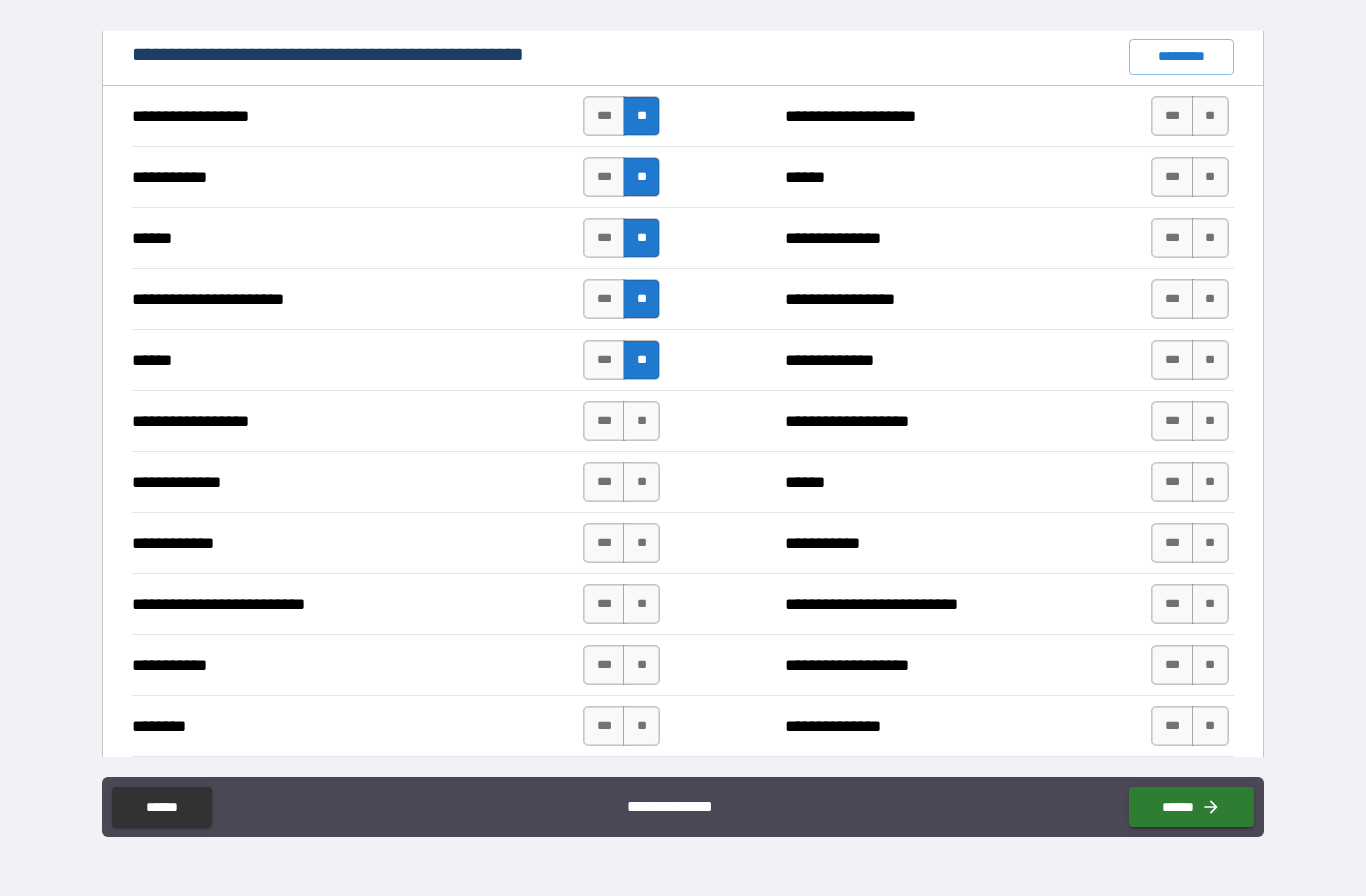 click on "**" at bounding box center [641, 421] 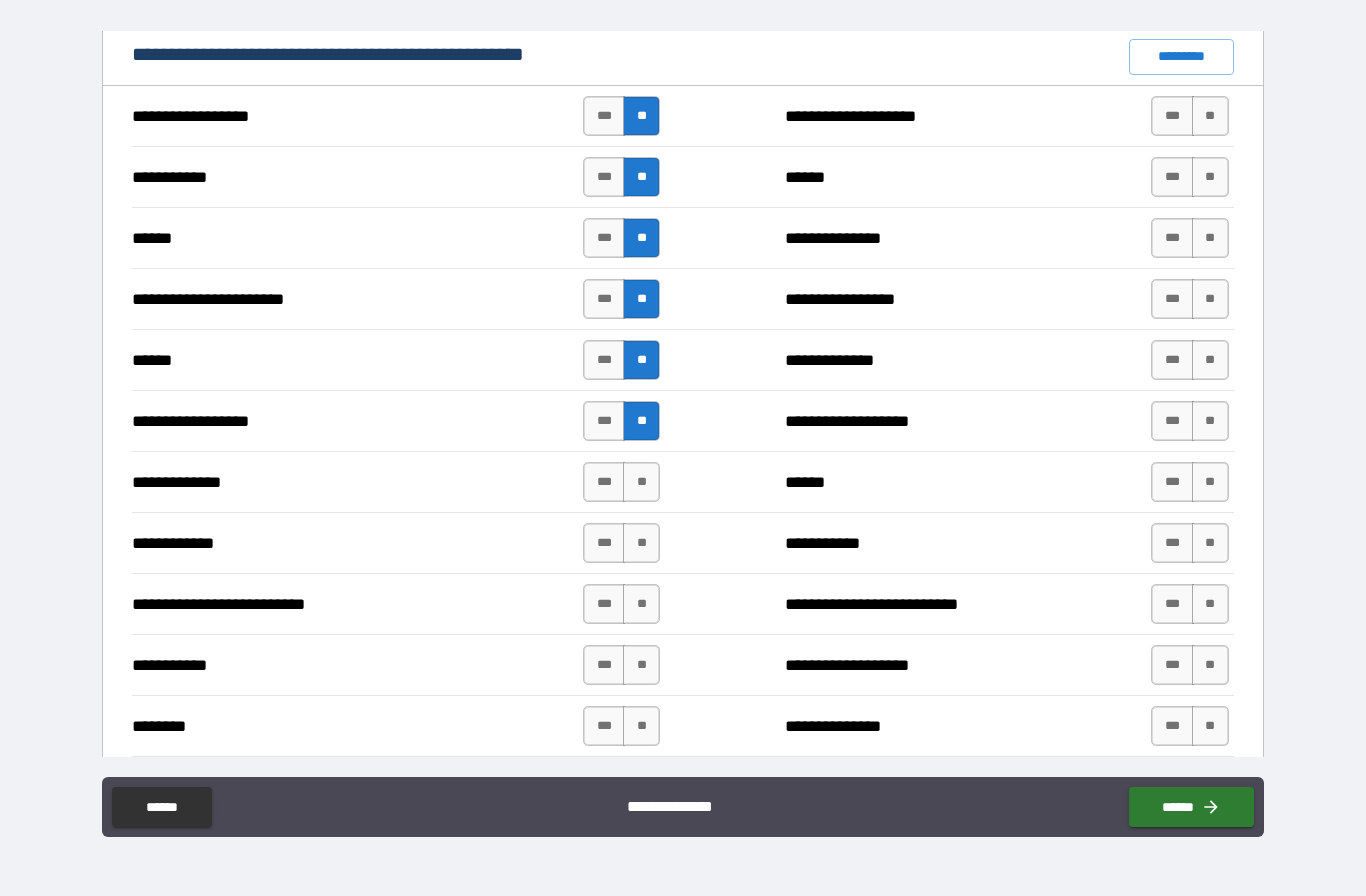 click on "**" at bounding box center [641, 482] 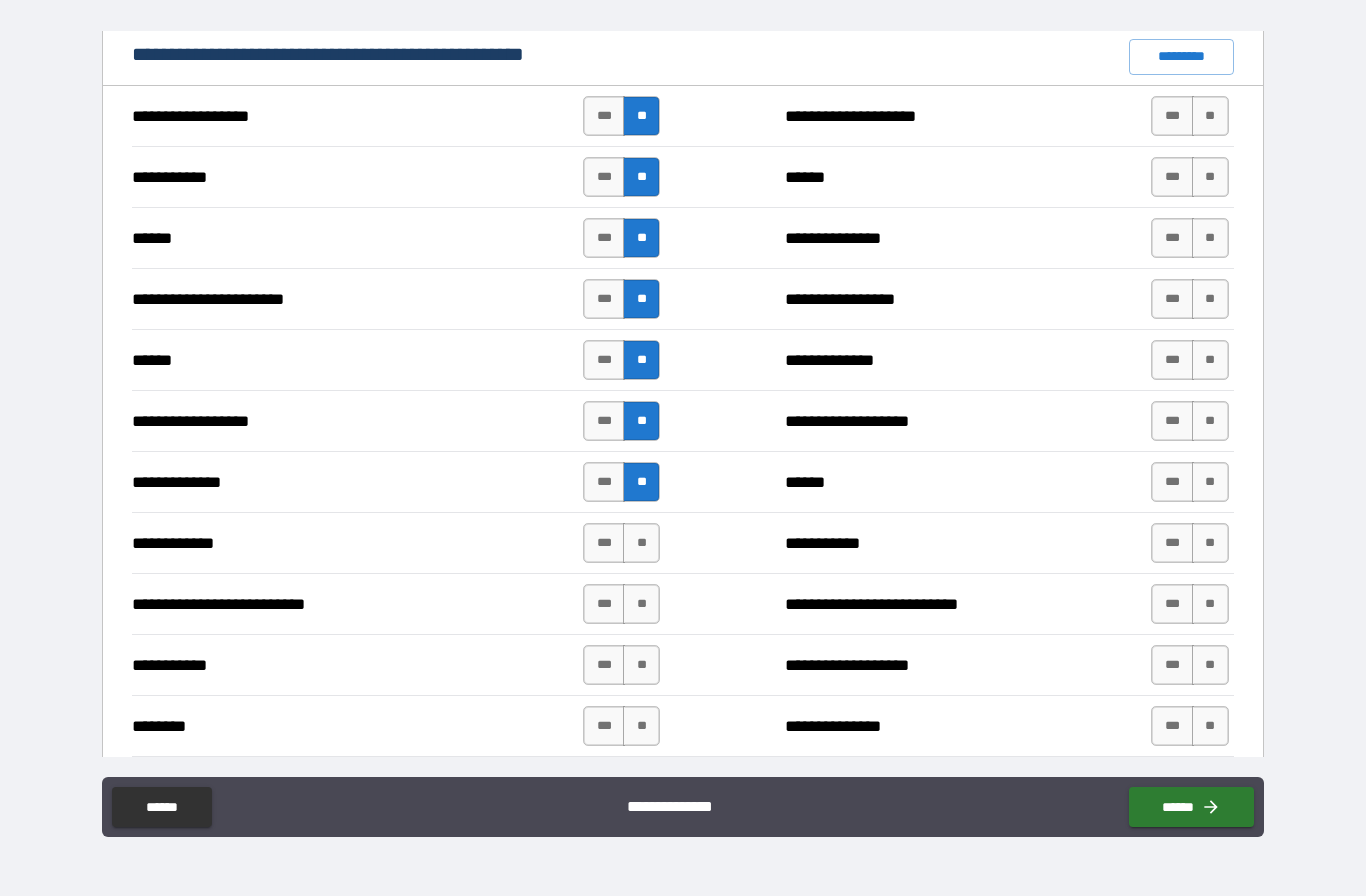 click on "**" at bounding box center (641, 543) 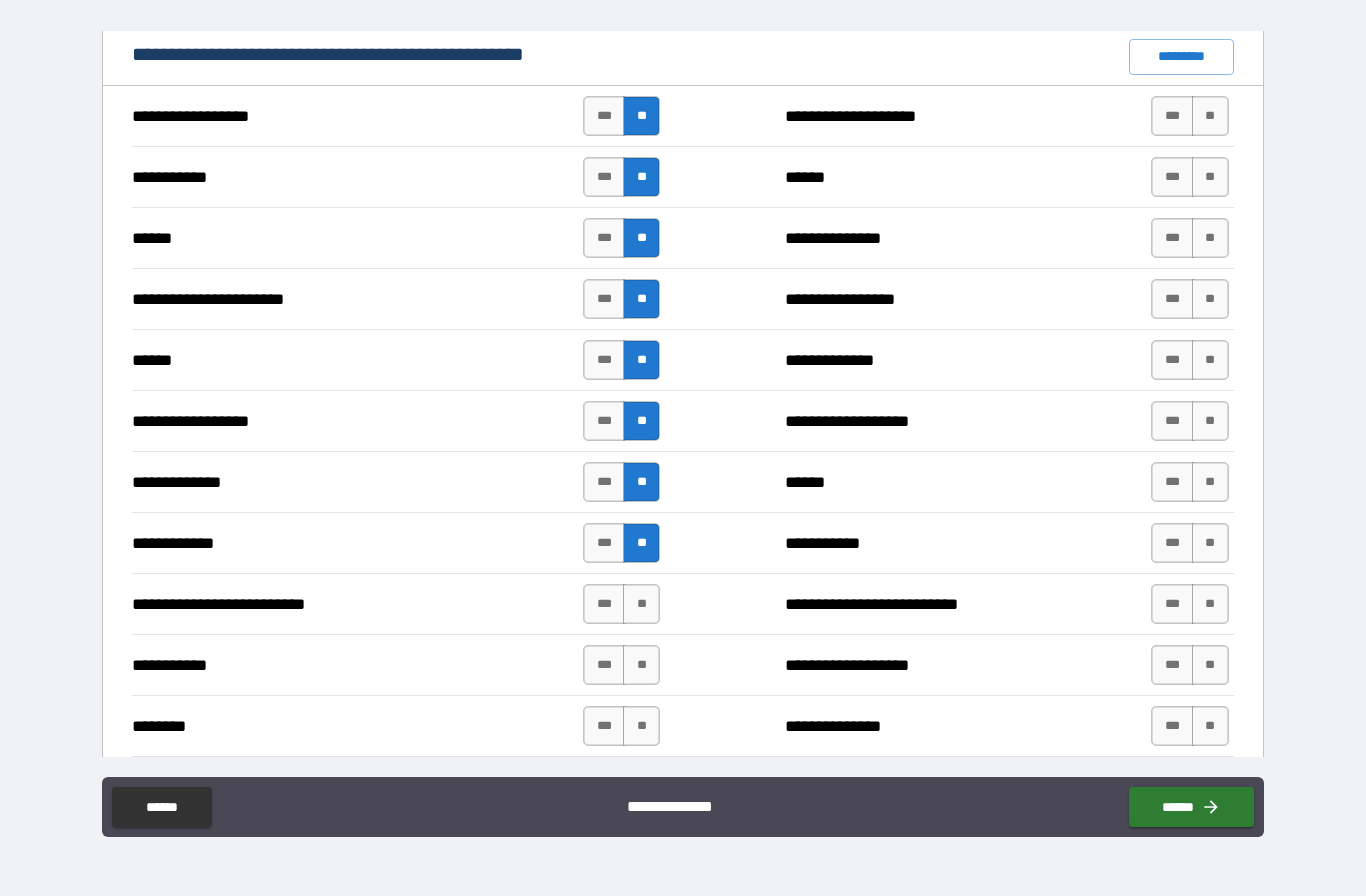 click on "**" at bounding box center (641, 604) 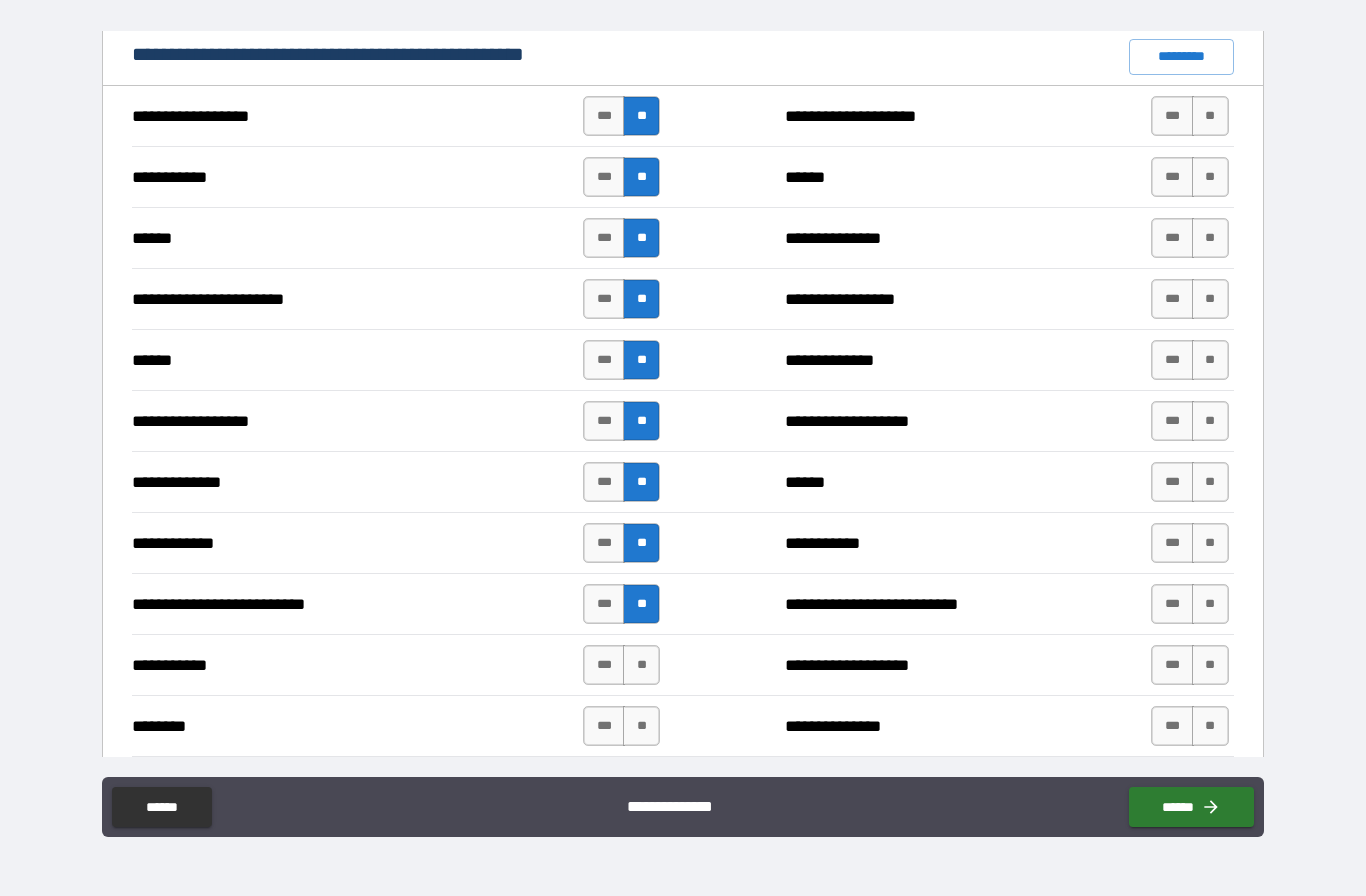 click on "**" at bounding box center (641, 665) 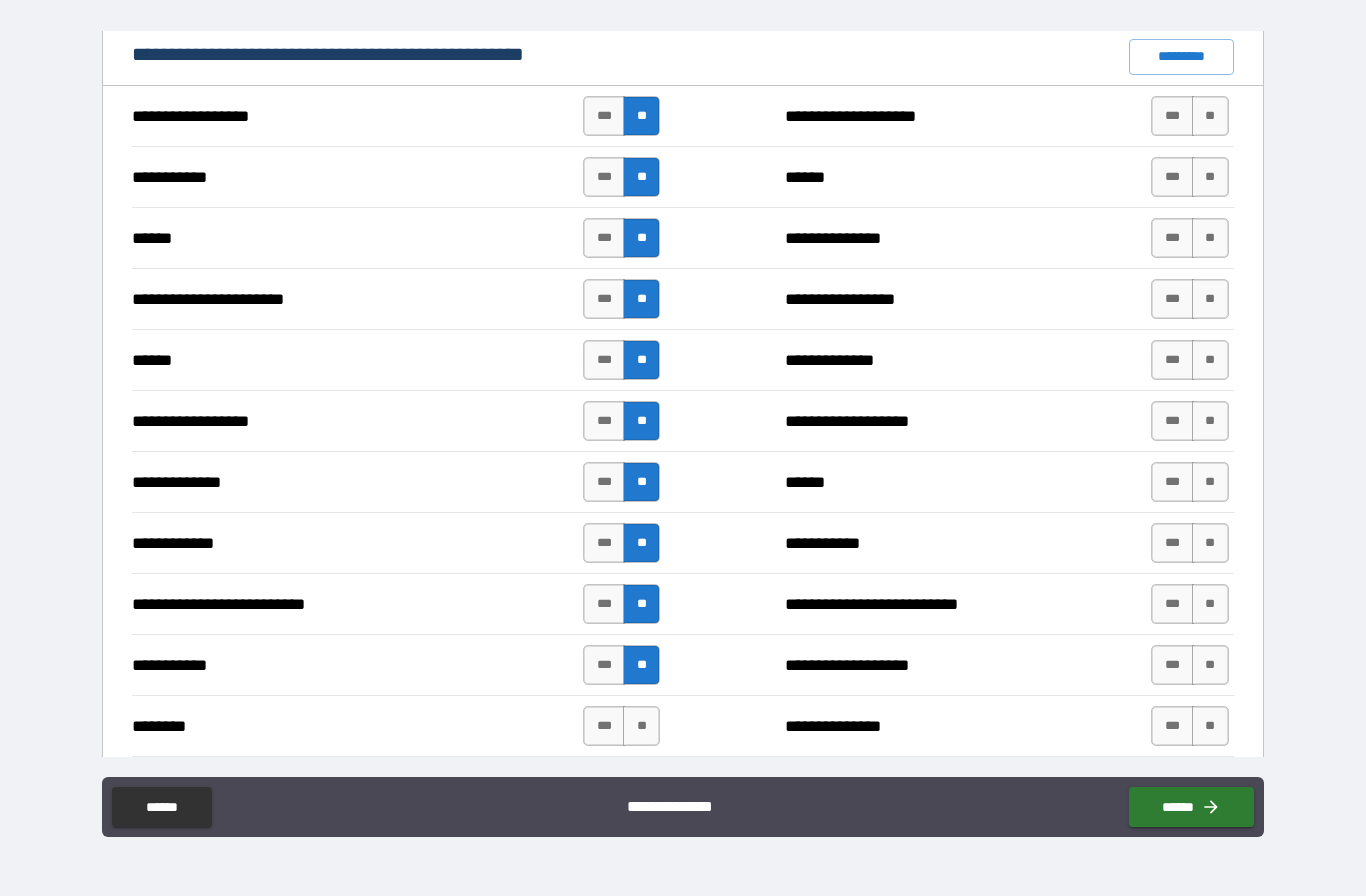 click on "***" at bounding box center [604, 726] 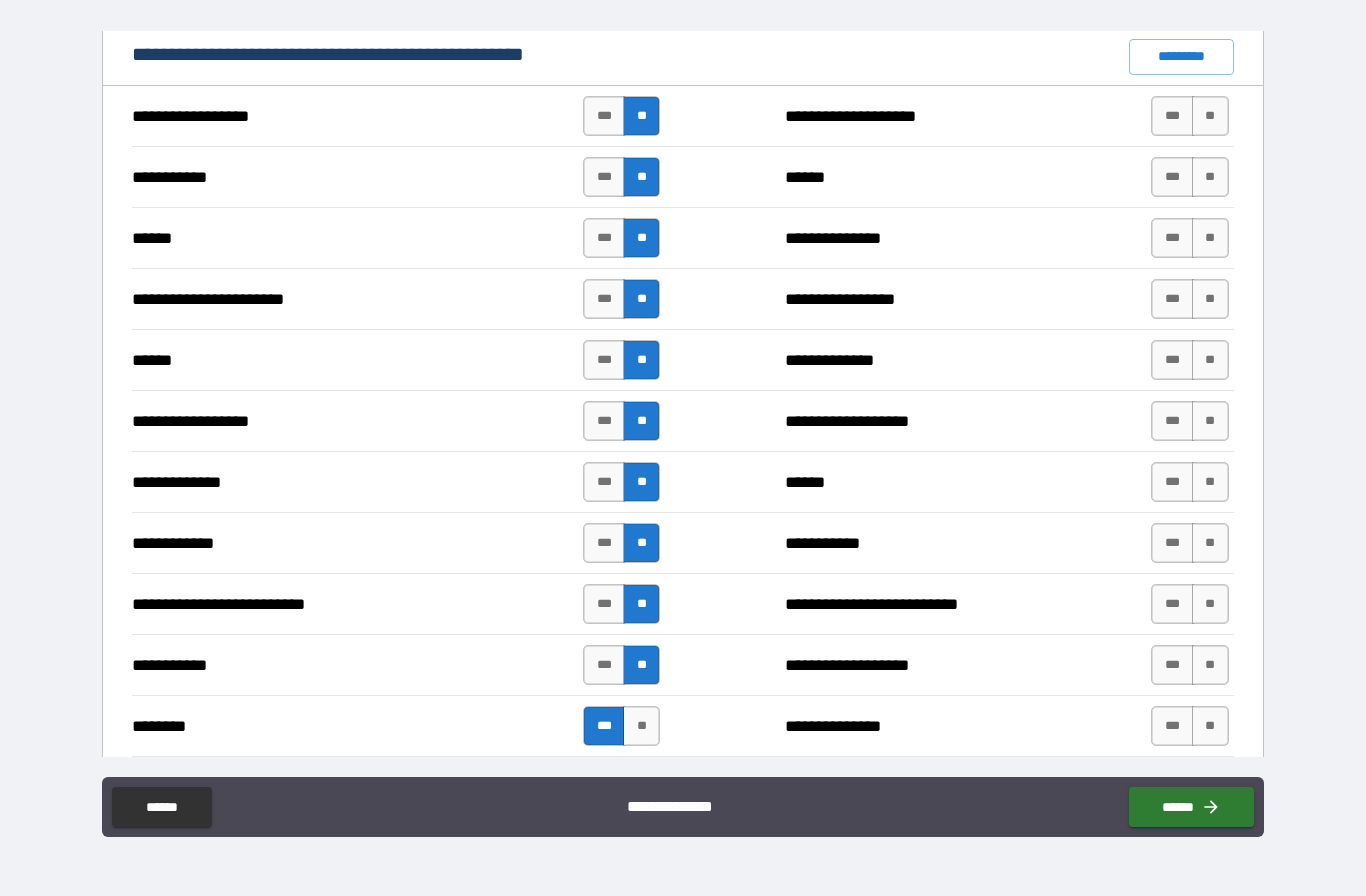 click on "**********" at bounding box center [683, 409] 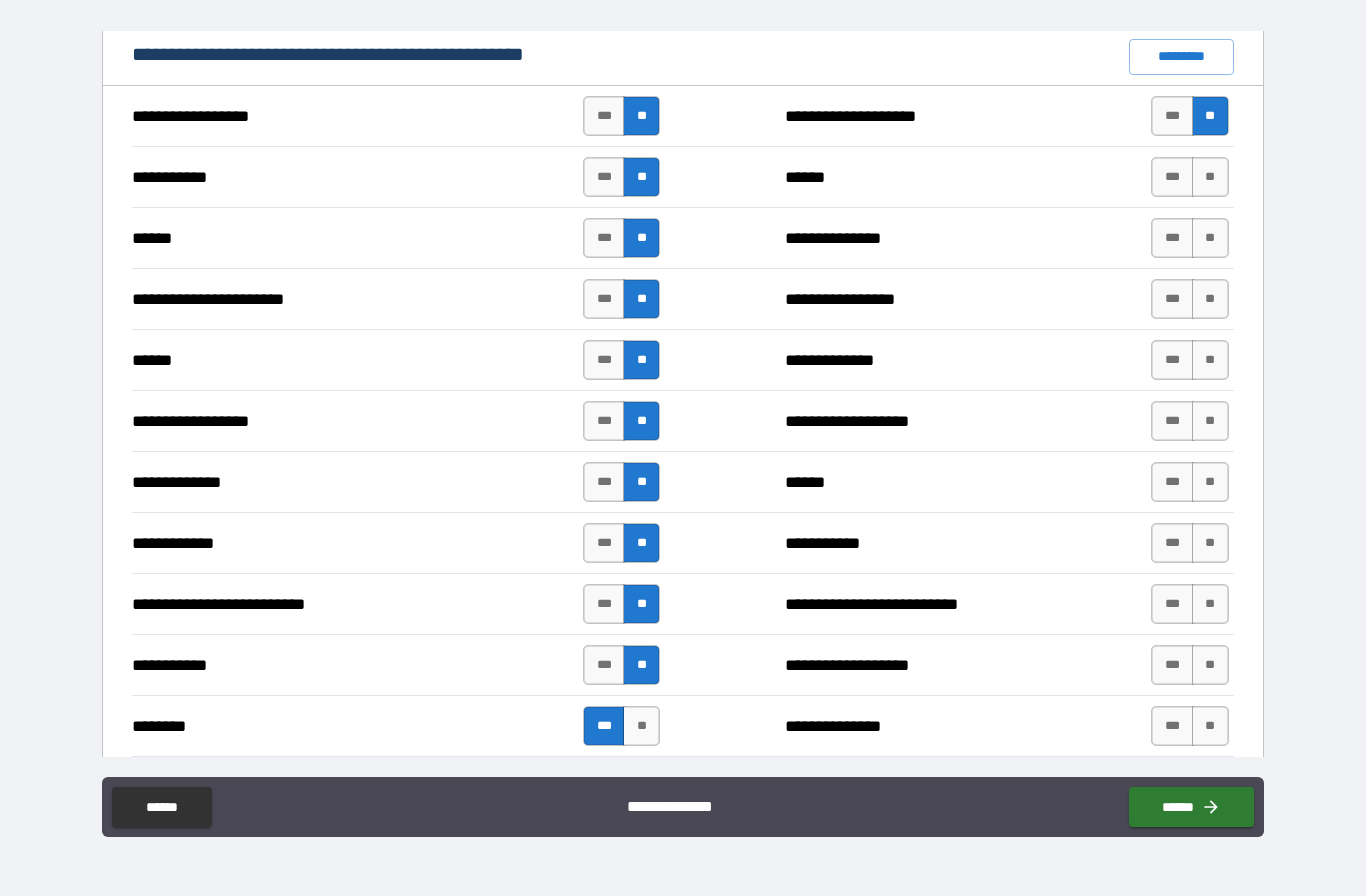 click on "**" at bounding box center (1210, 177) 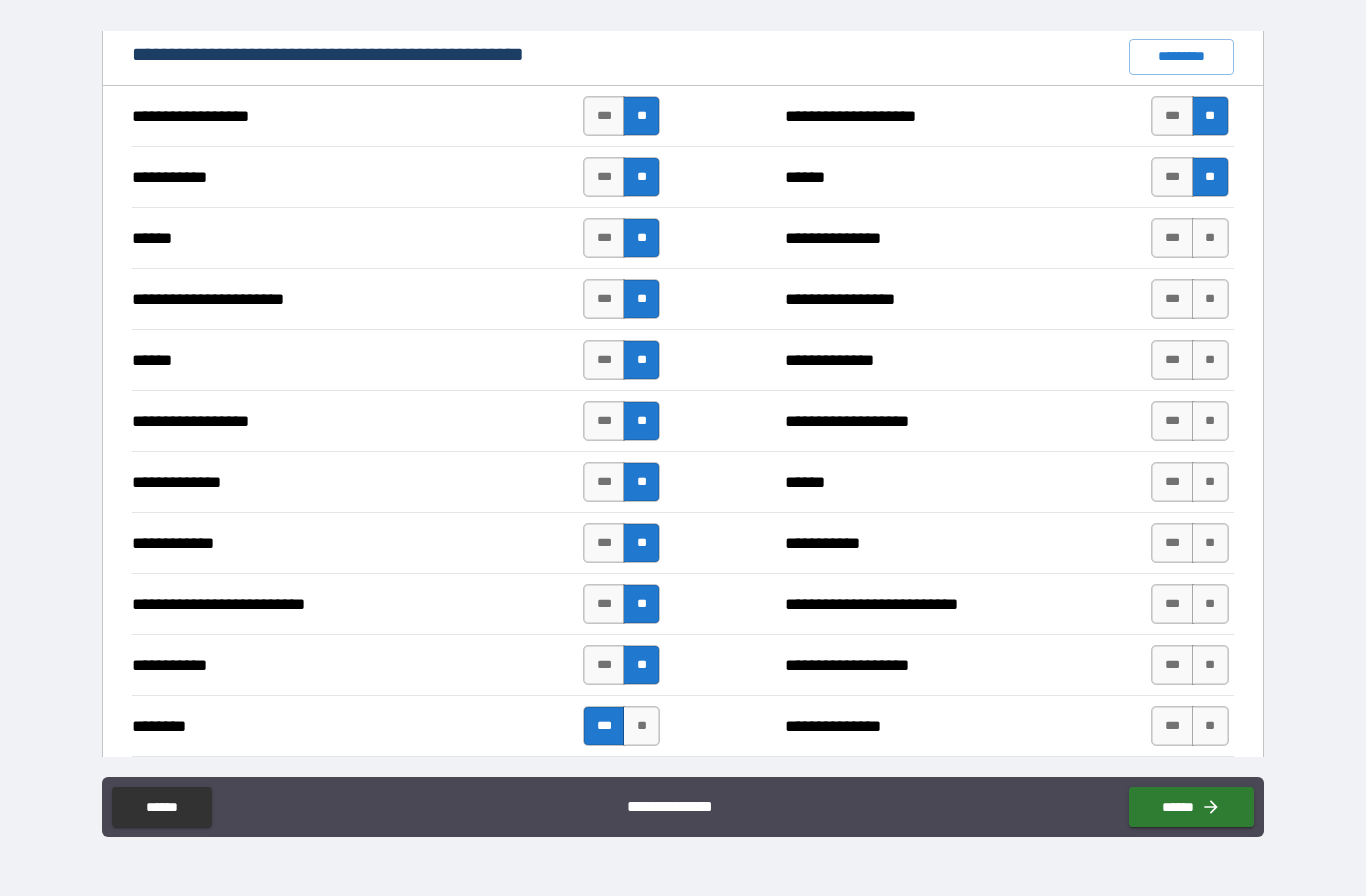 click on "**" at bounding box center (1210, 238) 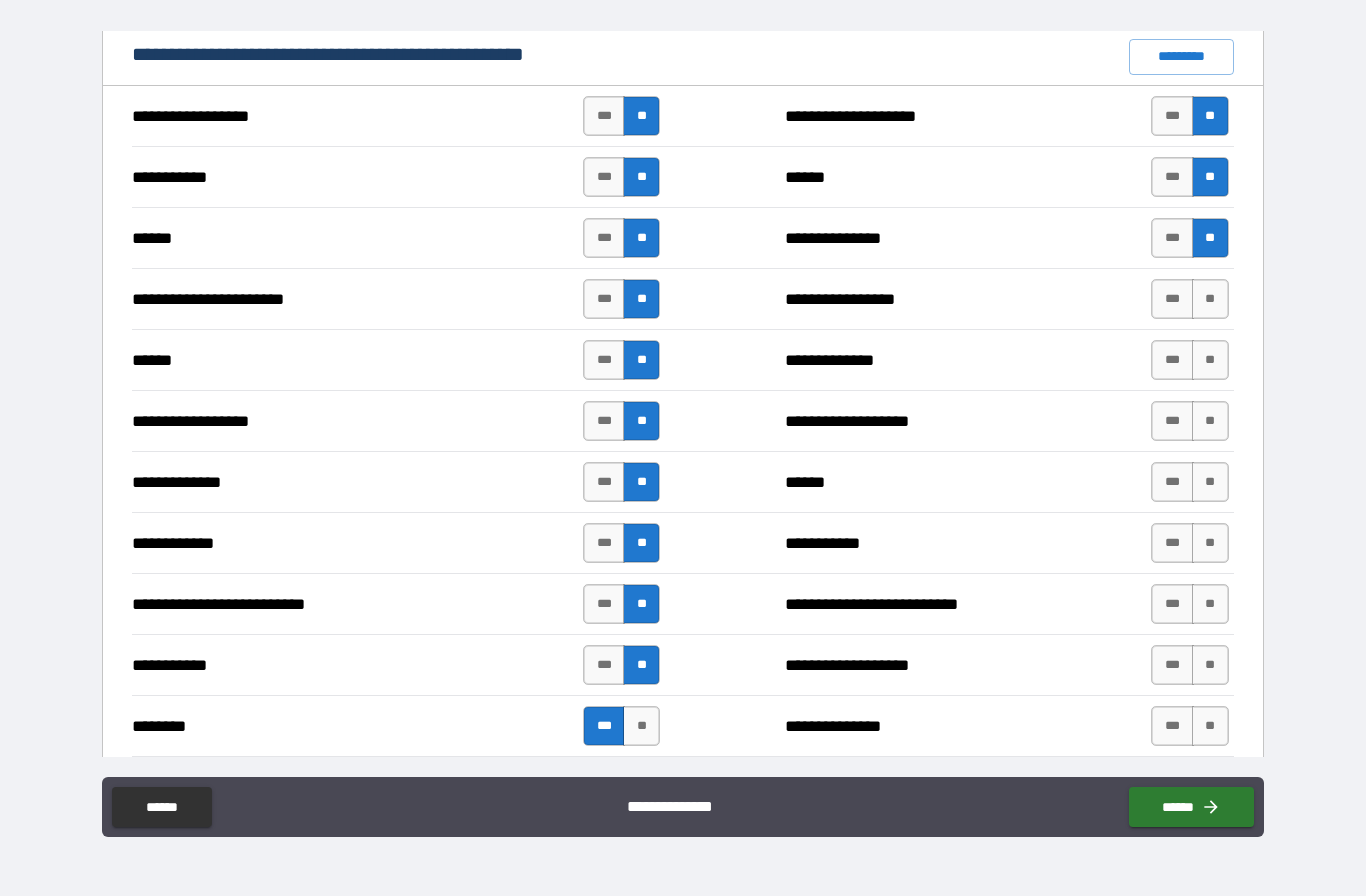 click on "**********" at bounding box center (682, 299) 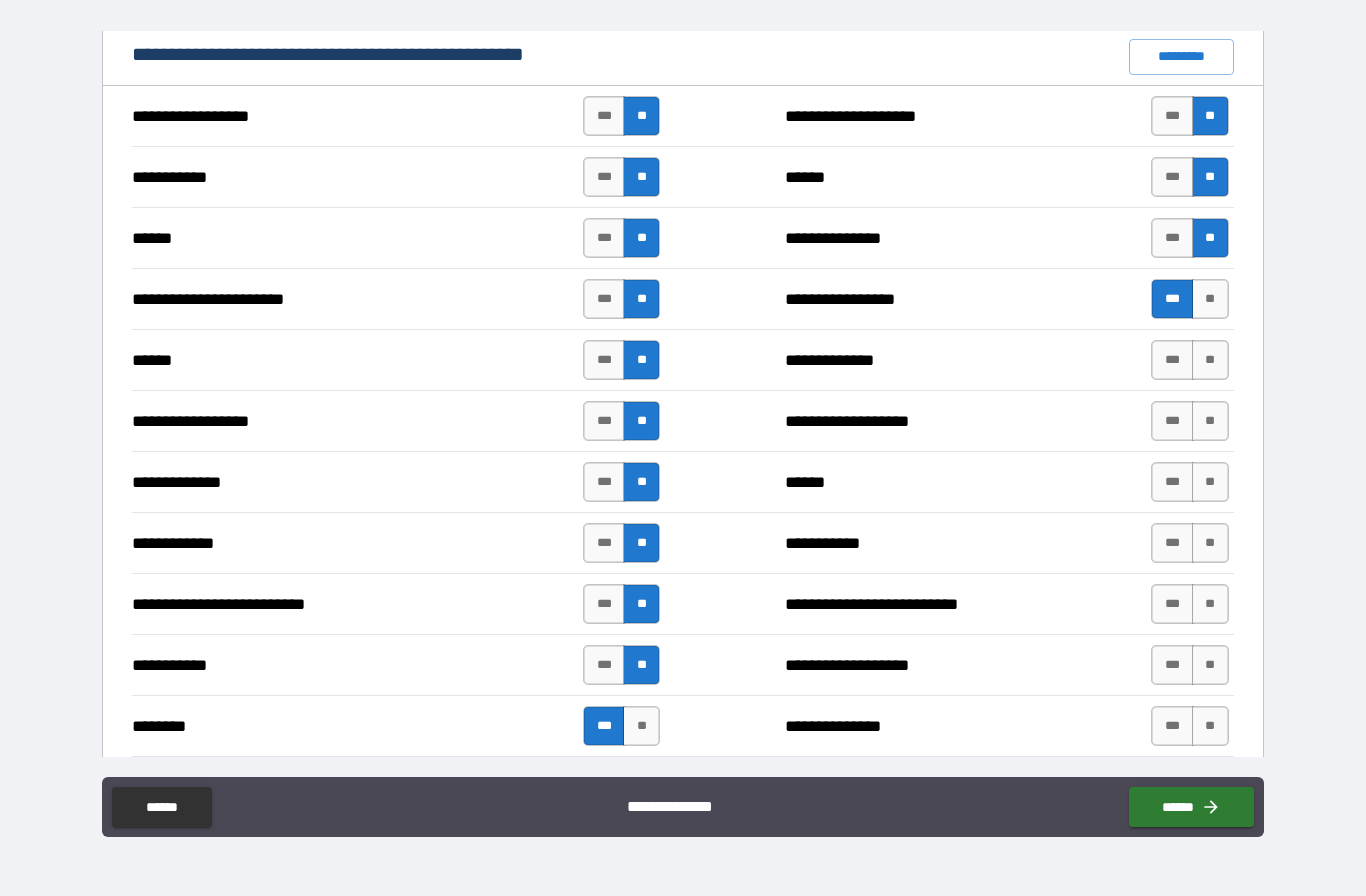click on "**" at bounding box center (1210, 360) 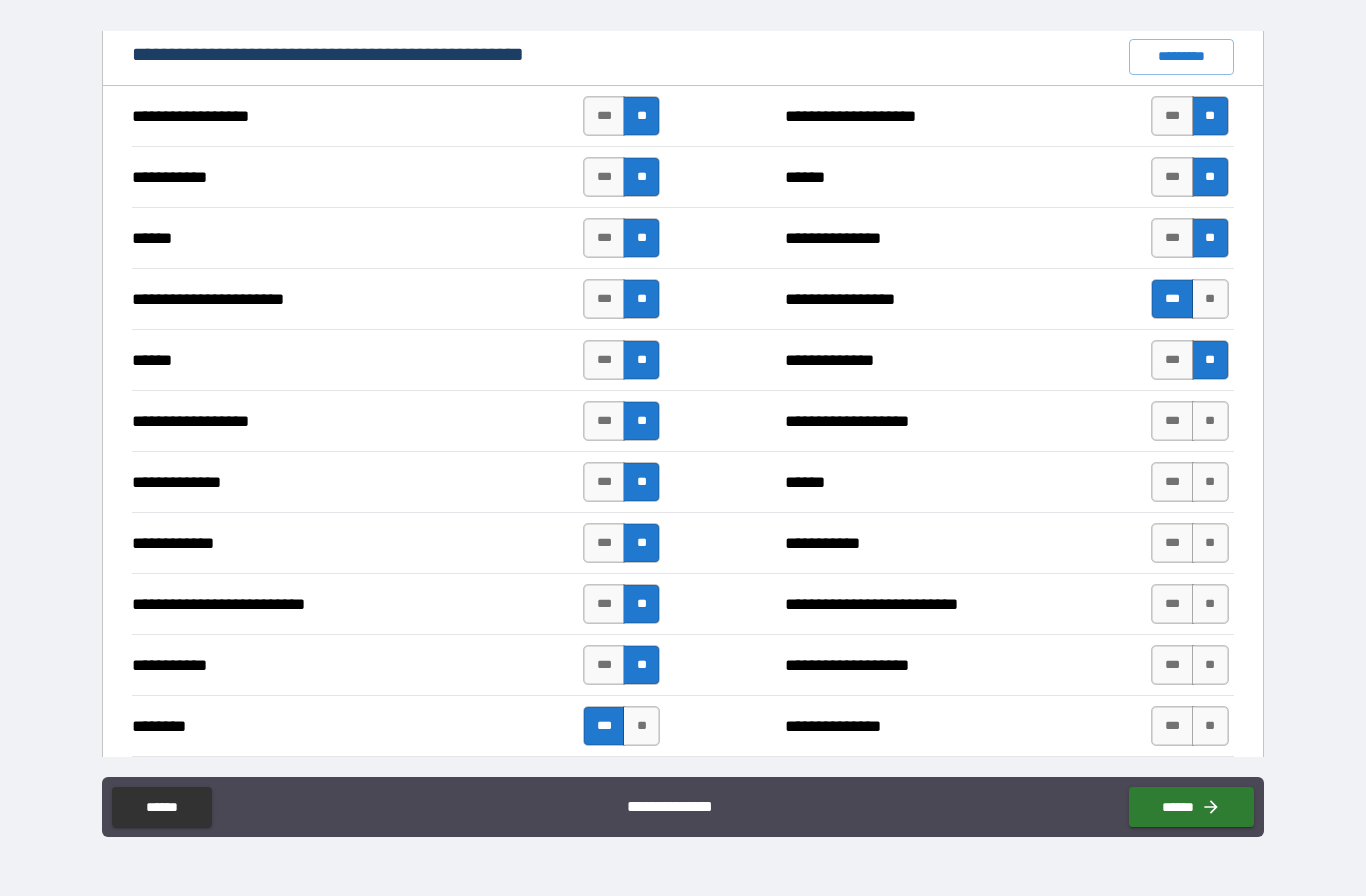 click on "**" at bounding box center [1210, 421] 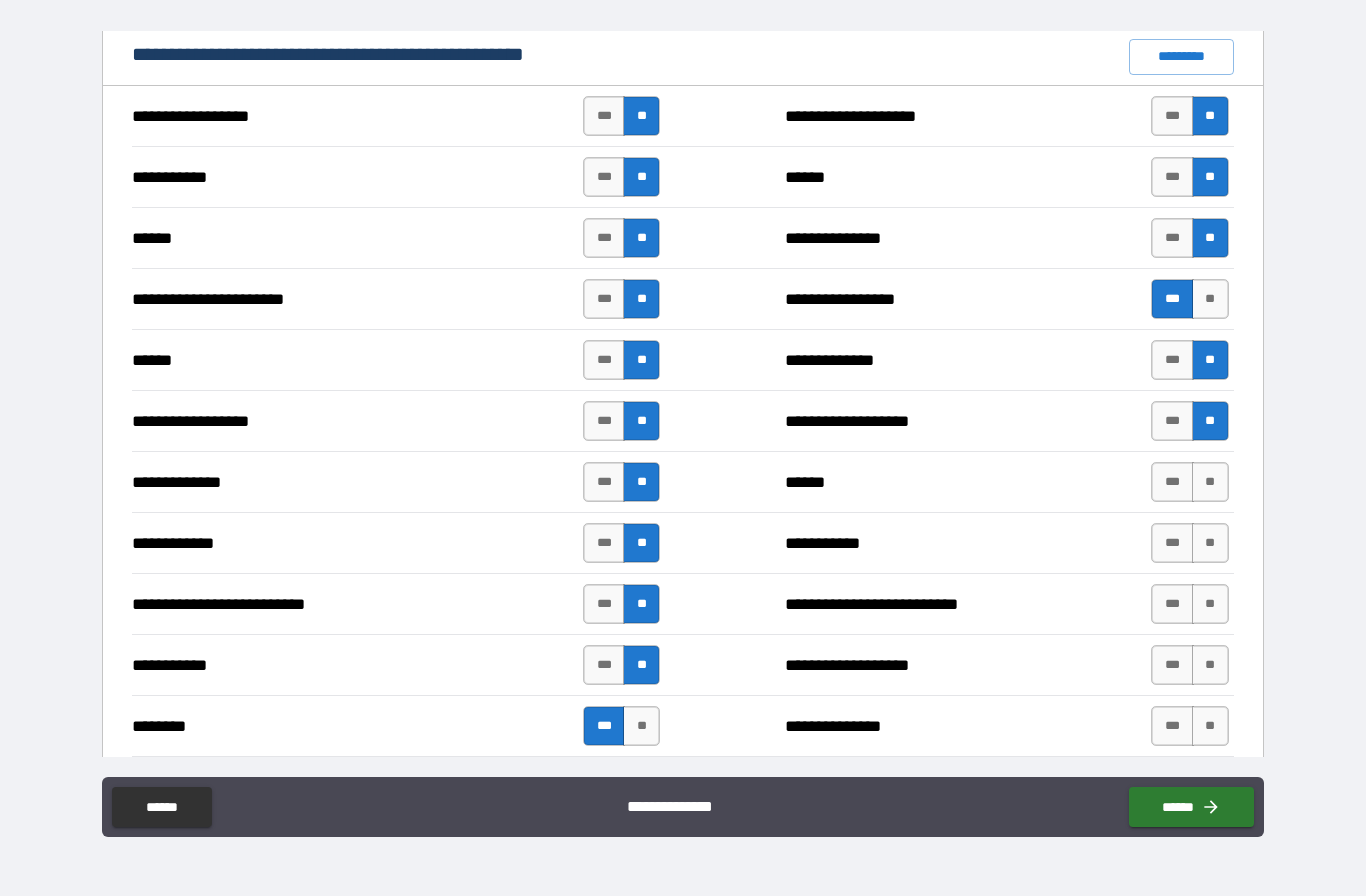 click on "**" at bounding box center [1210, 482] 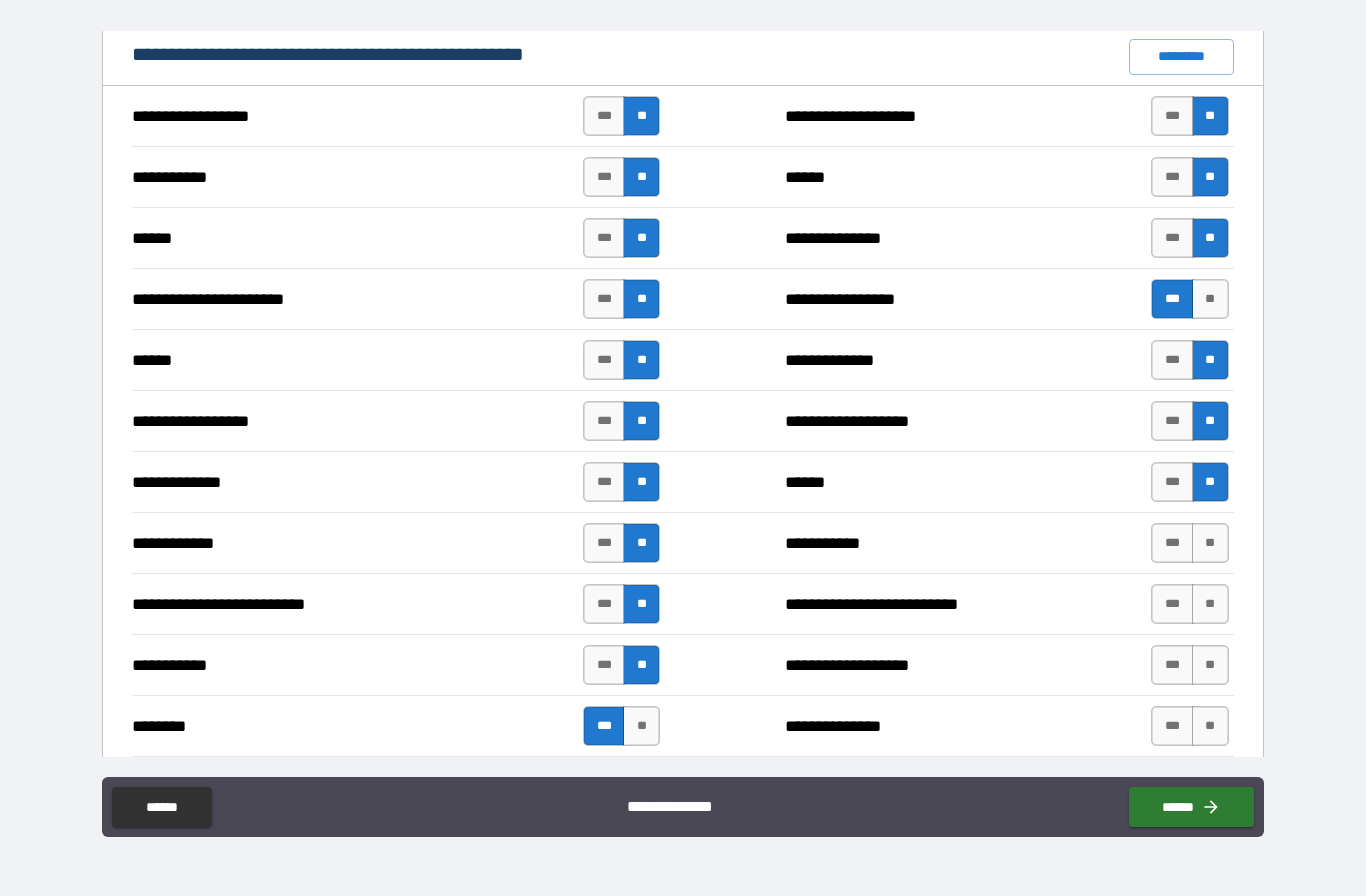 click on "**" at bounding box center (1210, 543) 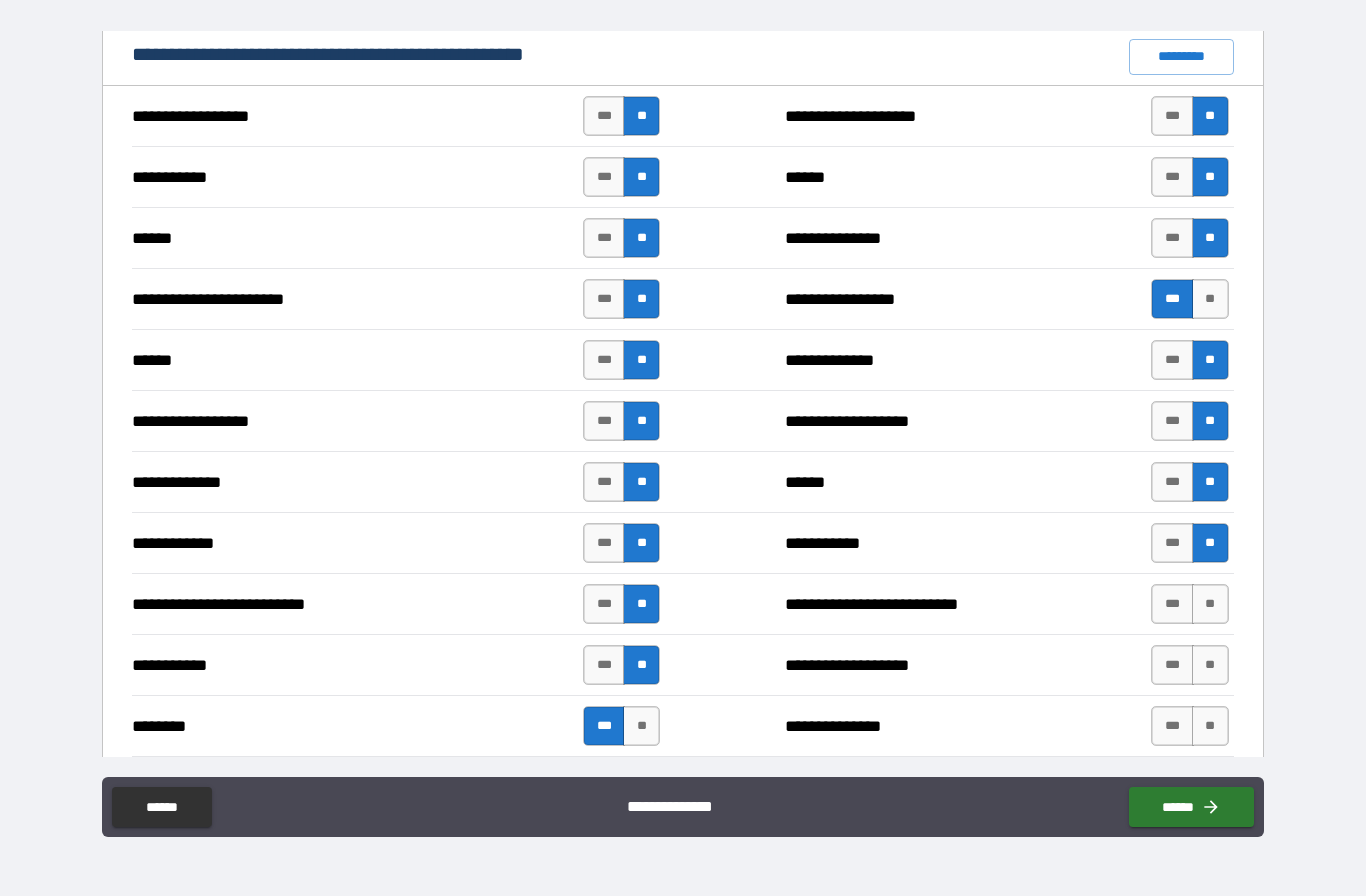 click on "**" at bounding box center (1210, 604) 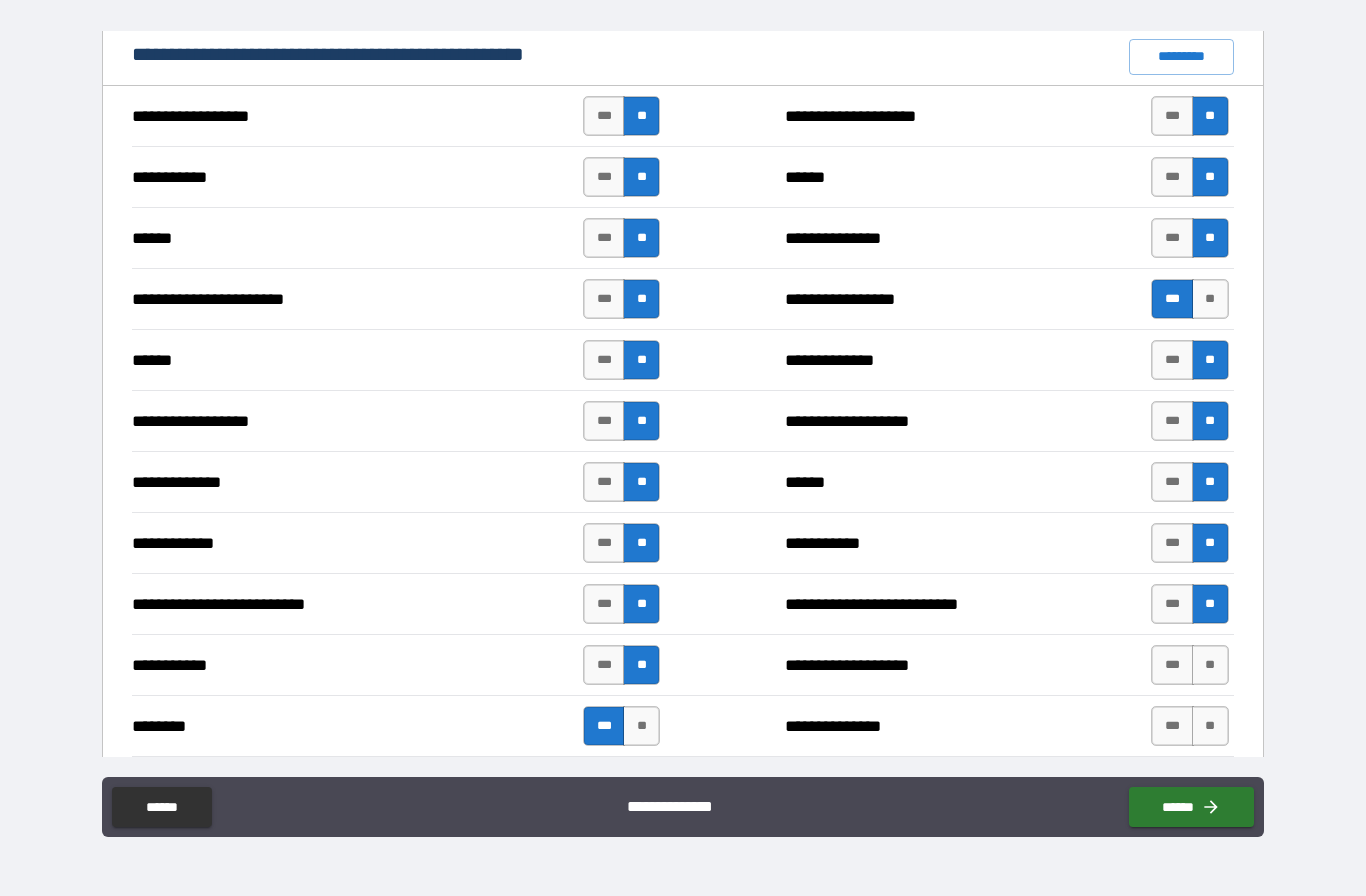 click on "**" at bounding box center (1210, 665) 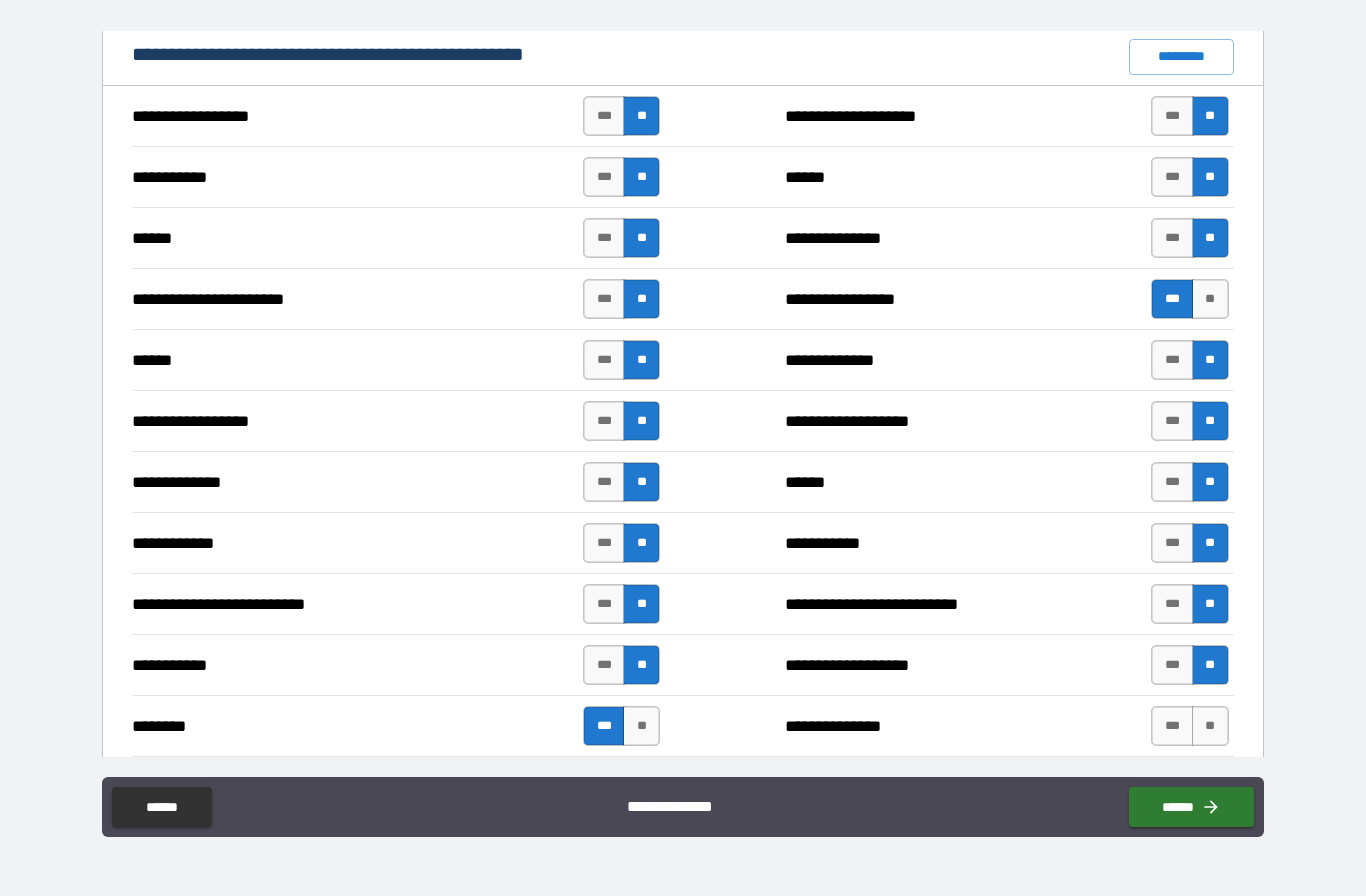 click on "**" at bounding box center [1210, 726] 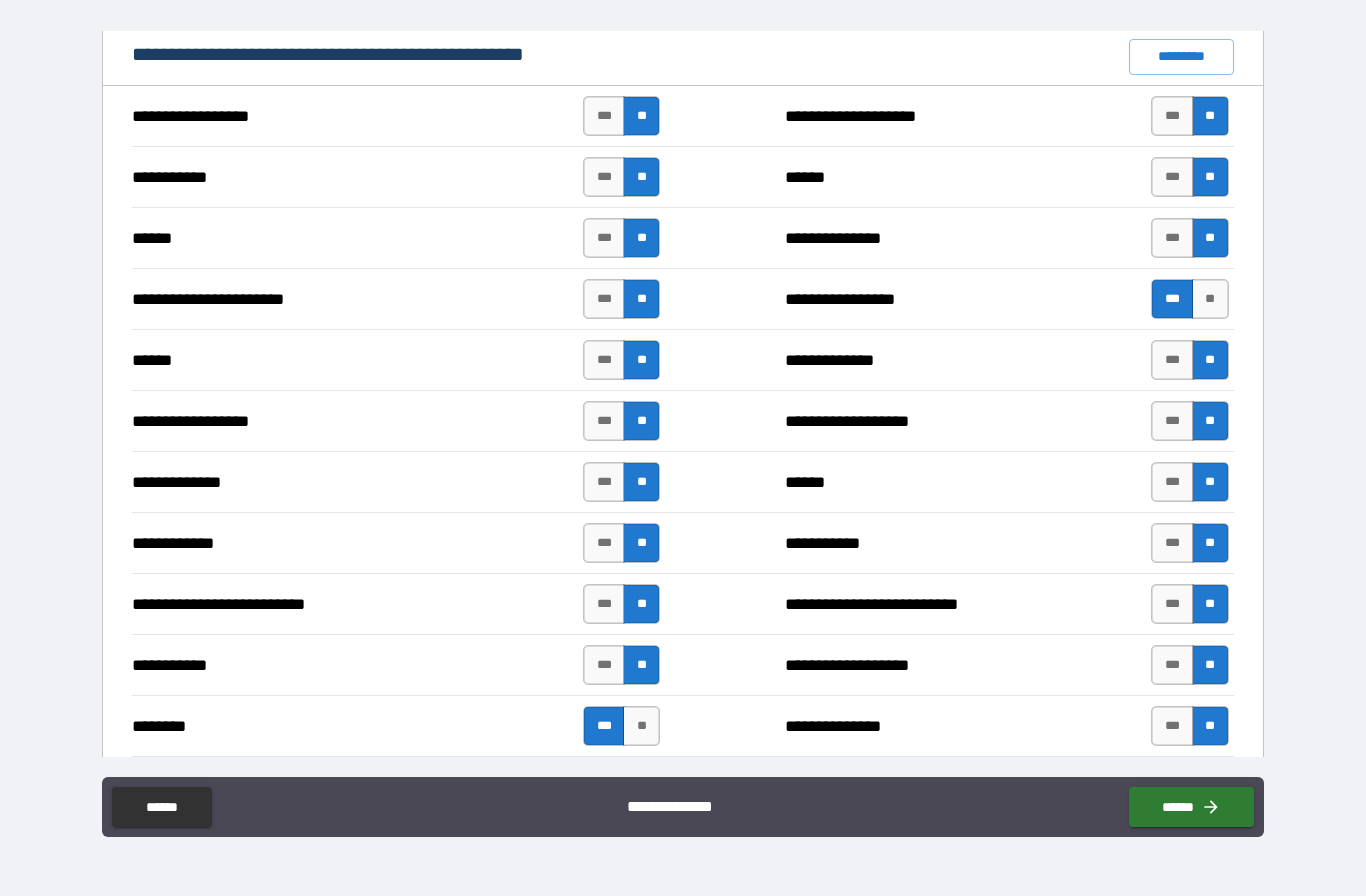 click on "******" at bounding box center [1191, 807] 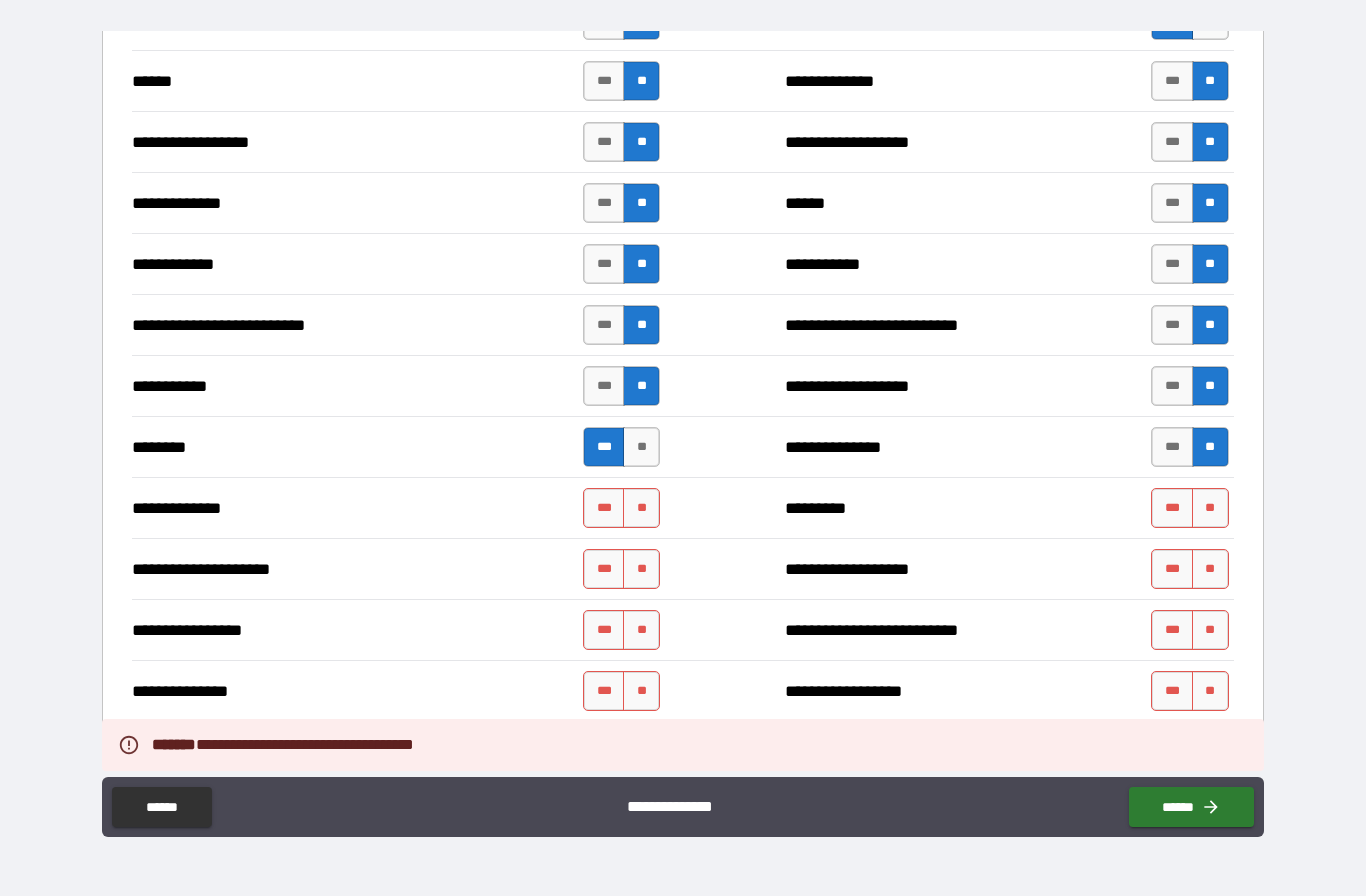 scroll, scrollTop: 1793, scrollLeft: 0, axis: vertical 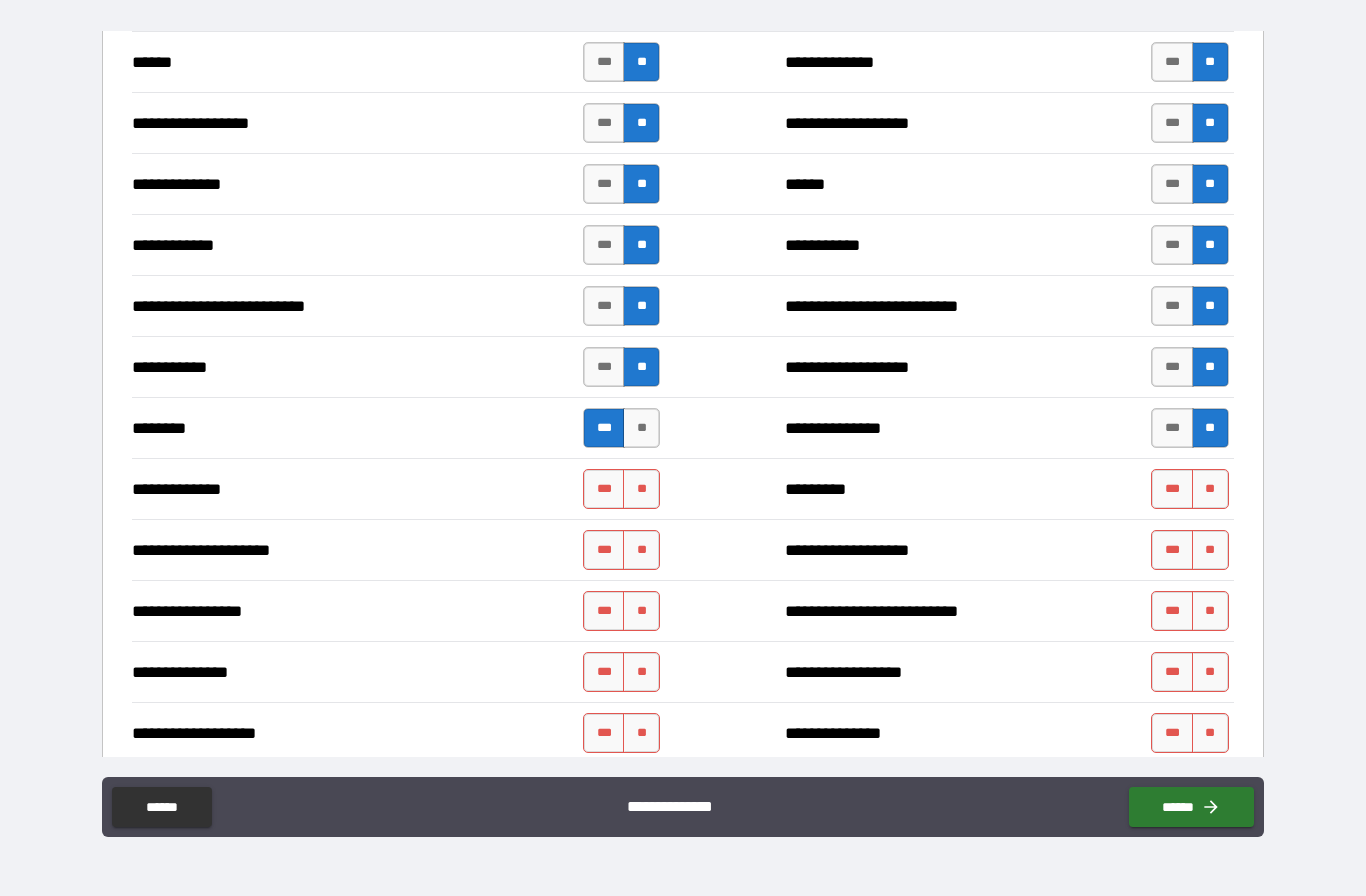 click on "**" at bounding box center [641, 489] 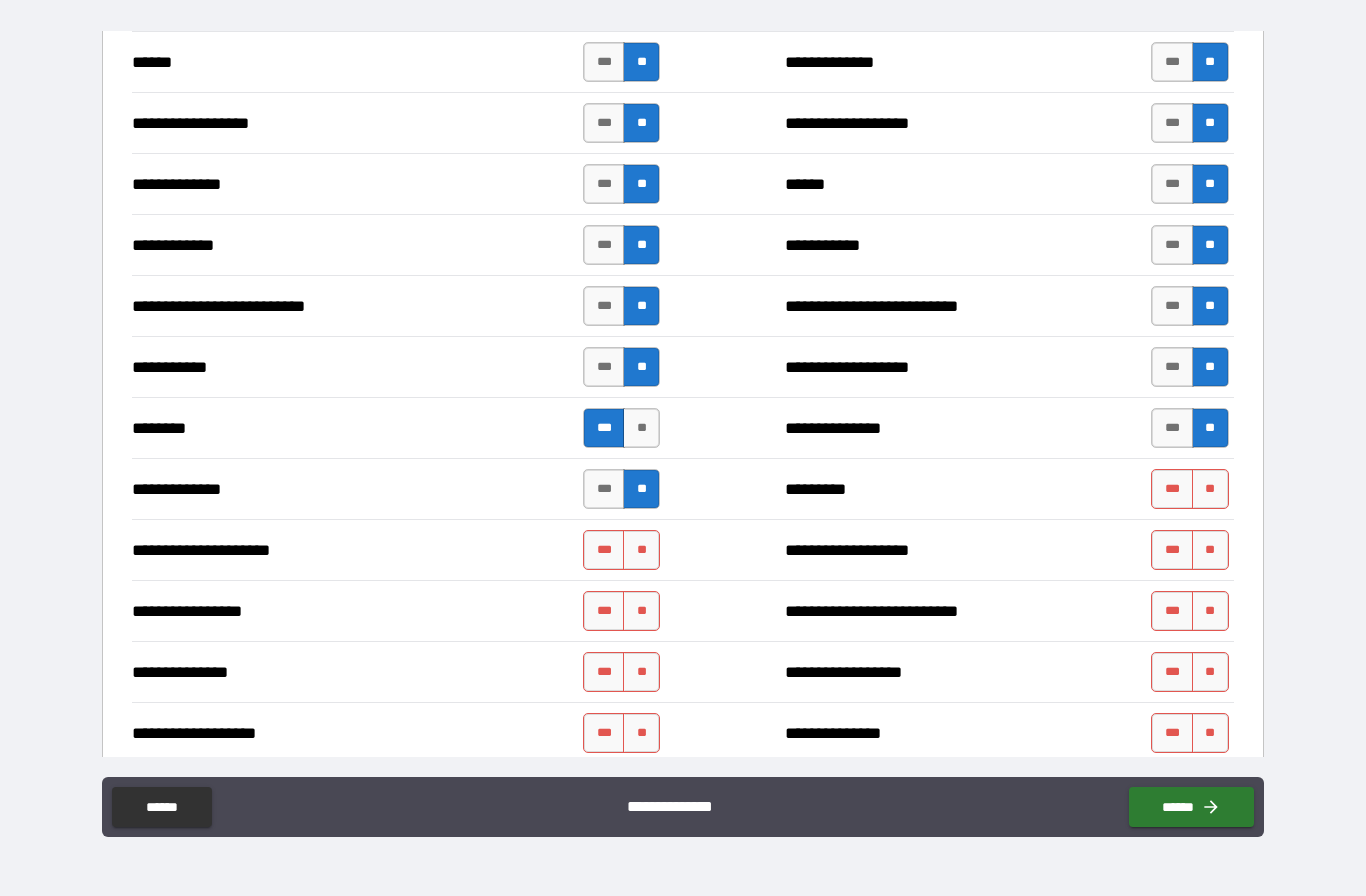 click on "**" at bounding box center (641, 550) 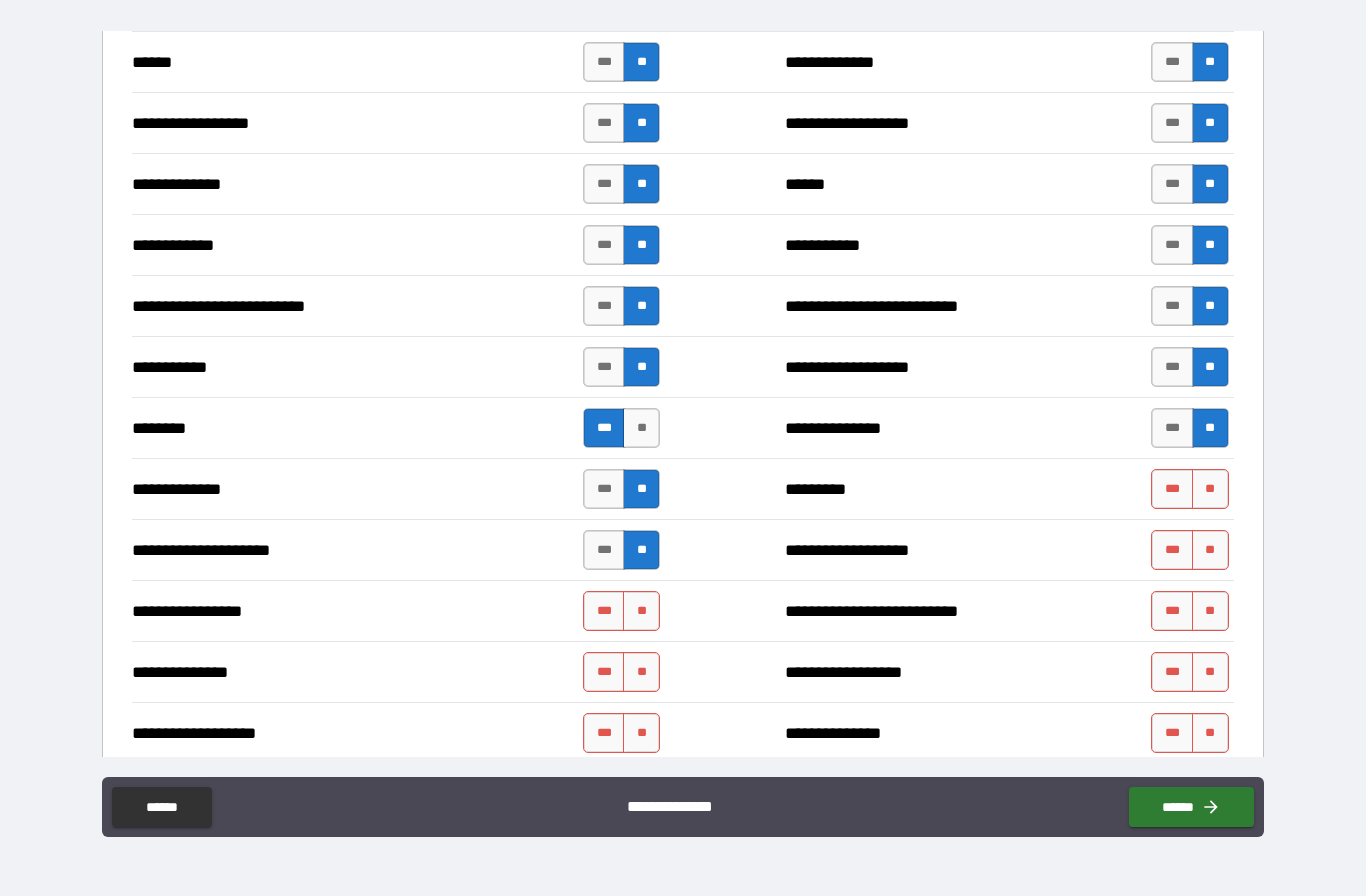 click on "**" at bounding box center (641, 611) 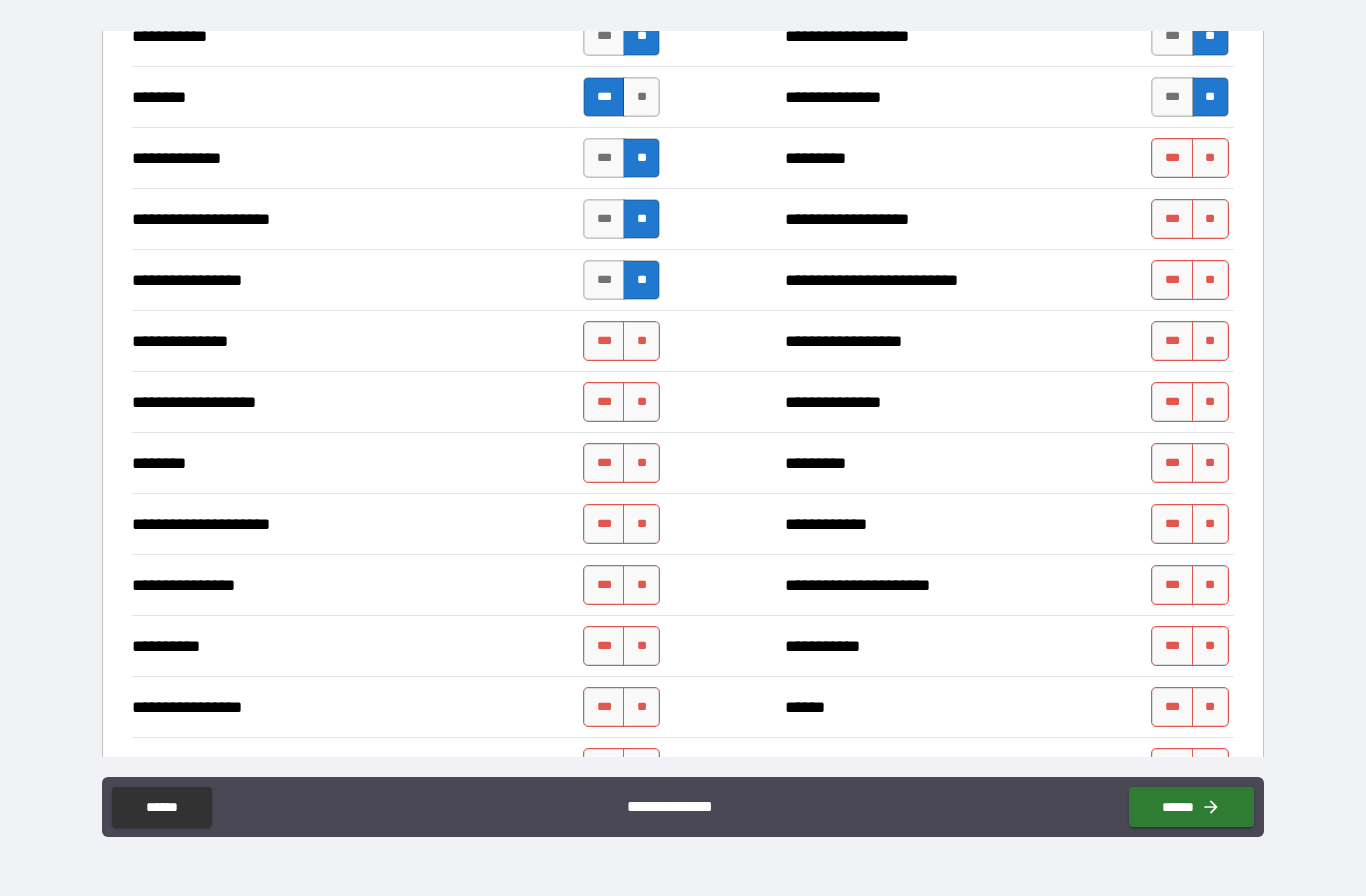 click on "**********" at bounding box center (683, 409) 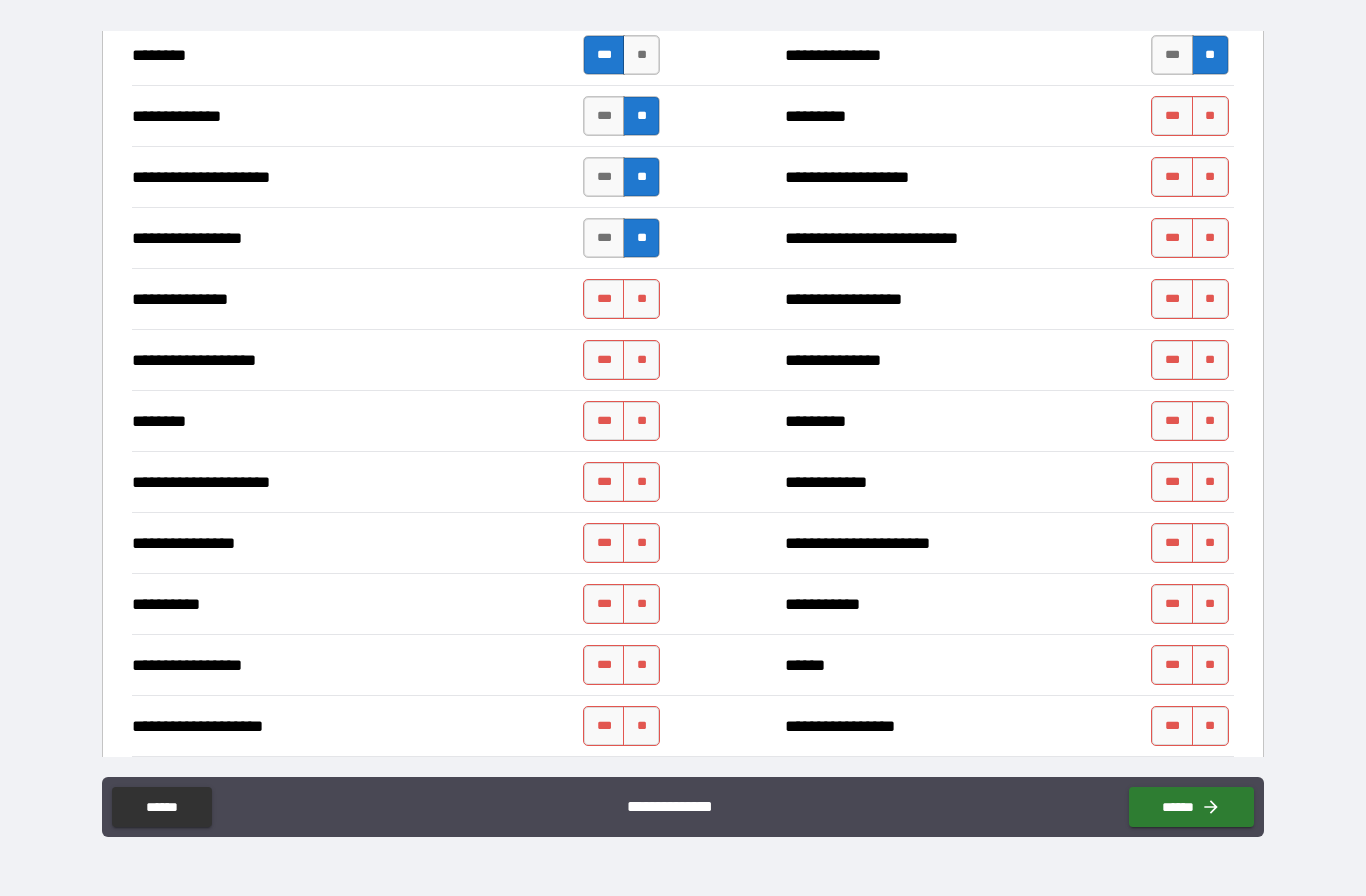 scroll, scrollTop: 2186, scrollLeft: 0, axis: vertical 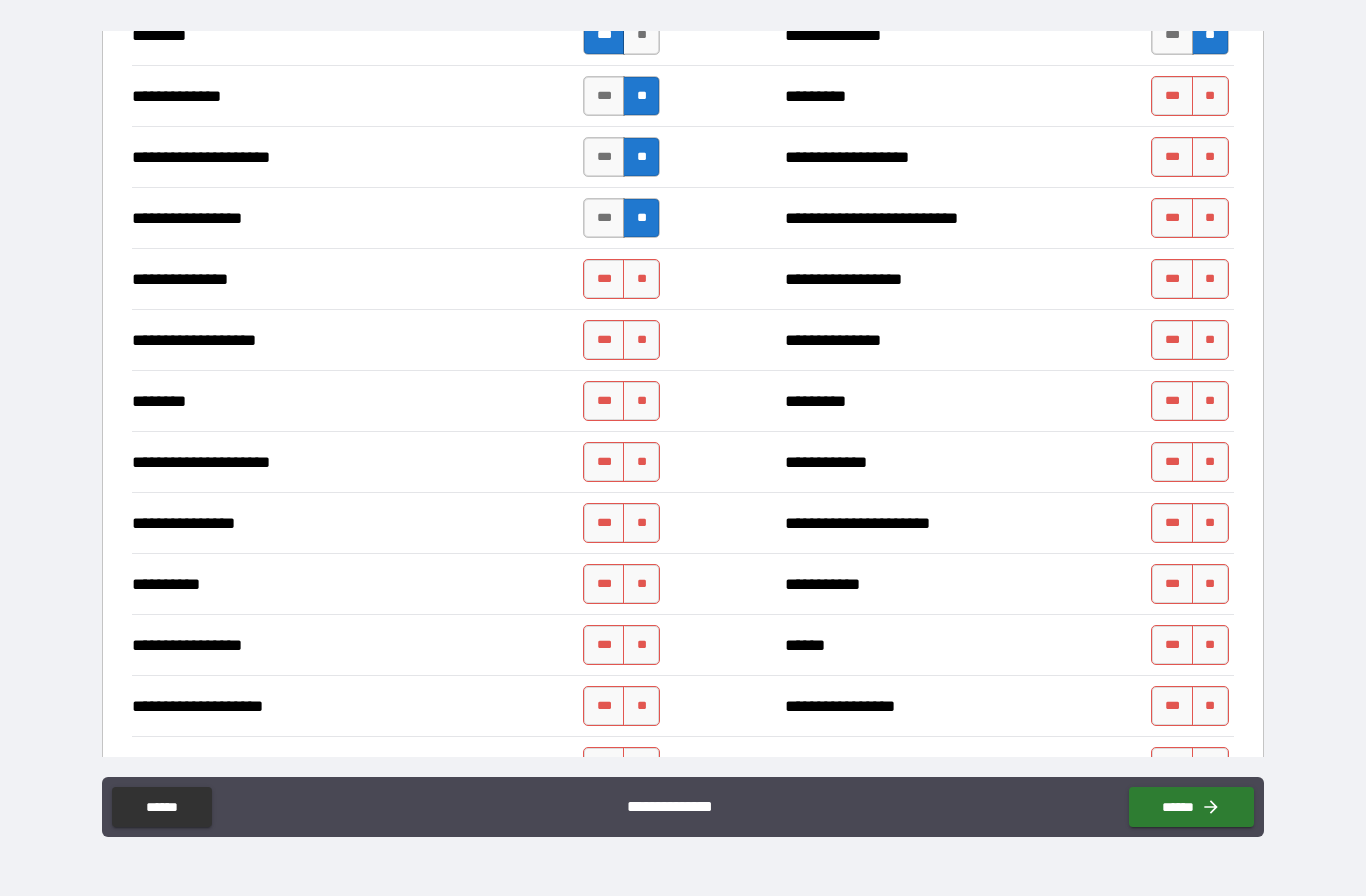 click on "**" at bounding box center [641, 279] 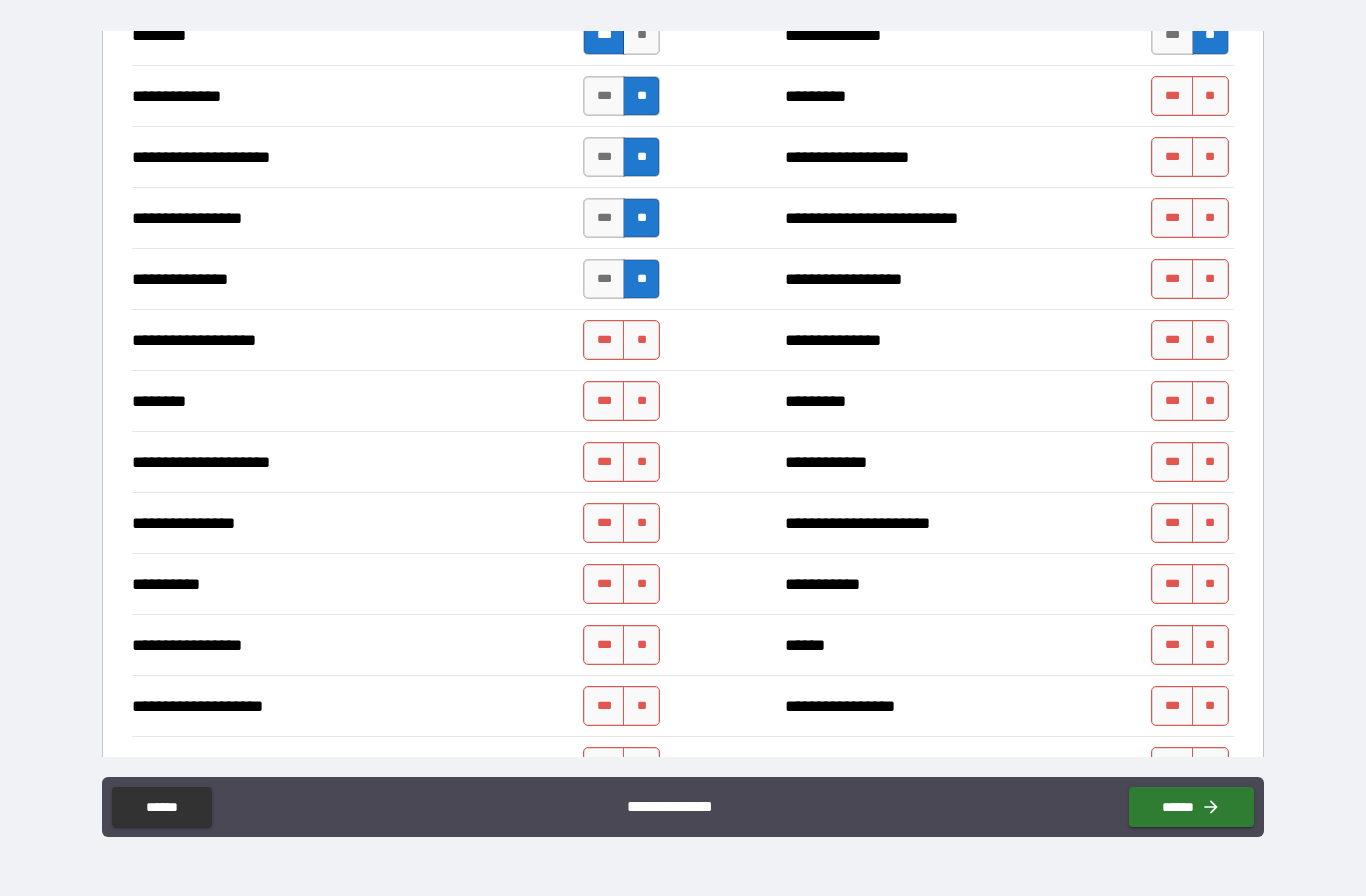 click on "**" at bounding box center (641, 340) 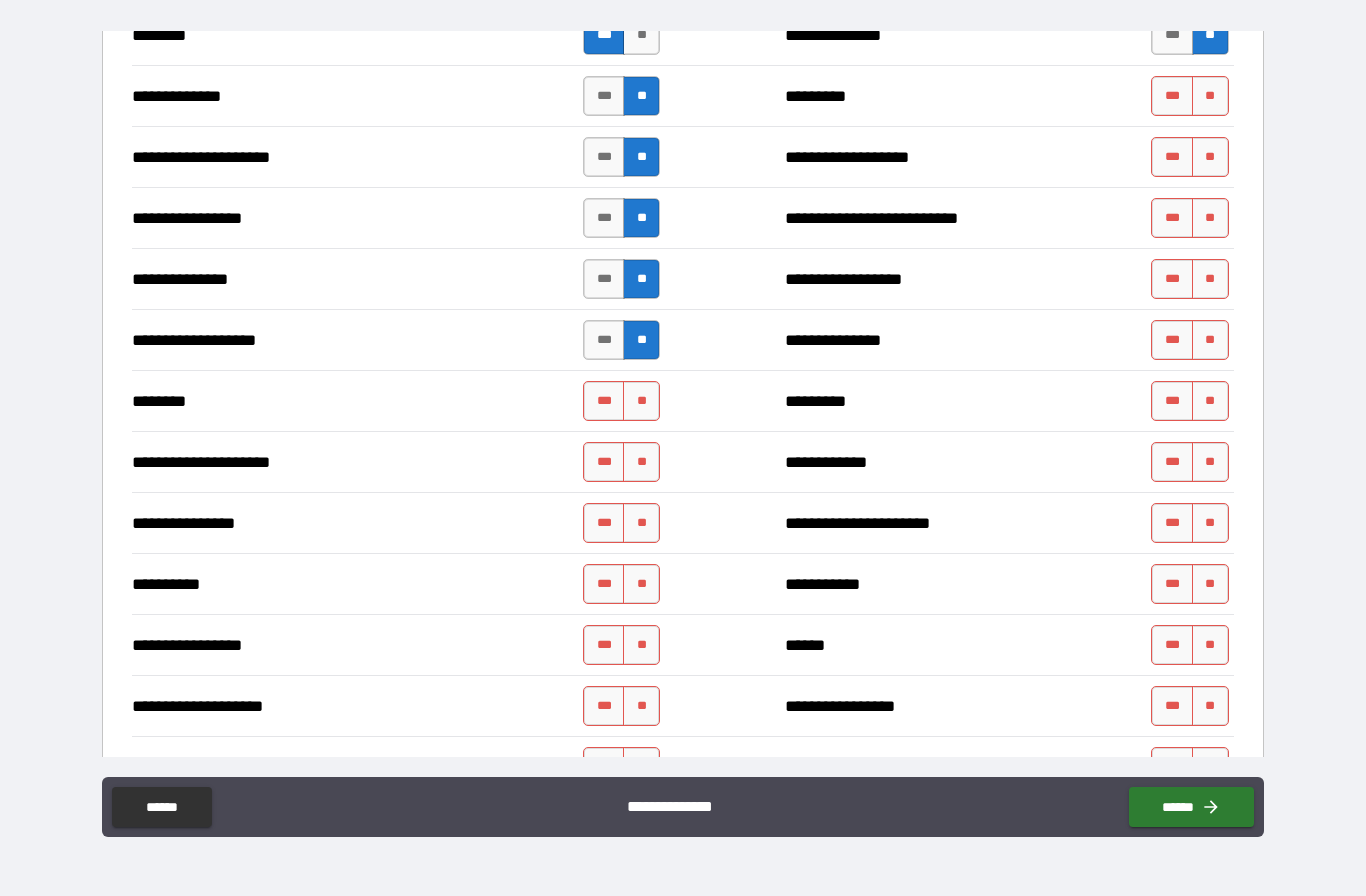 click on "**" at bounding box center [641, 401] 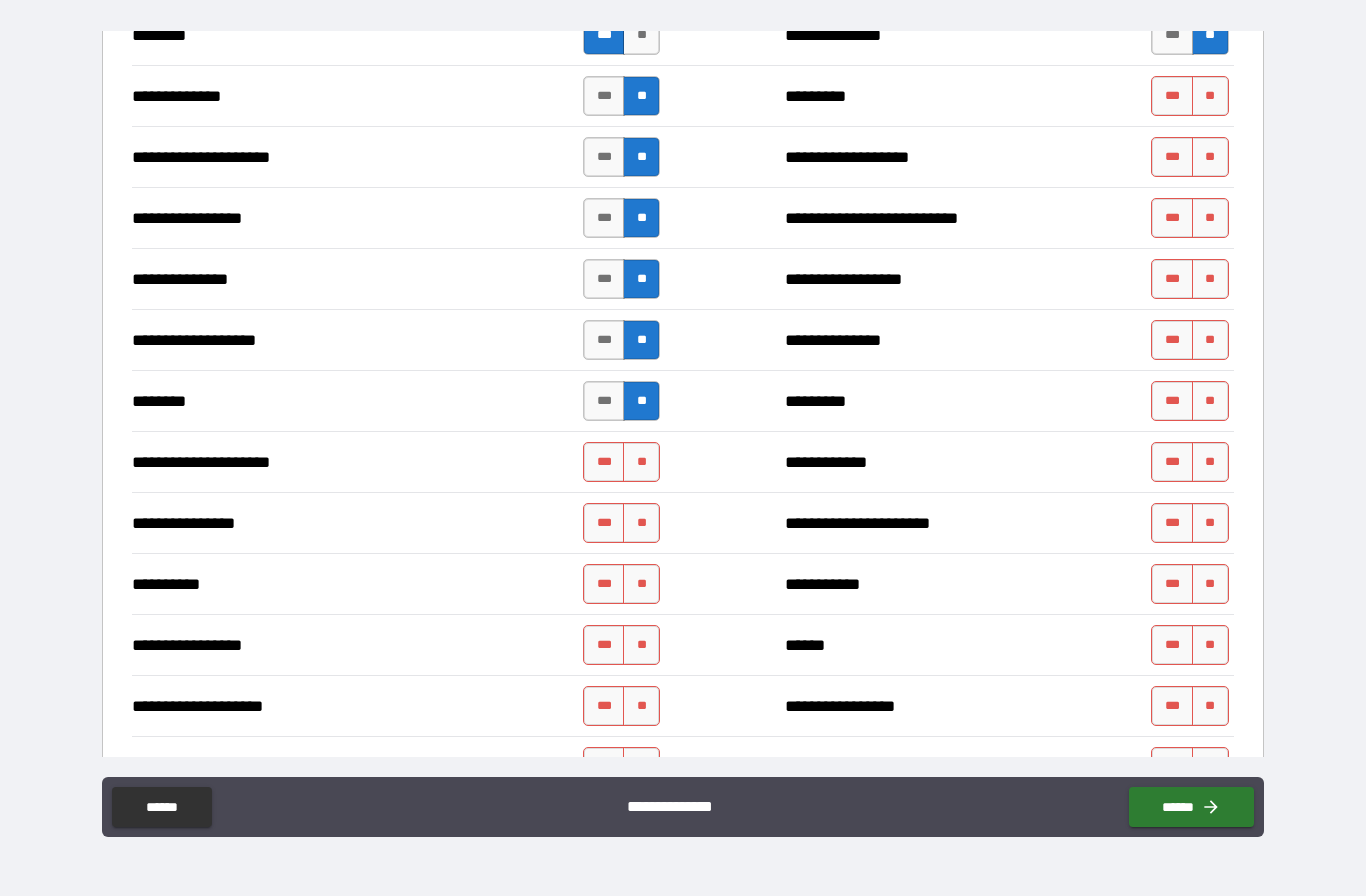 click on "**" at bounding box center (641, 462) 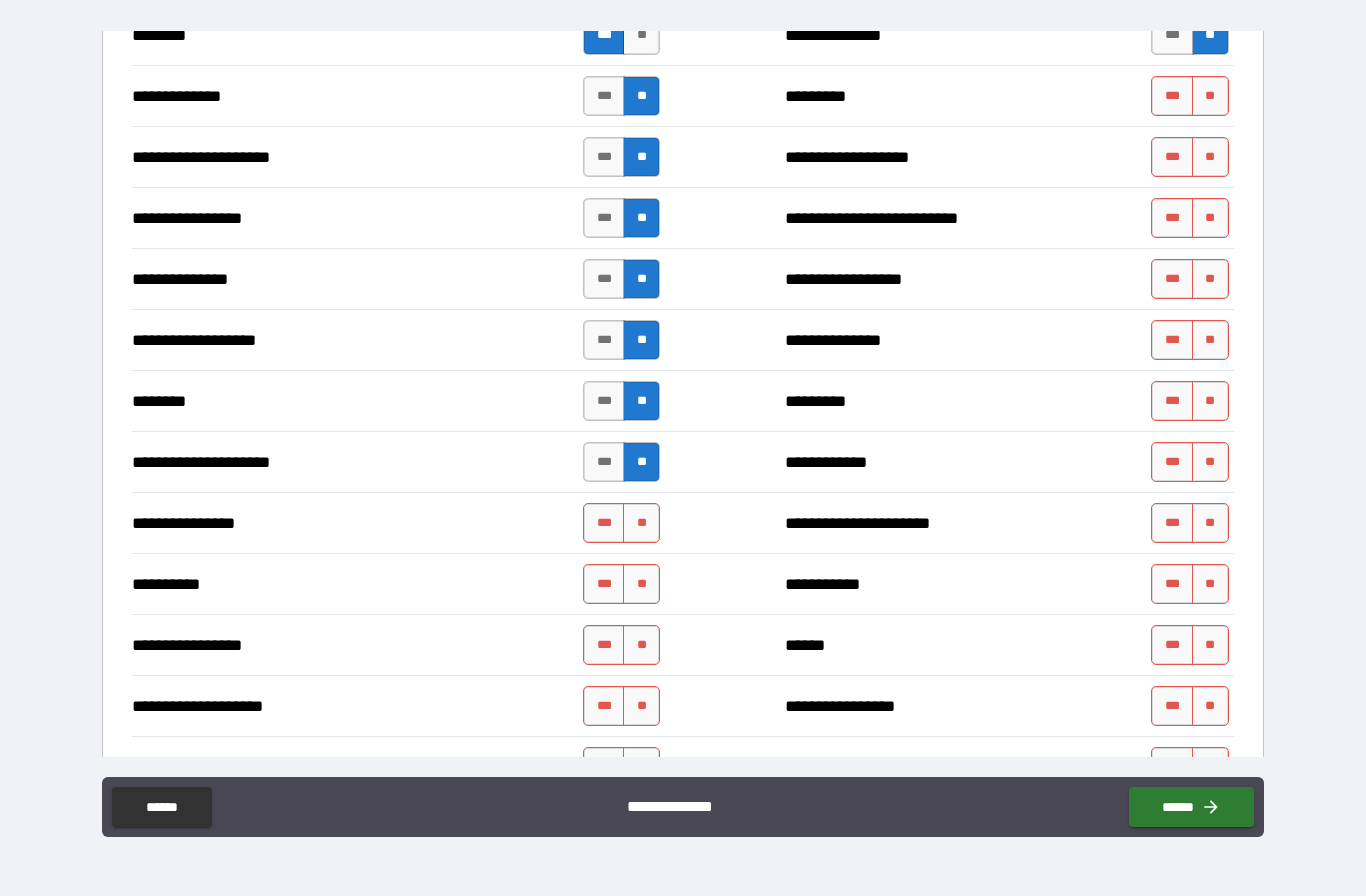 click on "**" at bounding box center (641, 523) 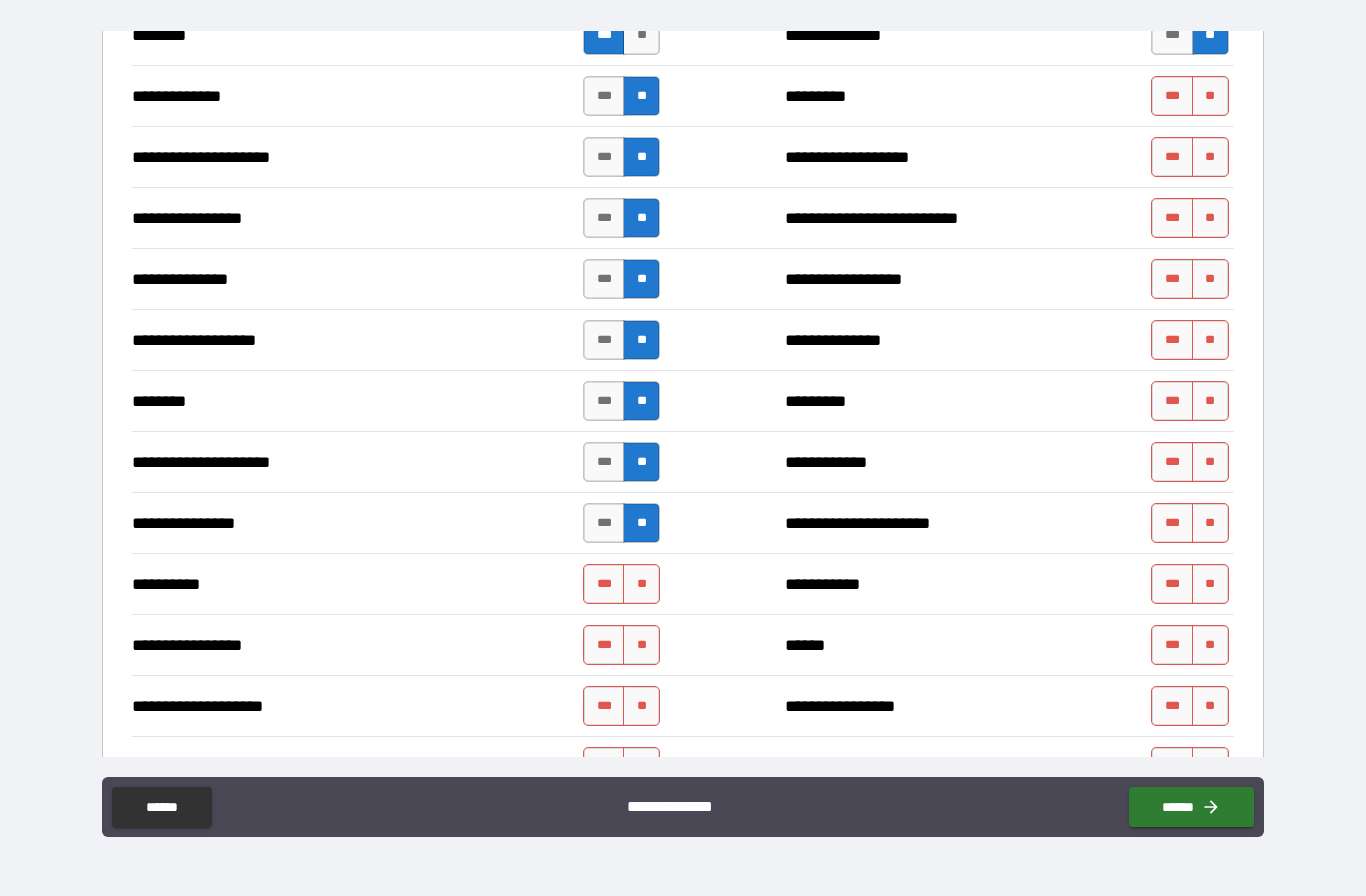 click on "**********" at bounding box center [682, 584] 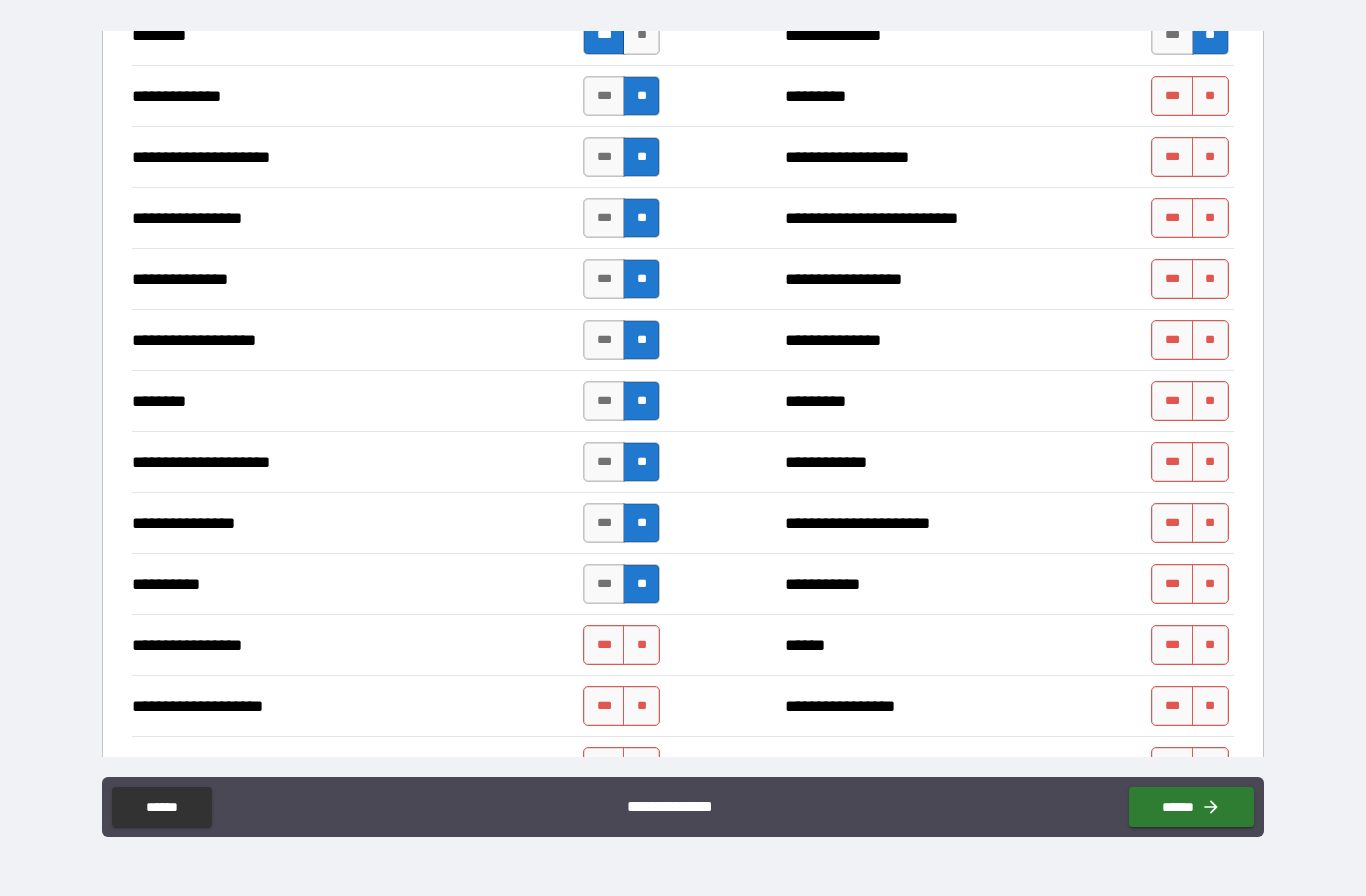 click on "**" at bounding box center (641, 645) 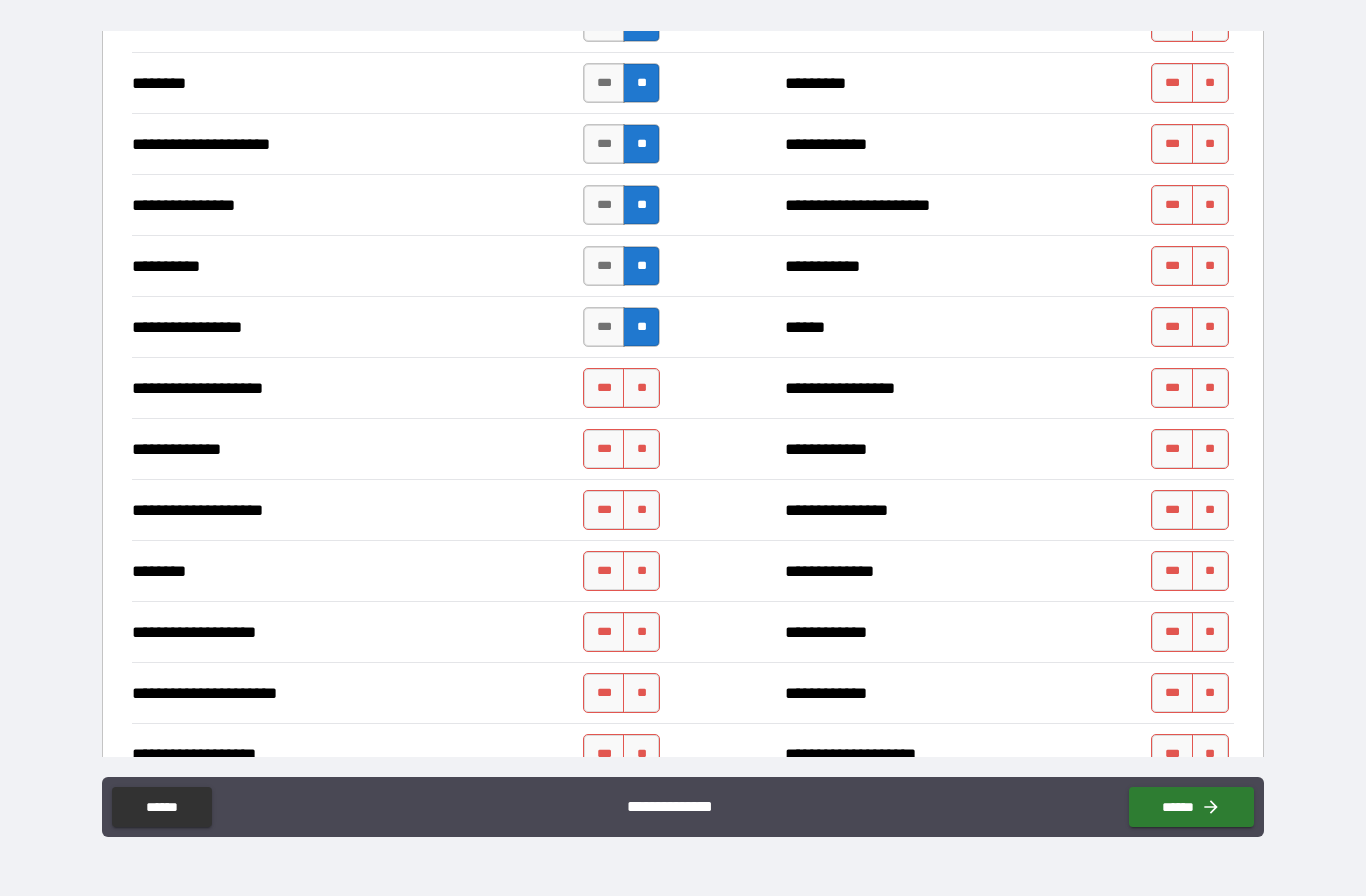 click on "**********" at bounding box center (683, 409) 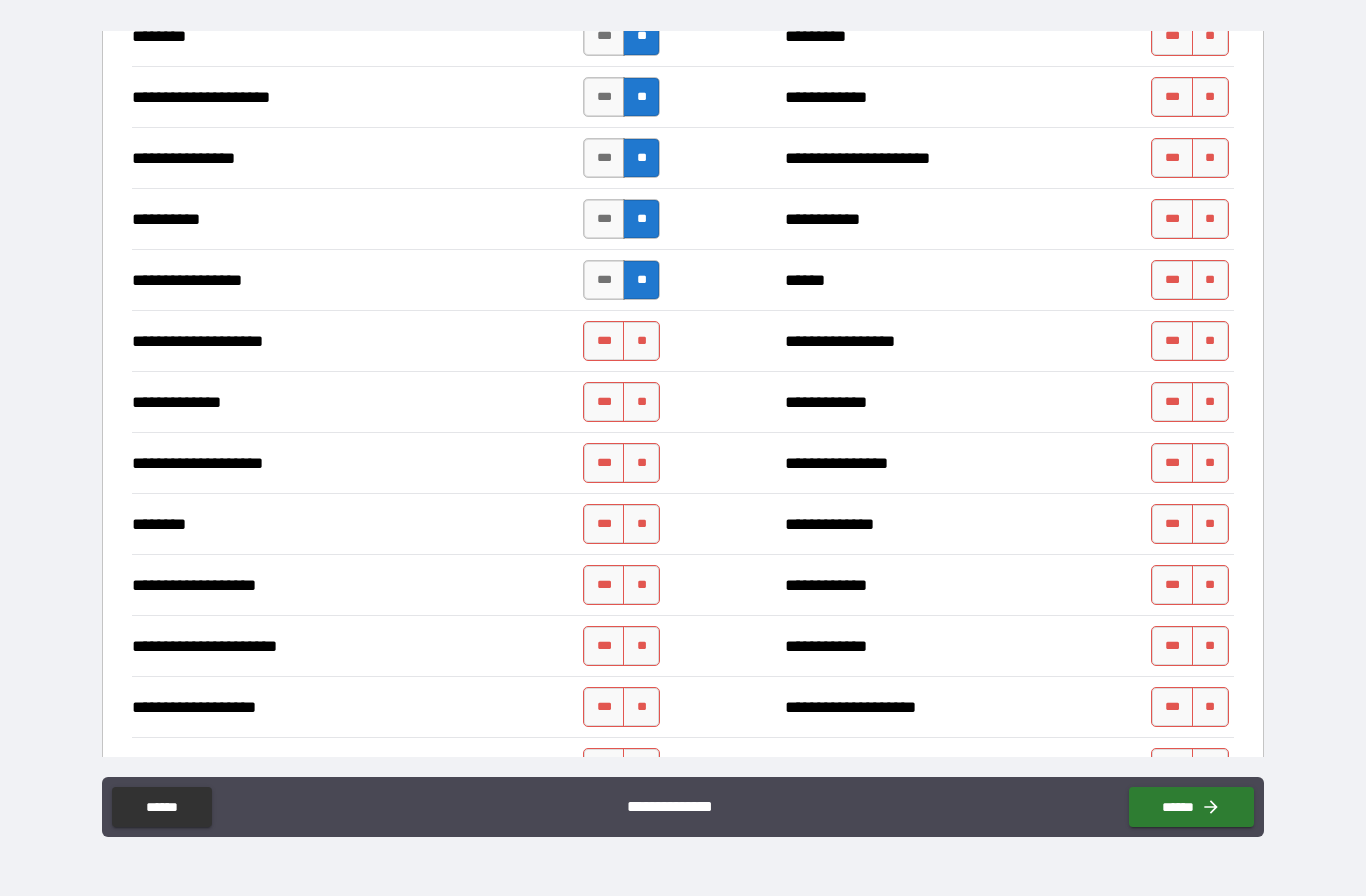 click on "**********" at bounding box center [683, 409] 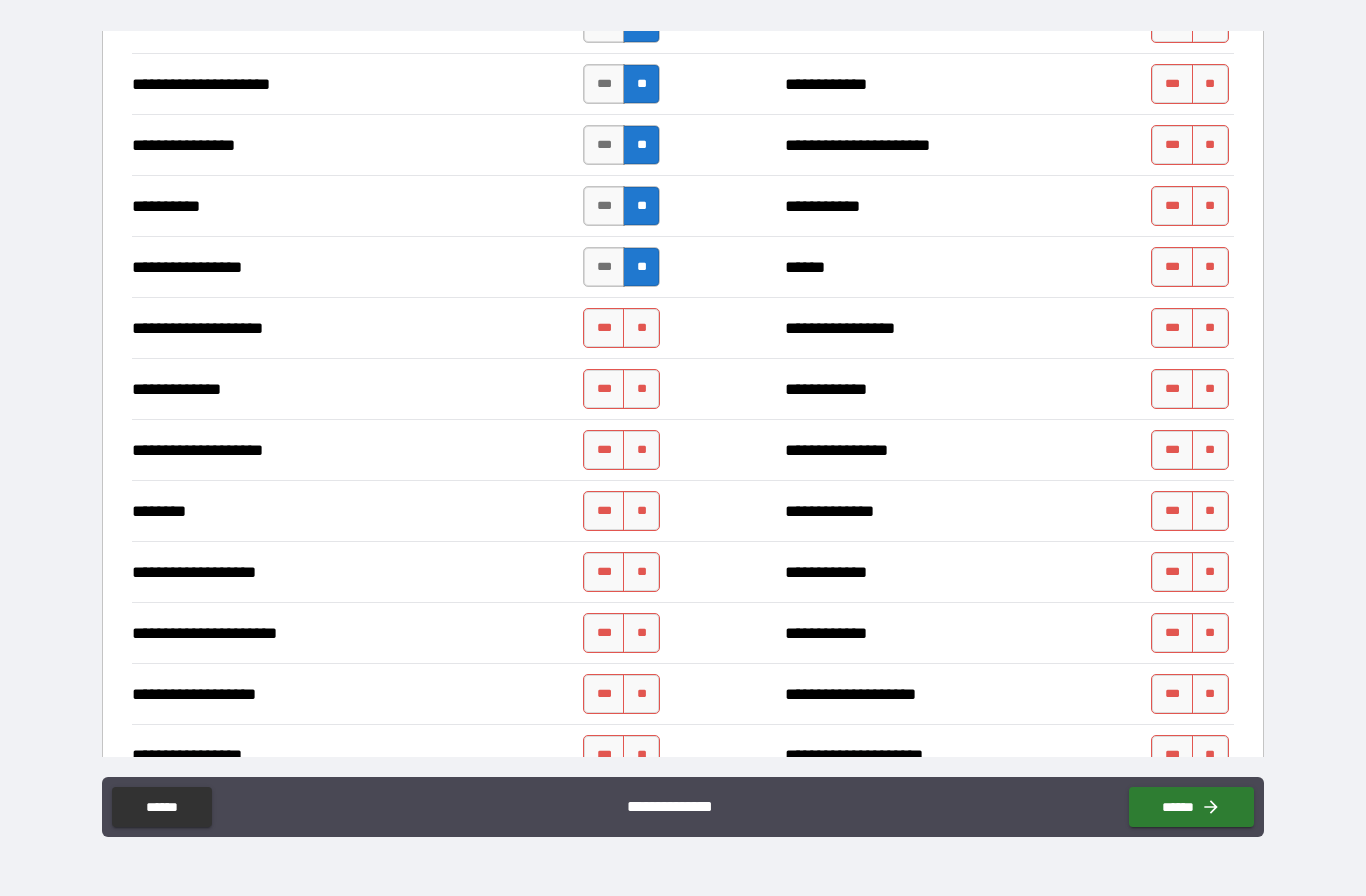 scroll, scrollTop: 2566, scrollLeft: 0, axis: vertical 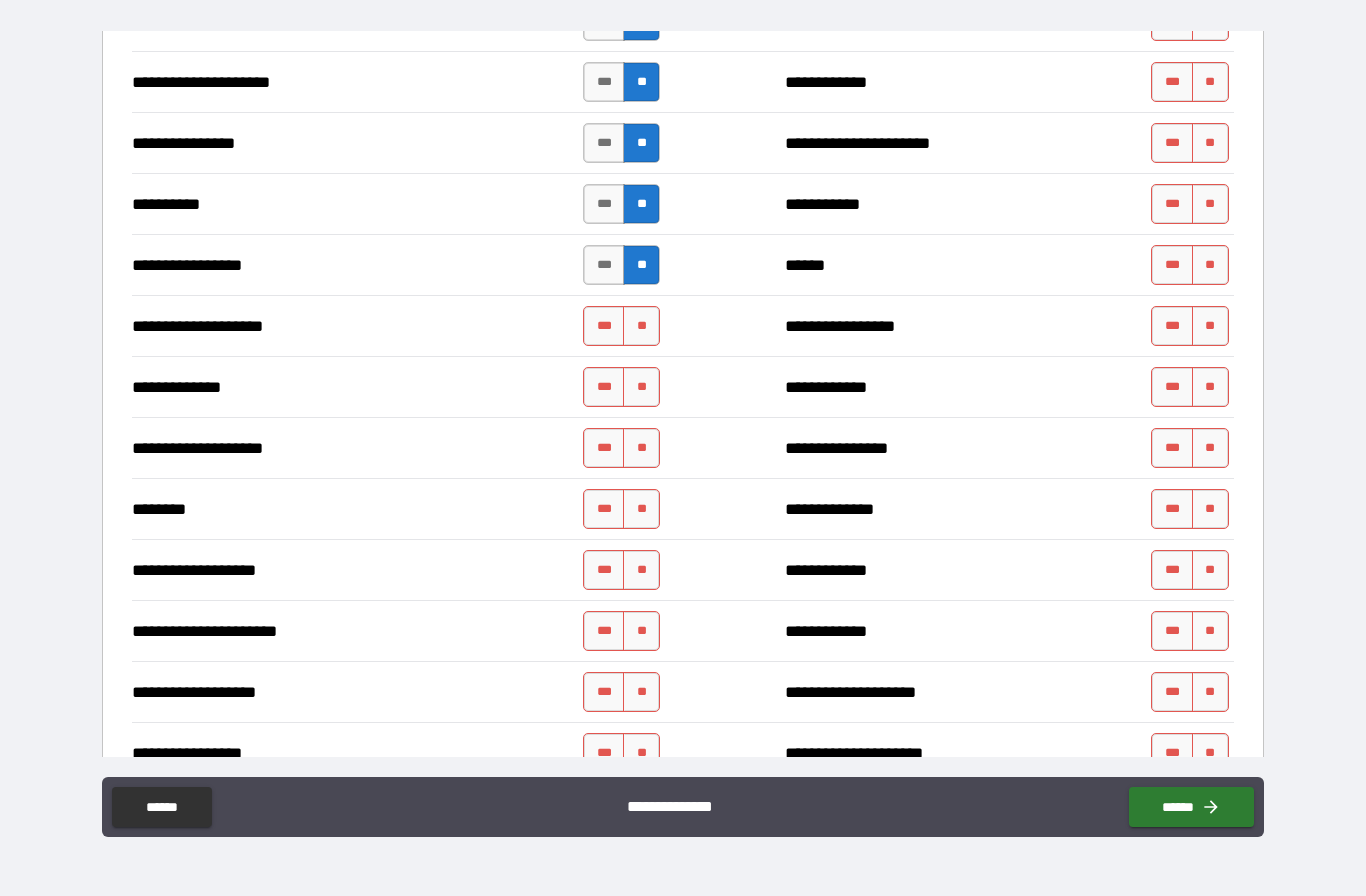 click on "**" at bounding box center (641, 326) 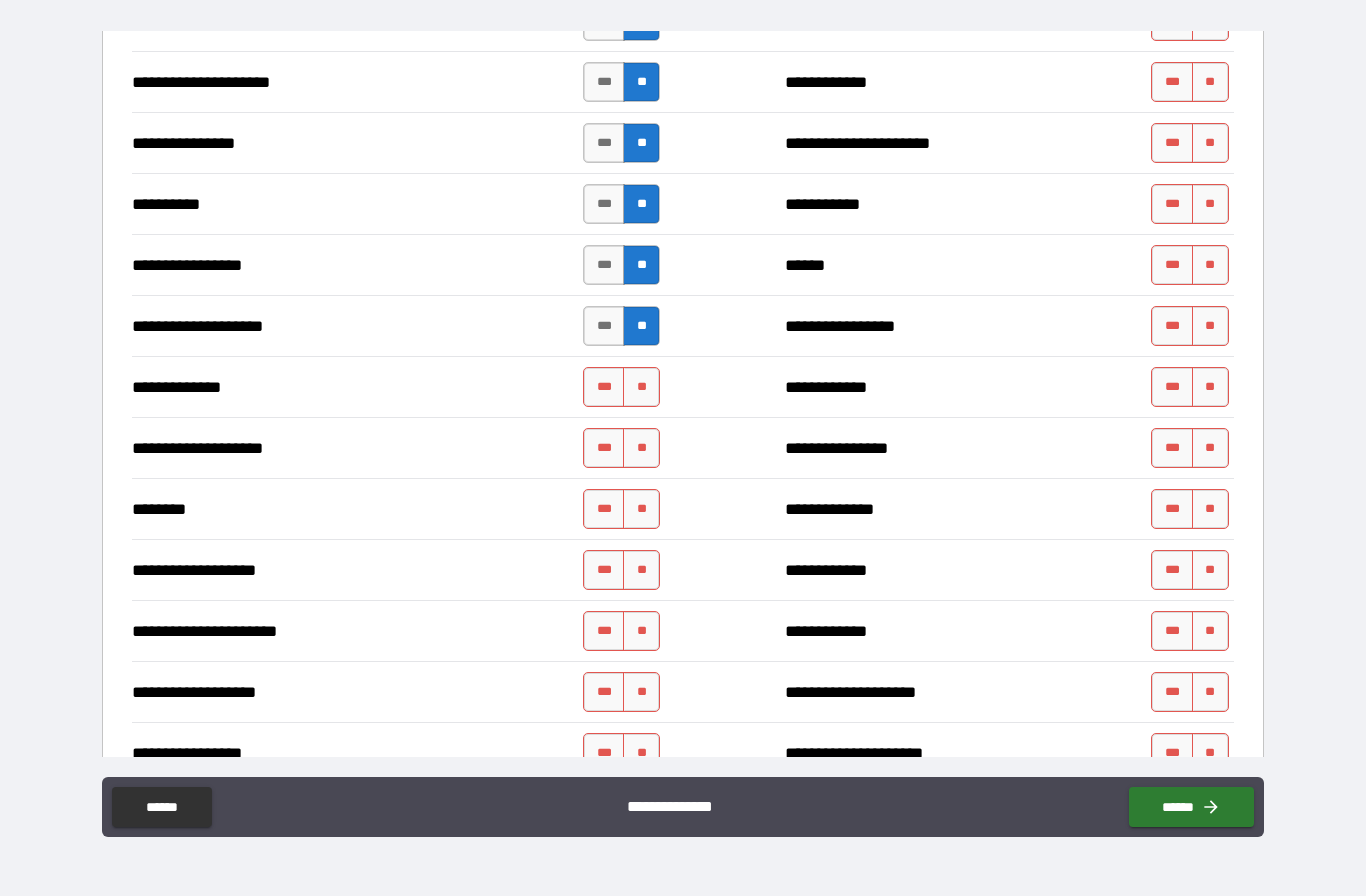 click on "***" at bounding box center [604, 326] 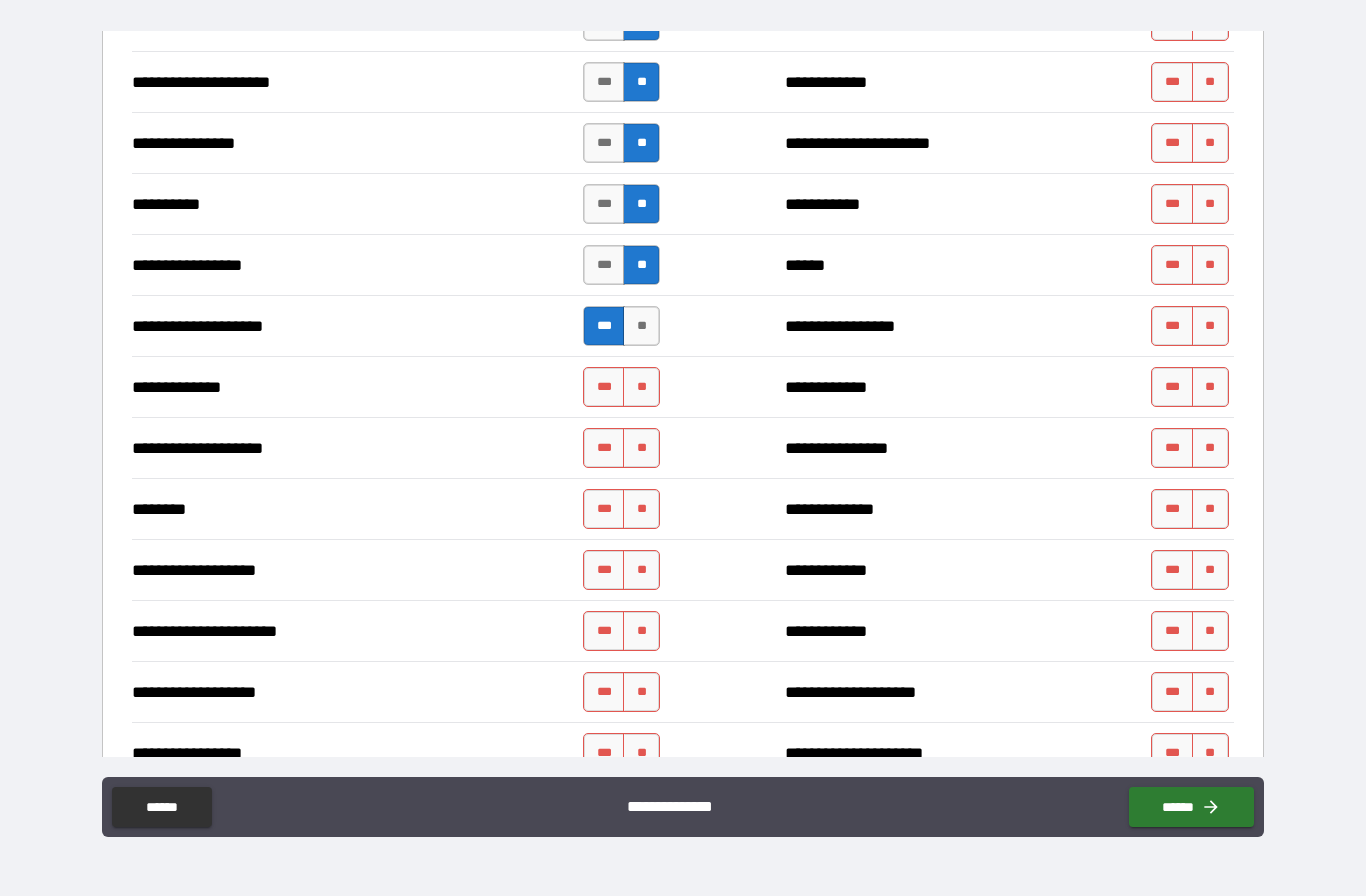 click on "**" at bounding box center (641, 387) 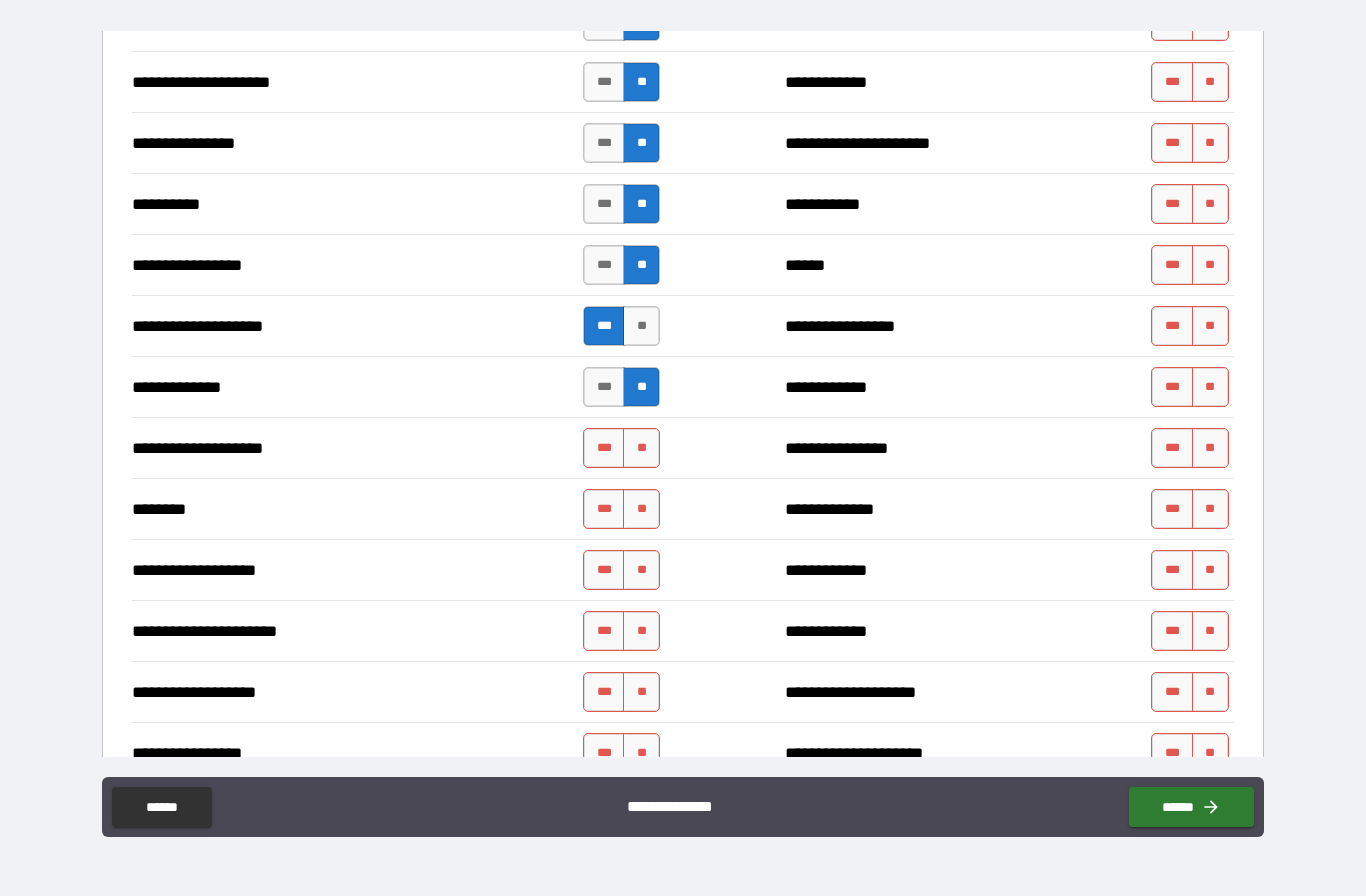 click on "**" at bounding box center [641, 448] 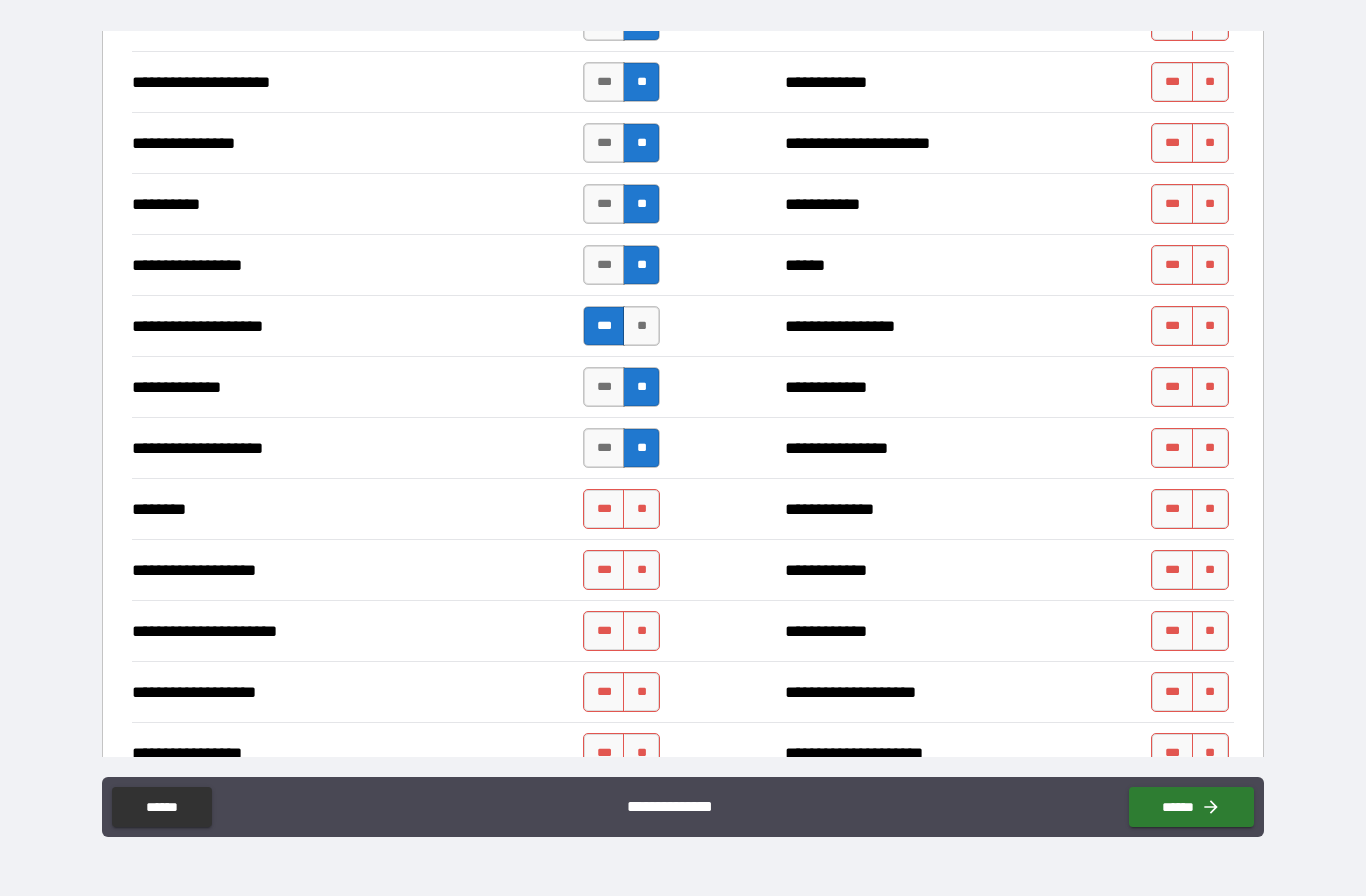 click on "**" at bounding box center [641, 509] 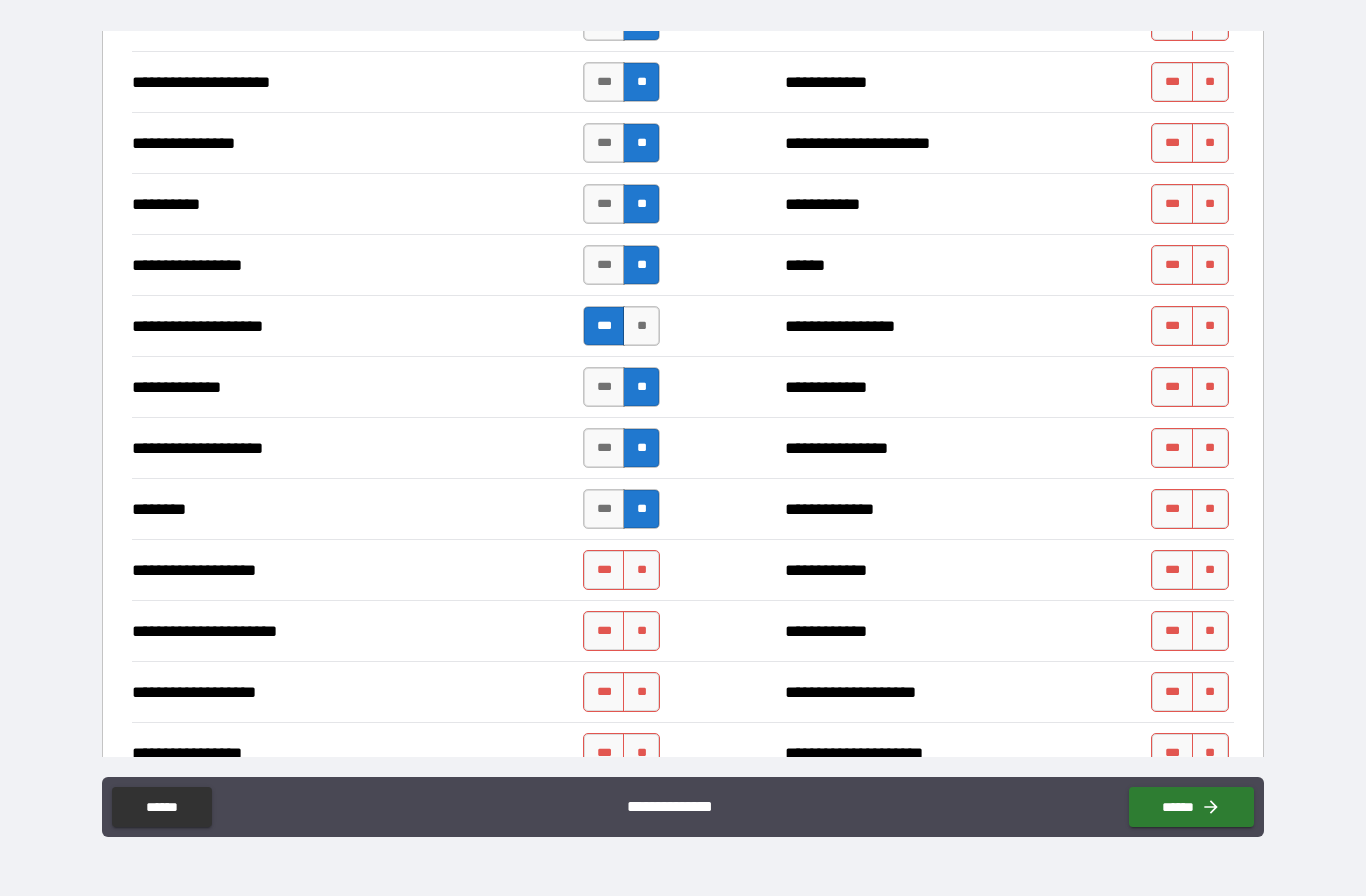 click on "**" at bounding box center (641, 570) 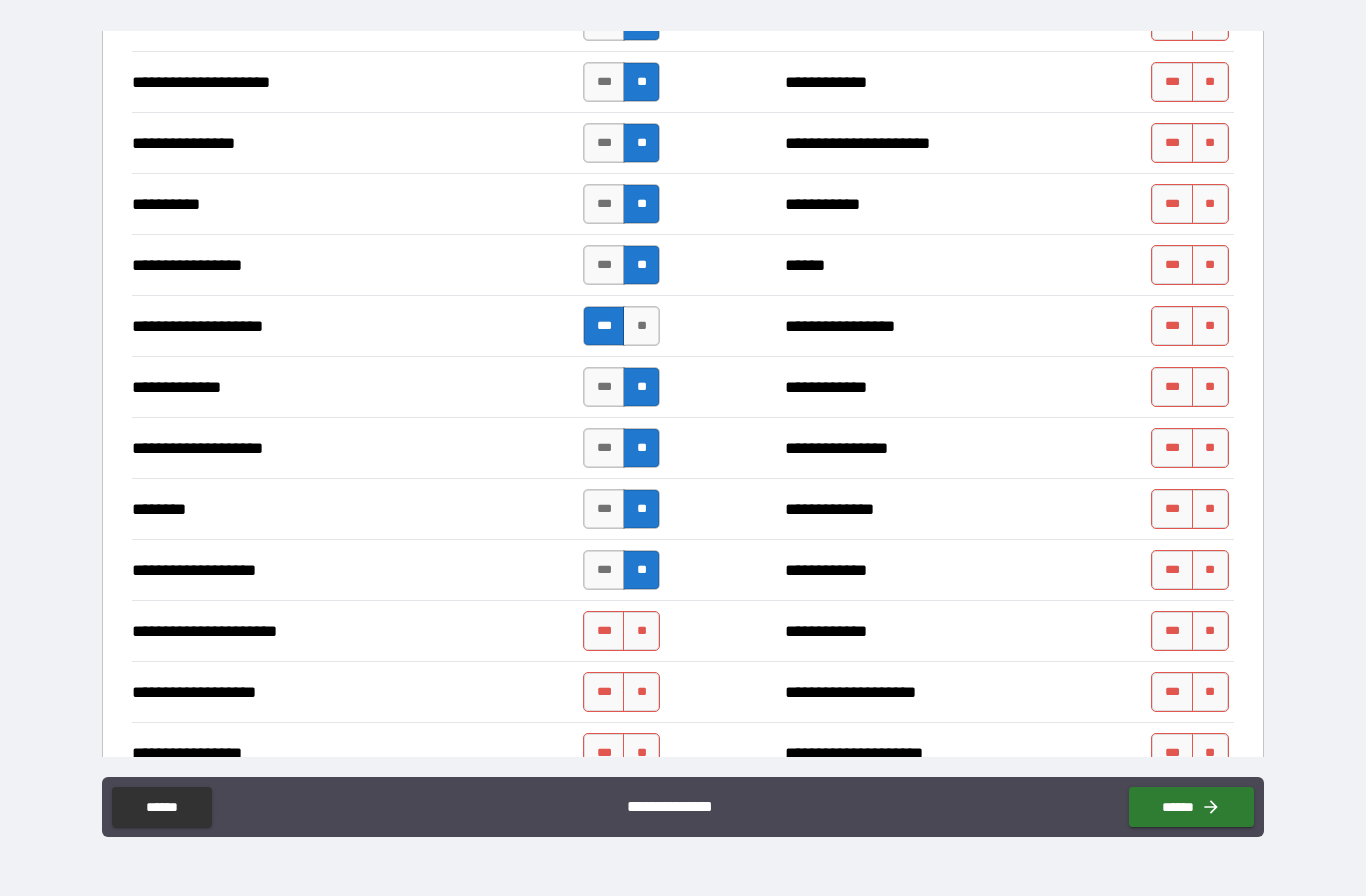 click on "**" at bounding box center [641, 631] 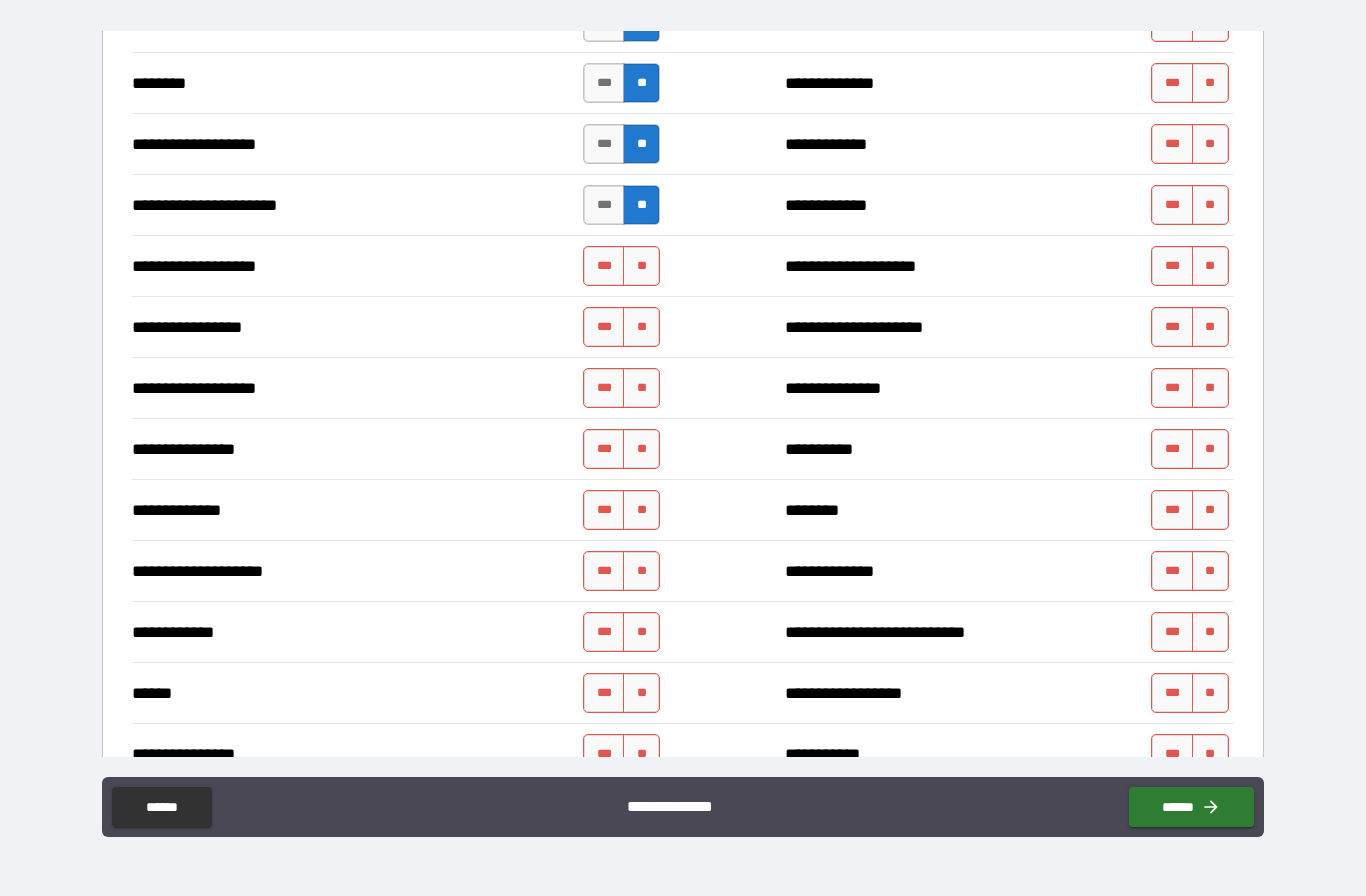 click on "**********" at bounding box center (683, 409) 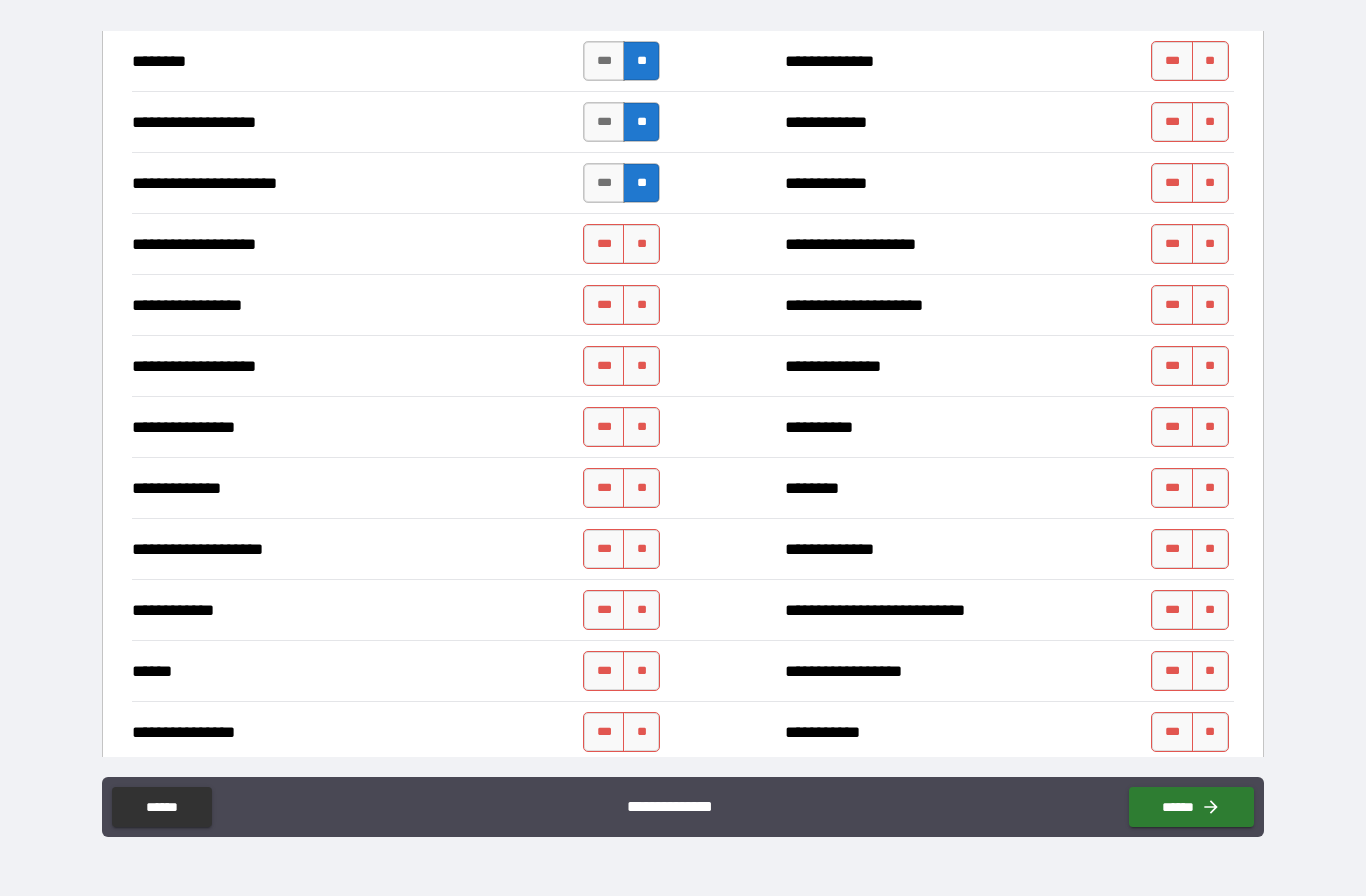 scroll, scrollTop: 3015, scrollLeft: 0, axis: vertical 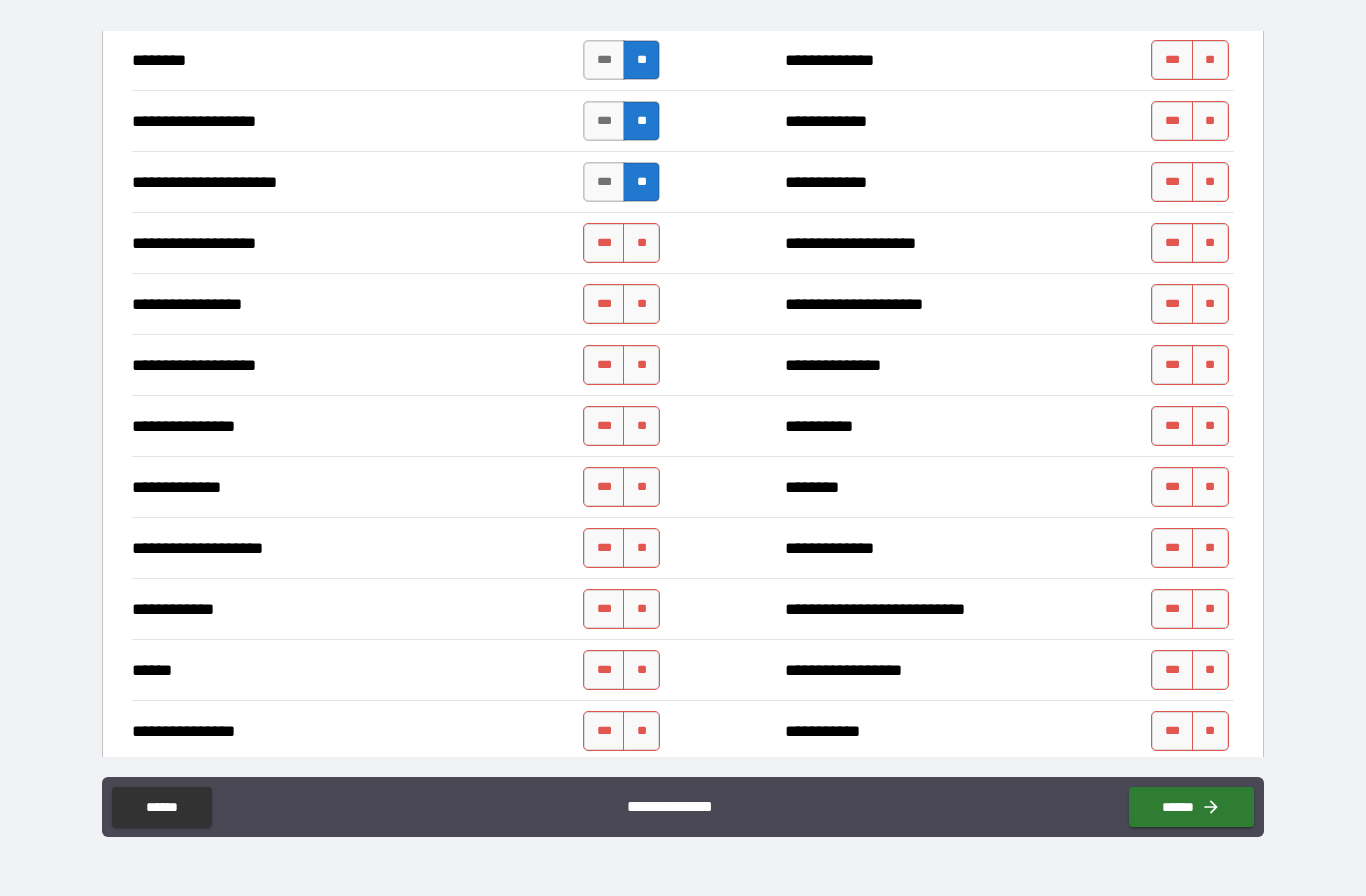 click on "**" at bounding box center [641, 243] 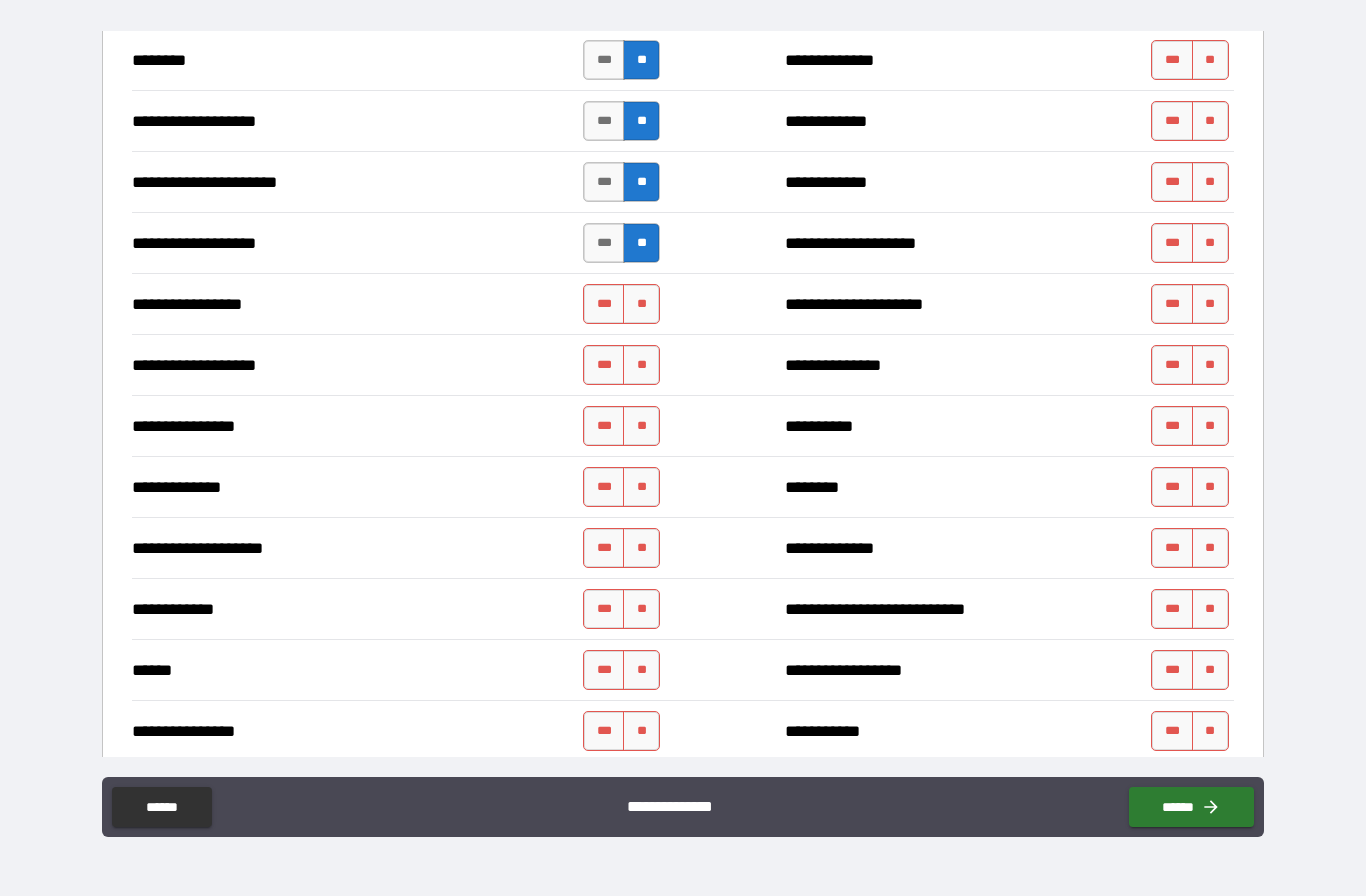 click on "**" at bounding box center (641, 304) 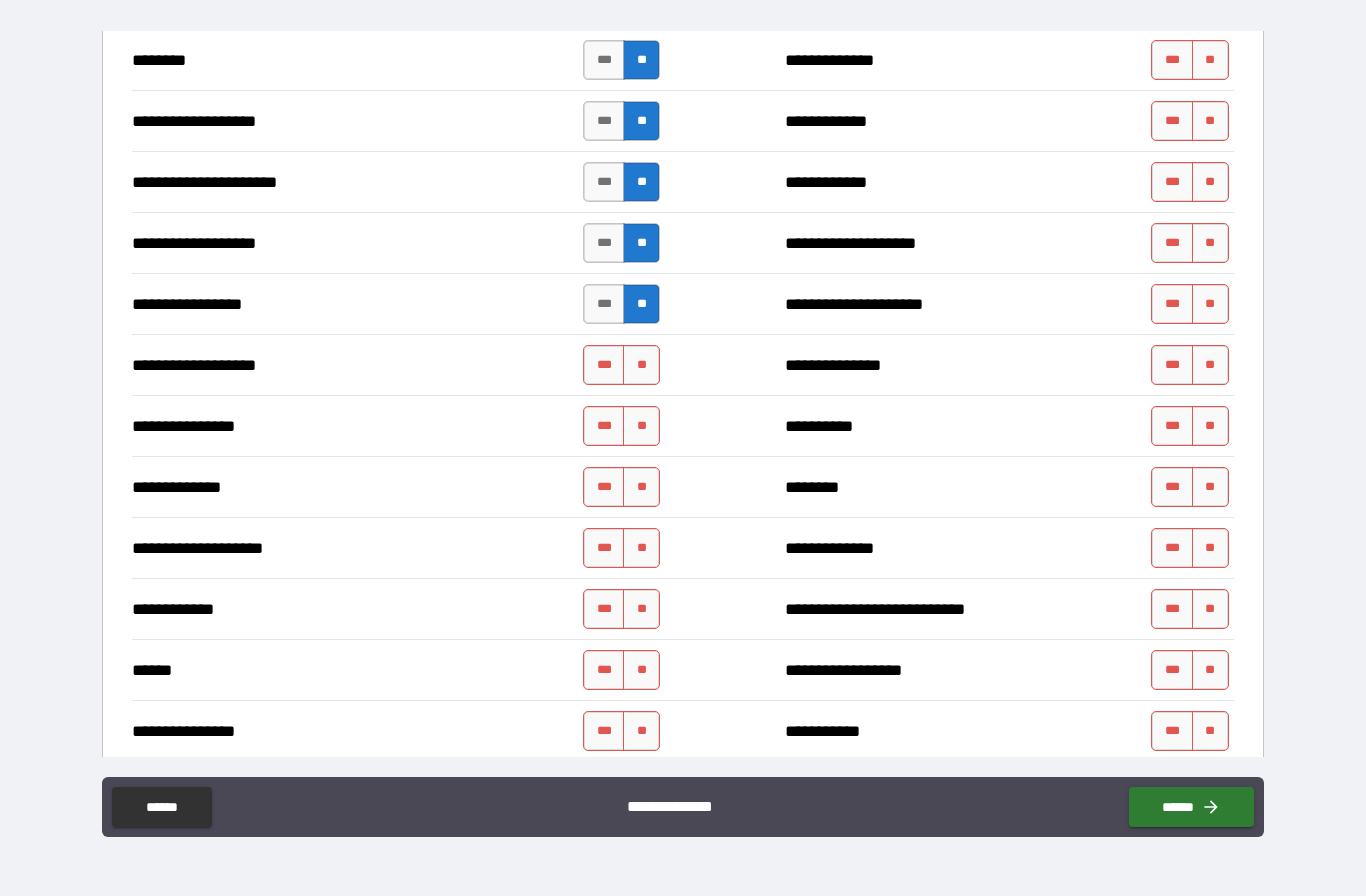 click on "**" at bounding box center [641, 365] 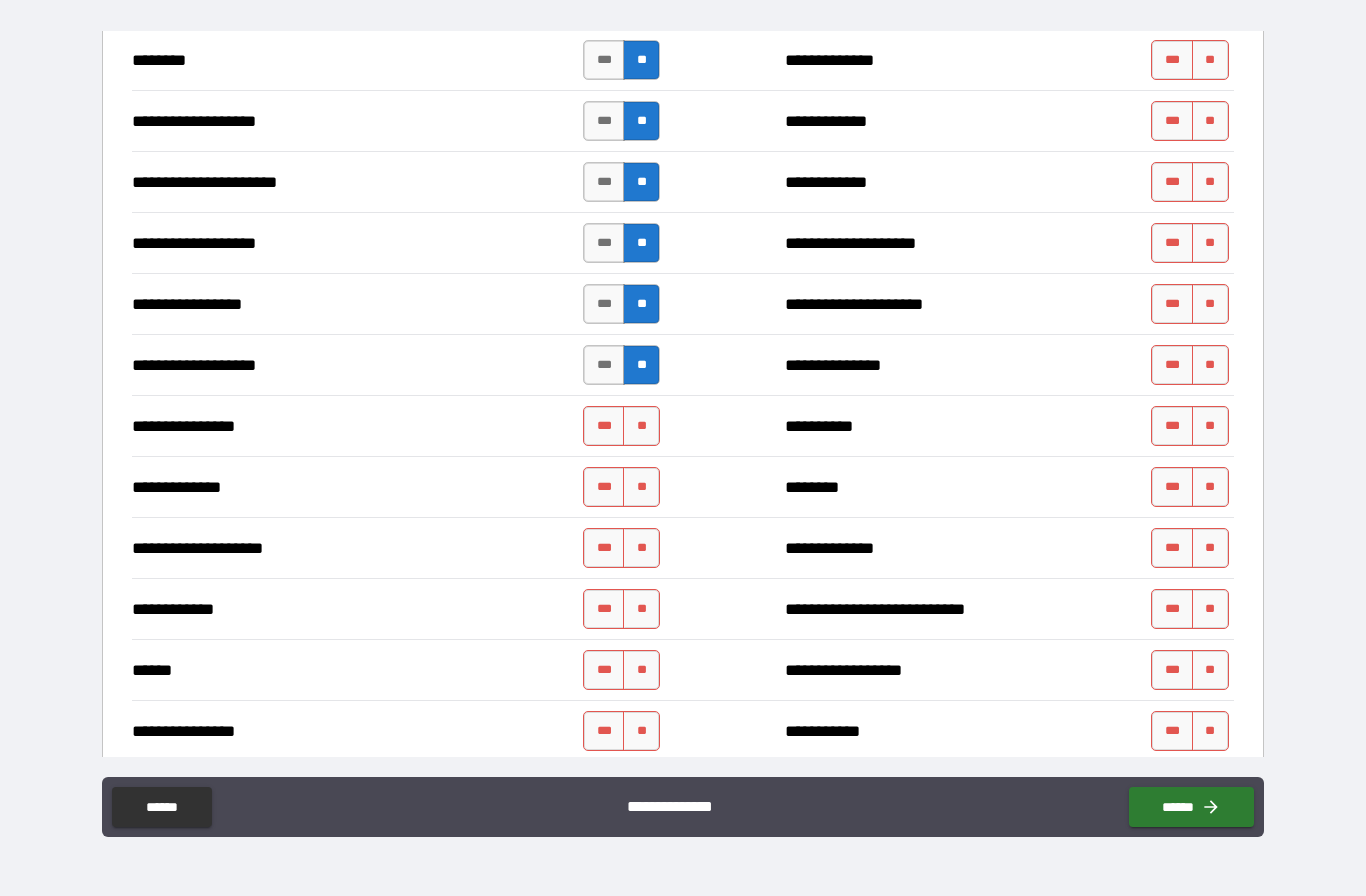 click on "**" at bounding box center (641, 426) 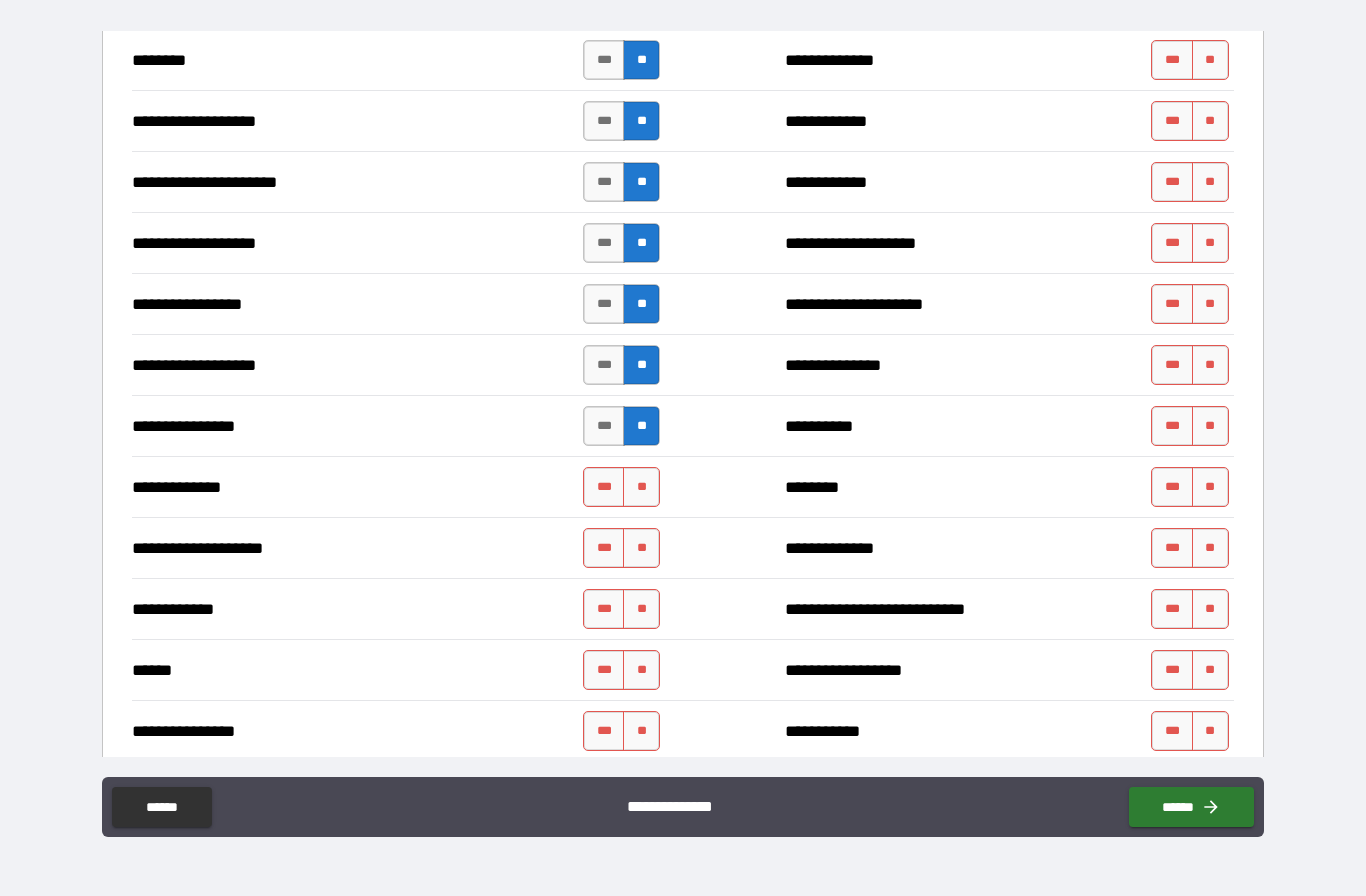 click on "**" at bounding box center [641, 487] 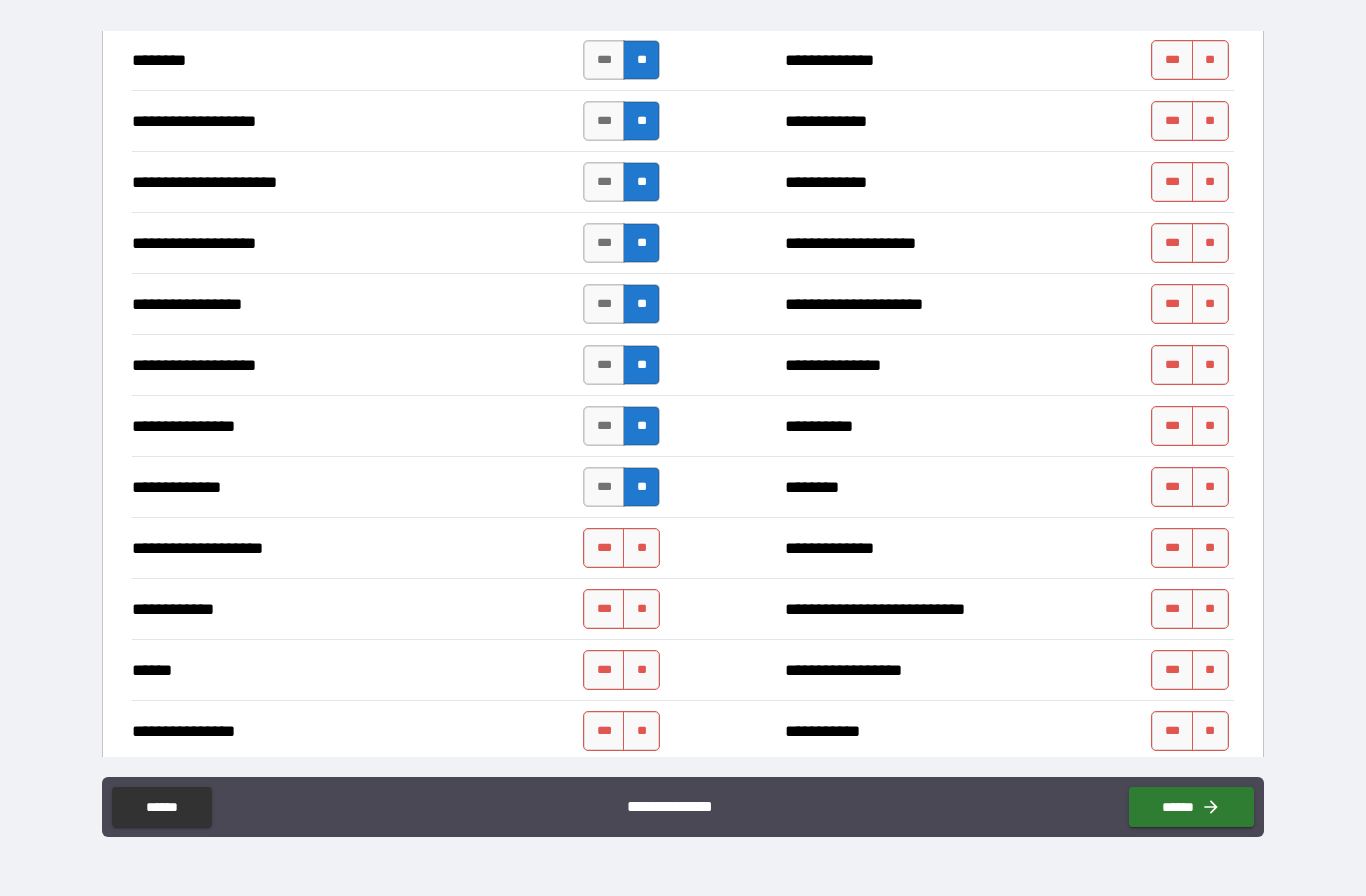 click on "**" at bounding box center (641, 548) 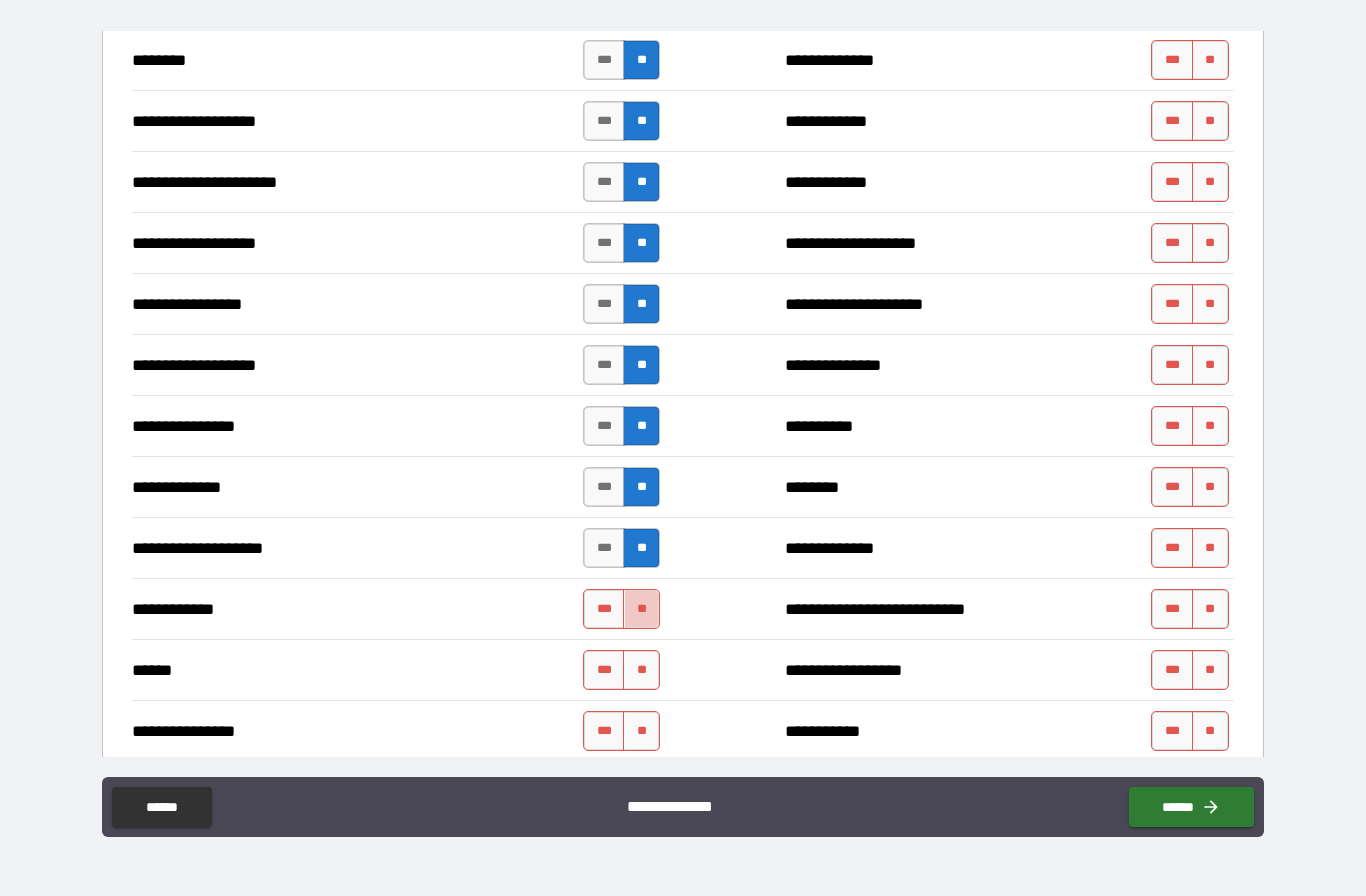 click on "**" at bounding box center (641, 609) 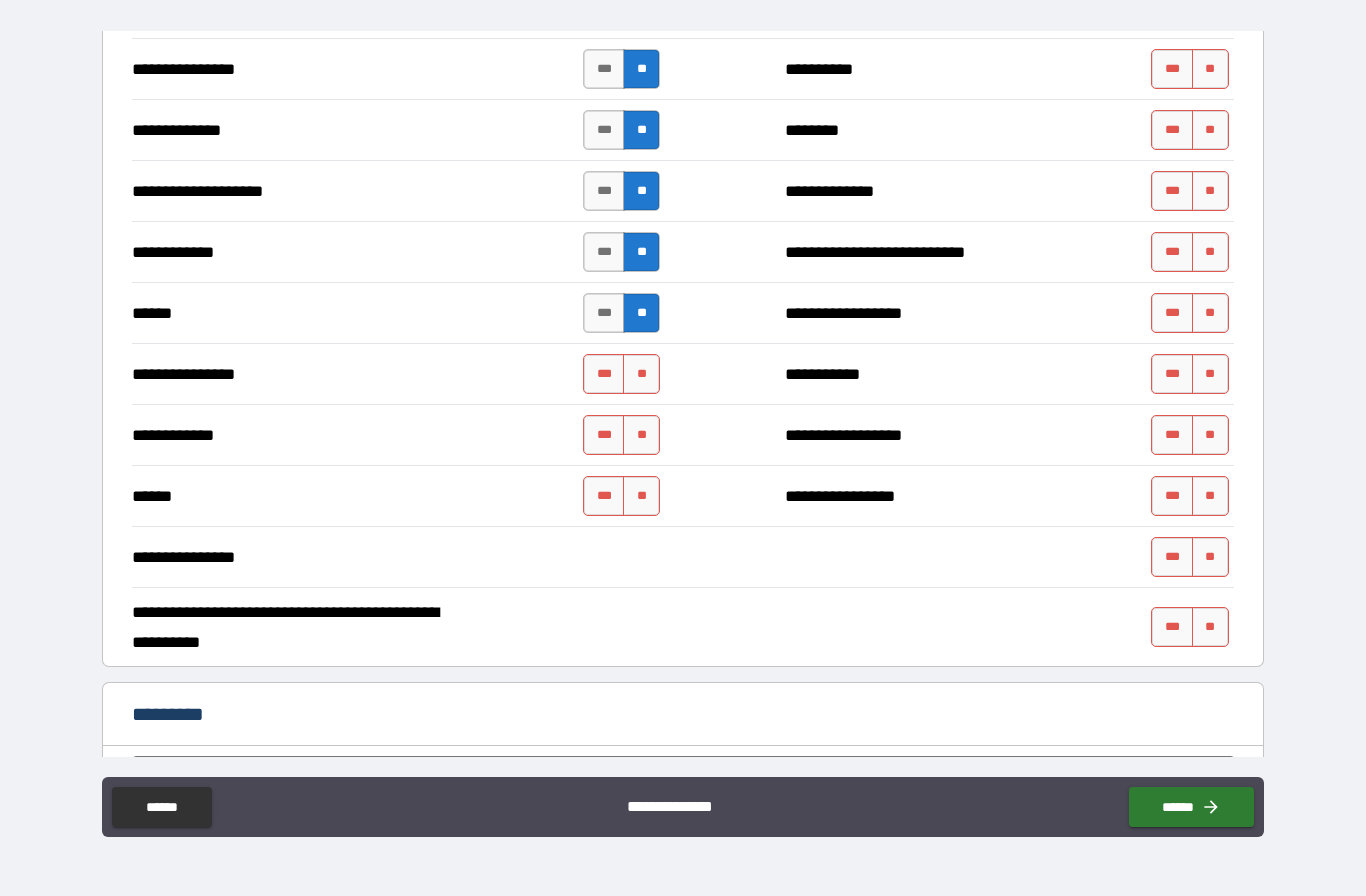 scroll, scrollTop: 3403, scrollLeft: 0, axis: vertical 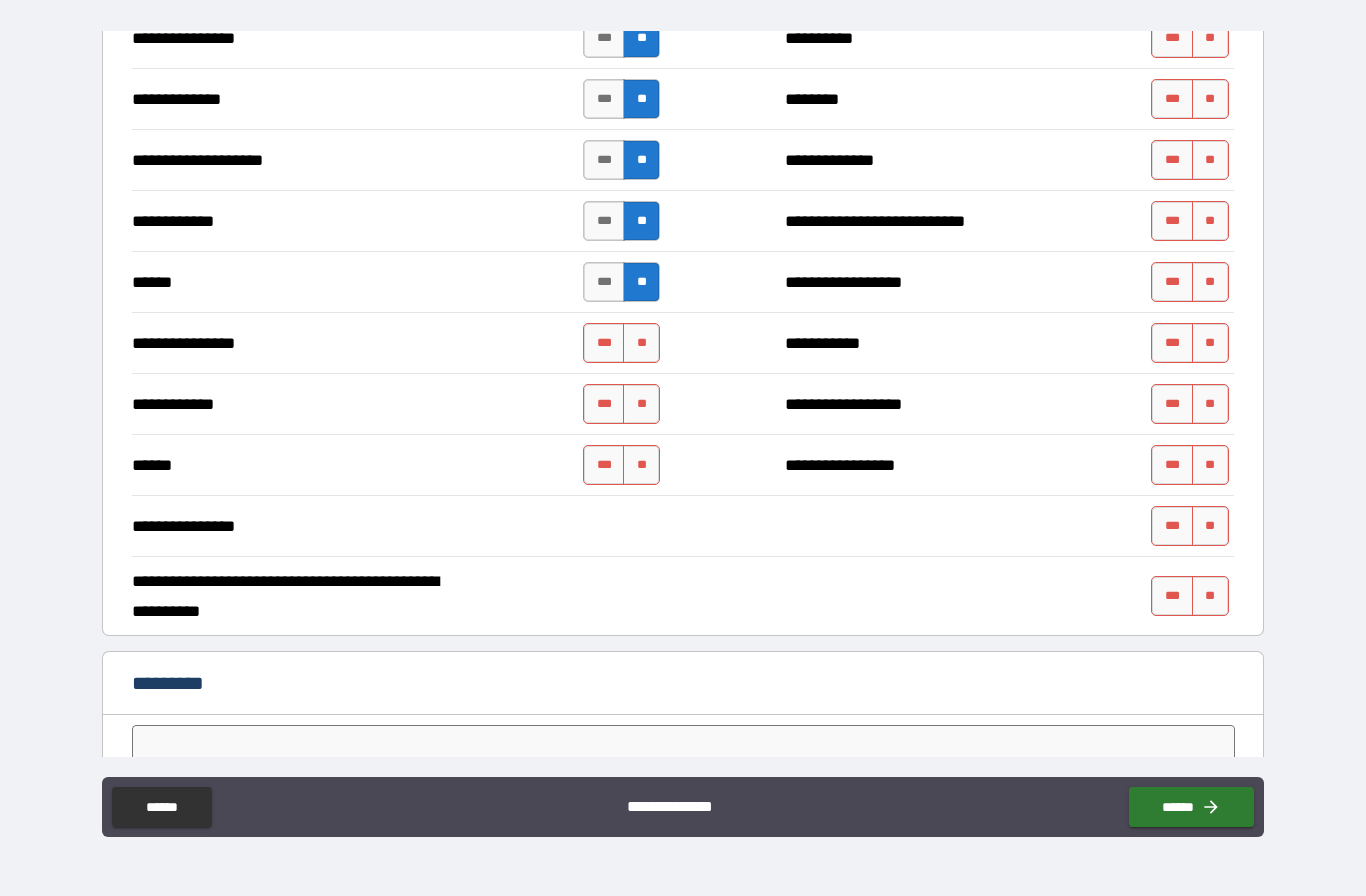 click on "**" at bounding box center (641, 343) 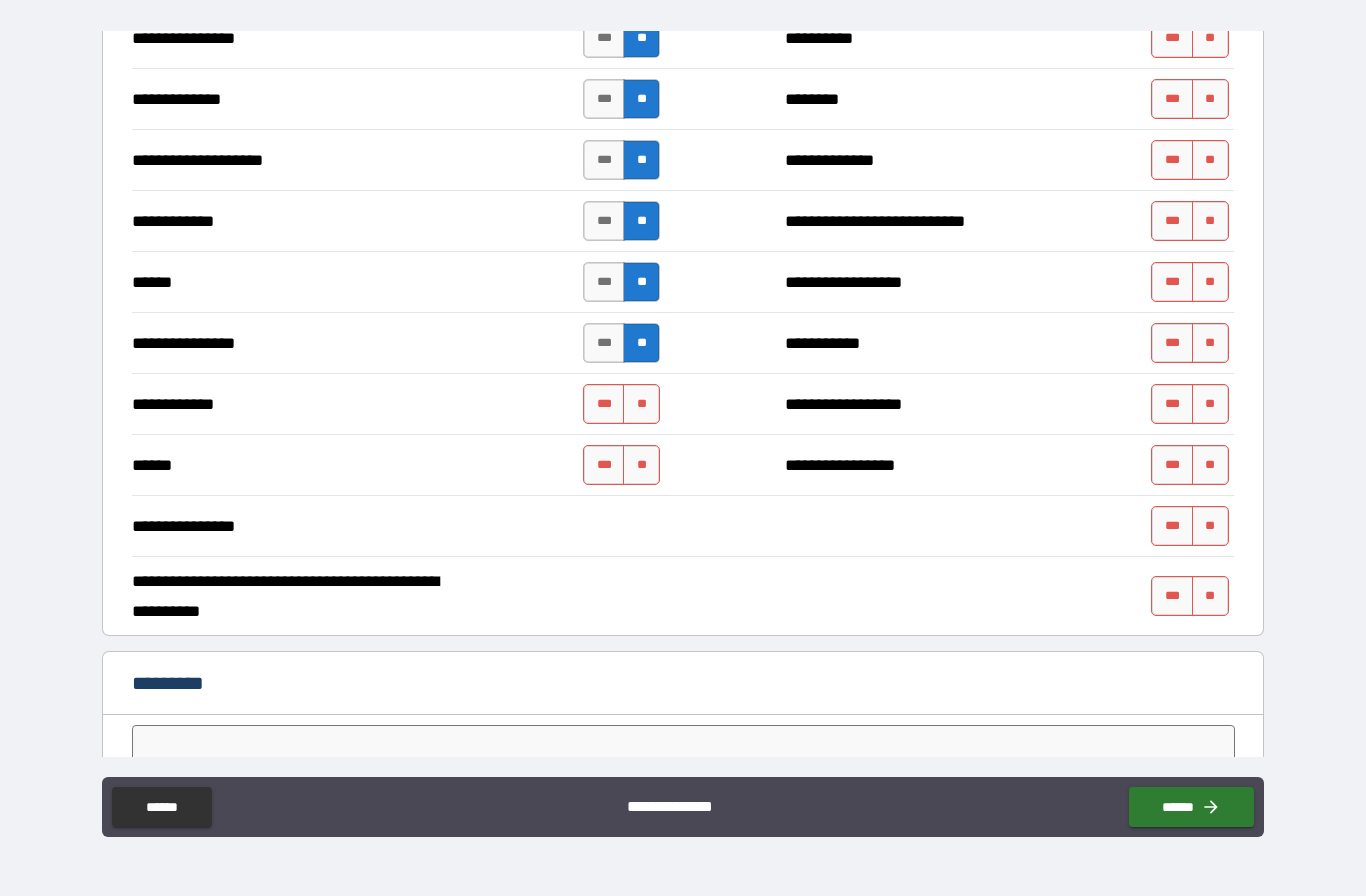click on "**" at bounding box center [641, 404] 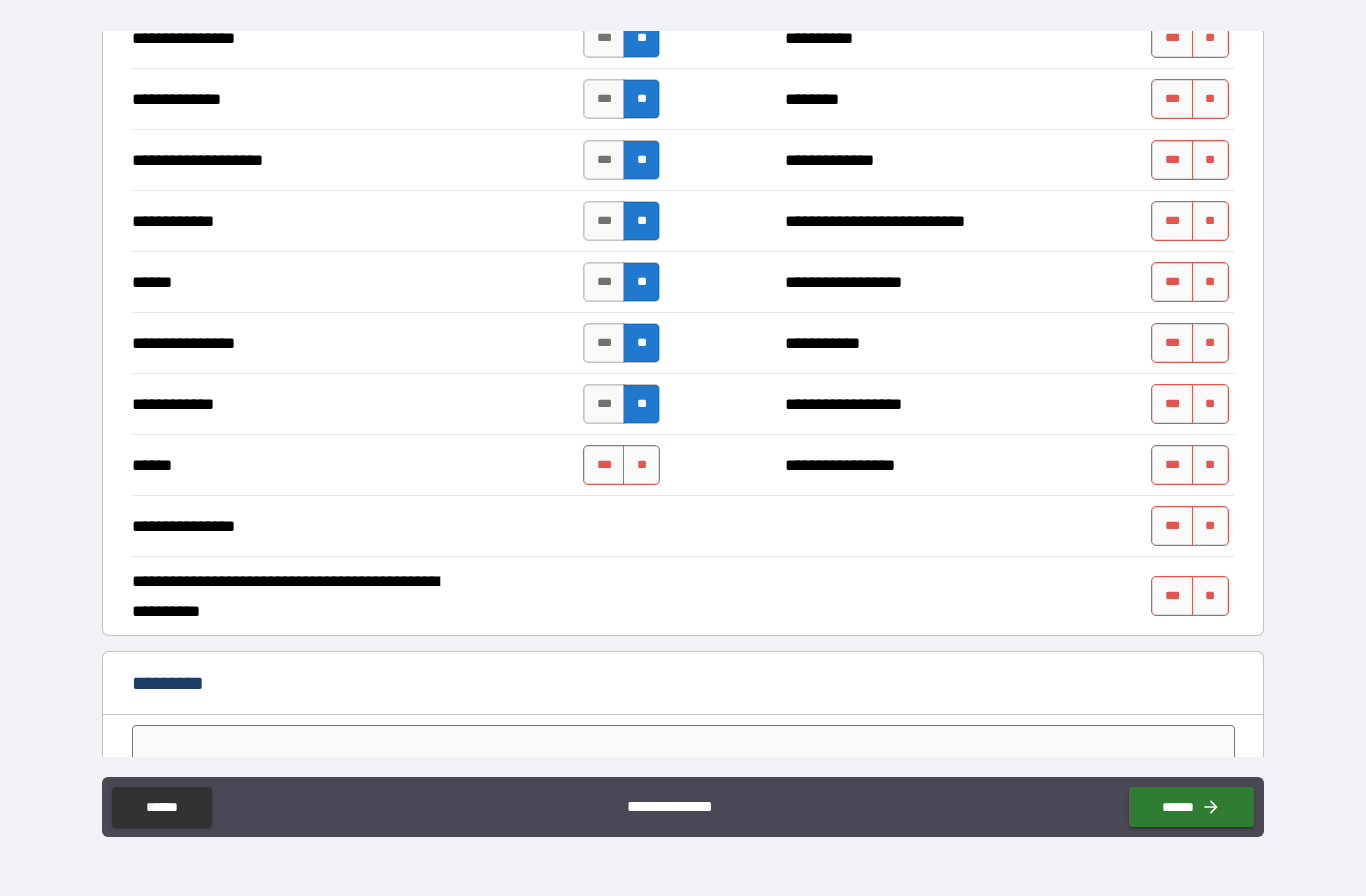 click on "**" at bounding box center [641, 465] 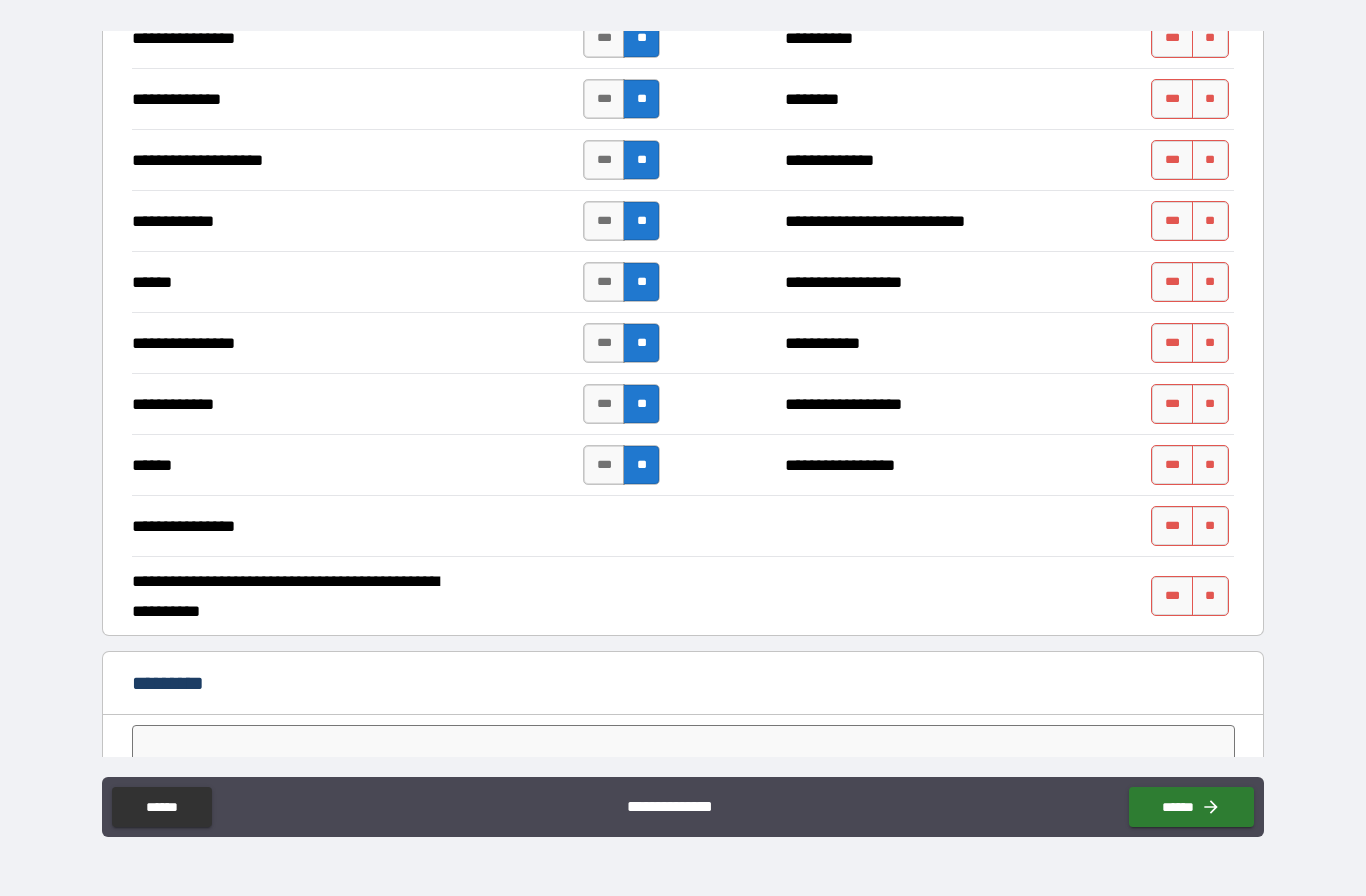 click on "**" at bounding box center [1210, 465] 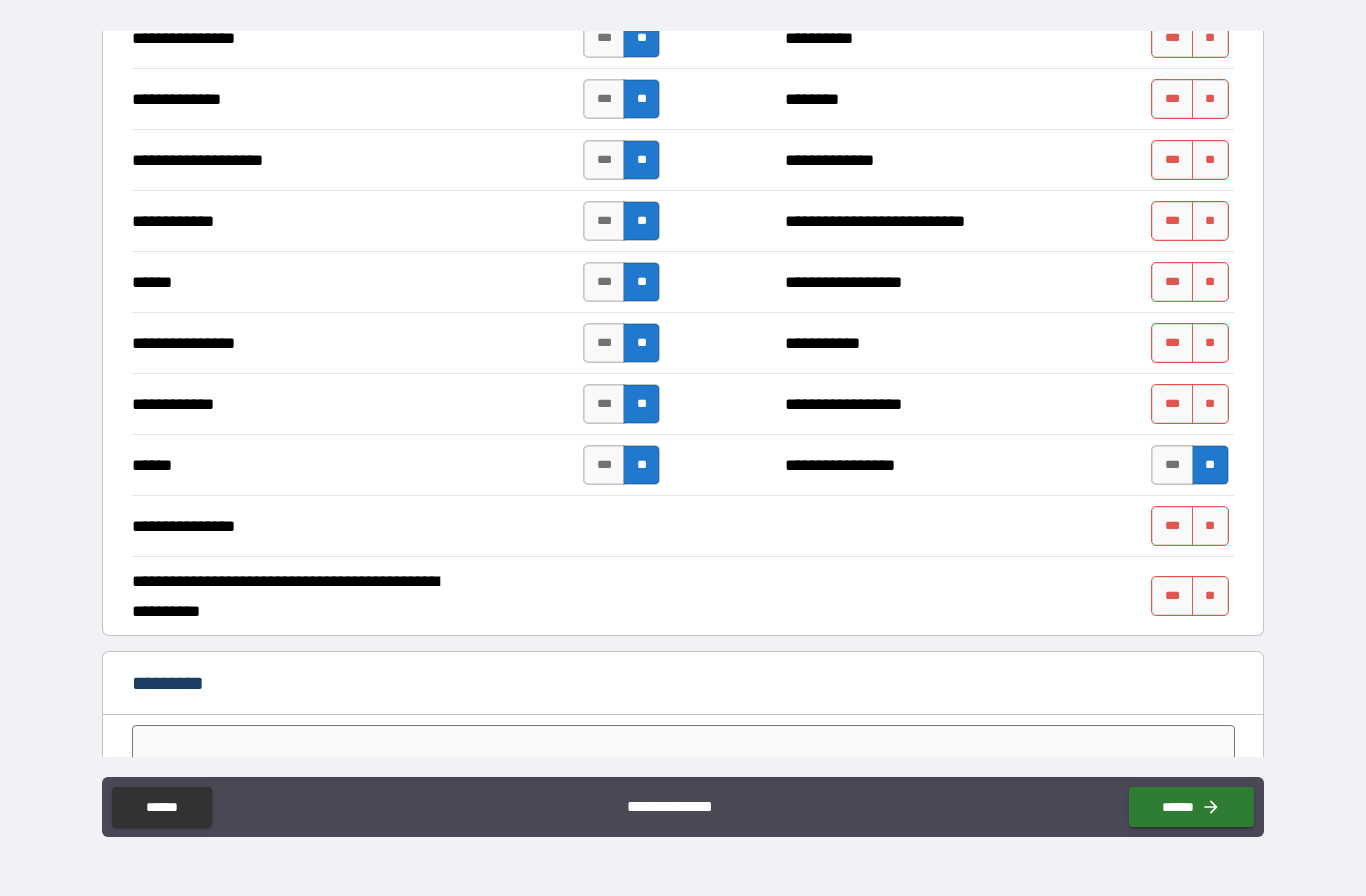 click on "**" at bounding box center [1210, 404] 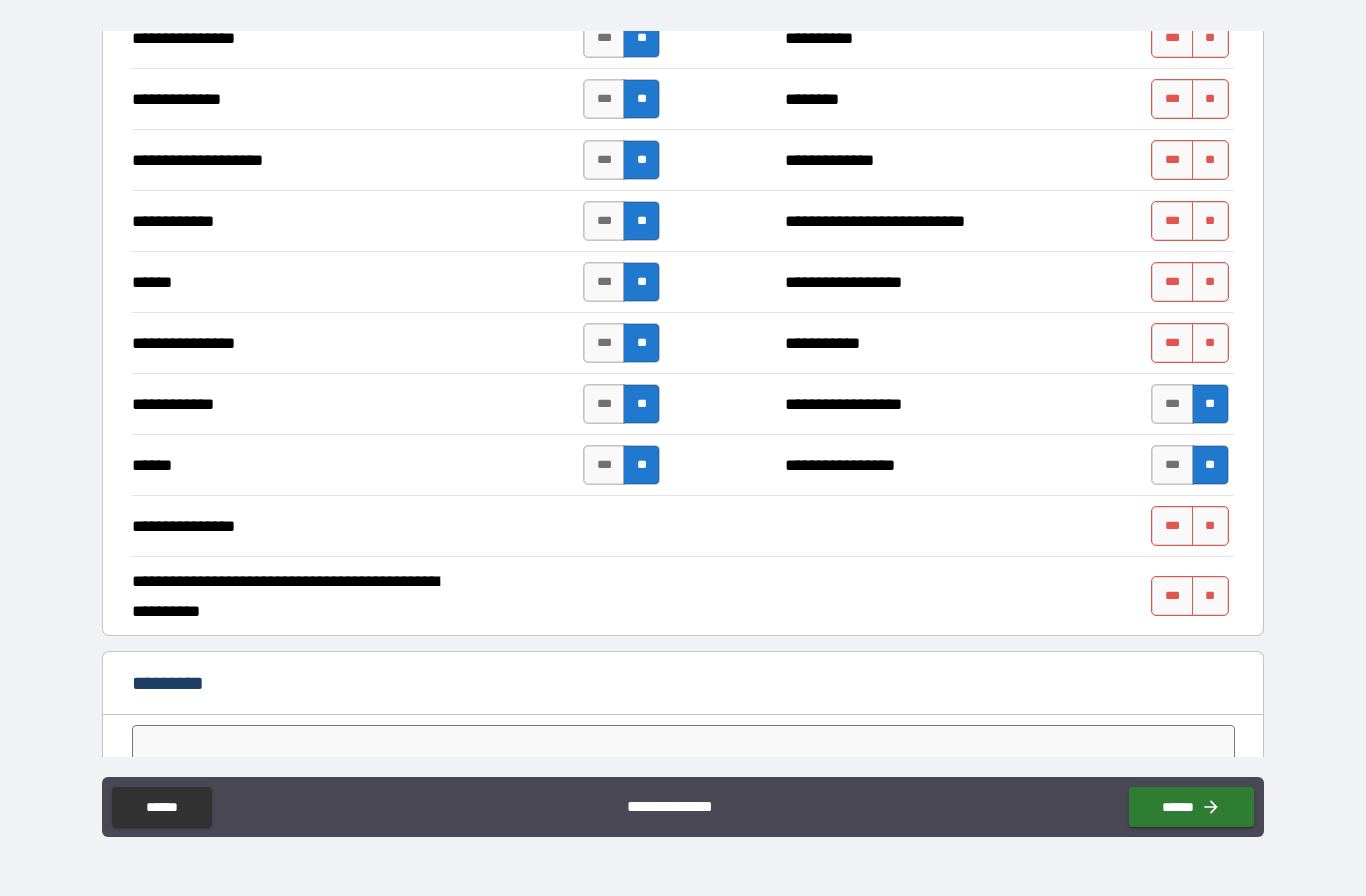 click on "**" at bounding box center (1210, 343) 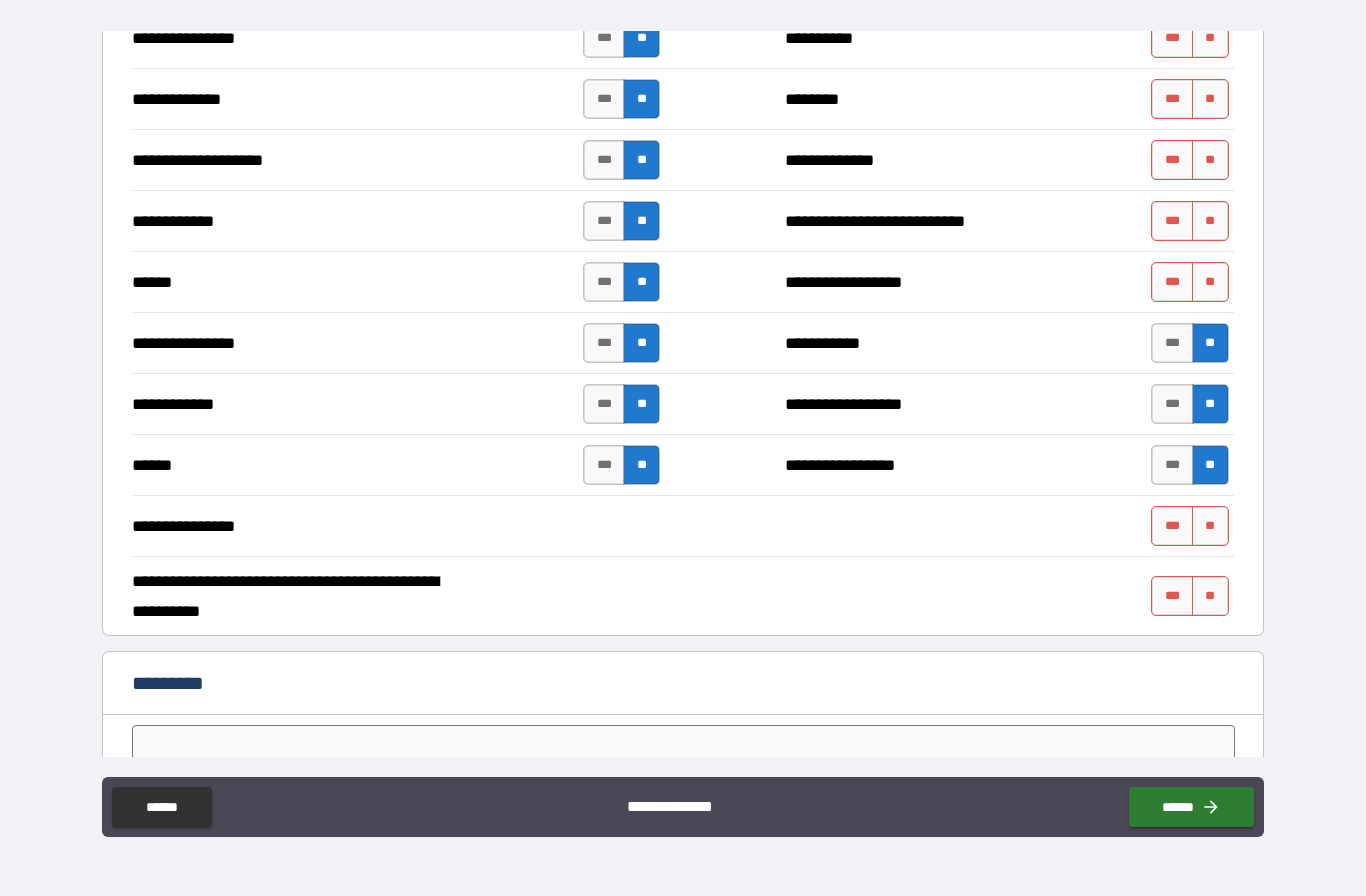 click on "**" at bounding box center [1210, 282] 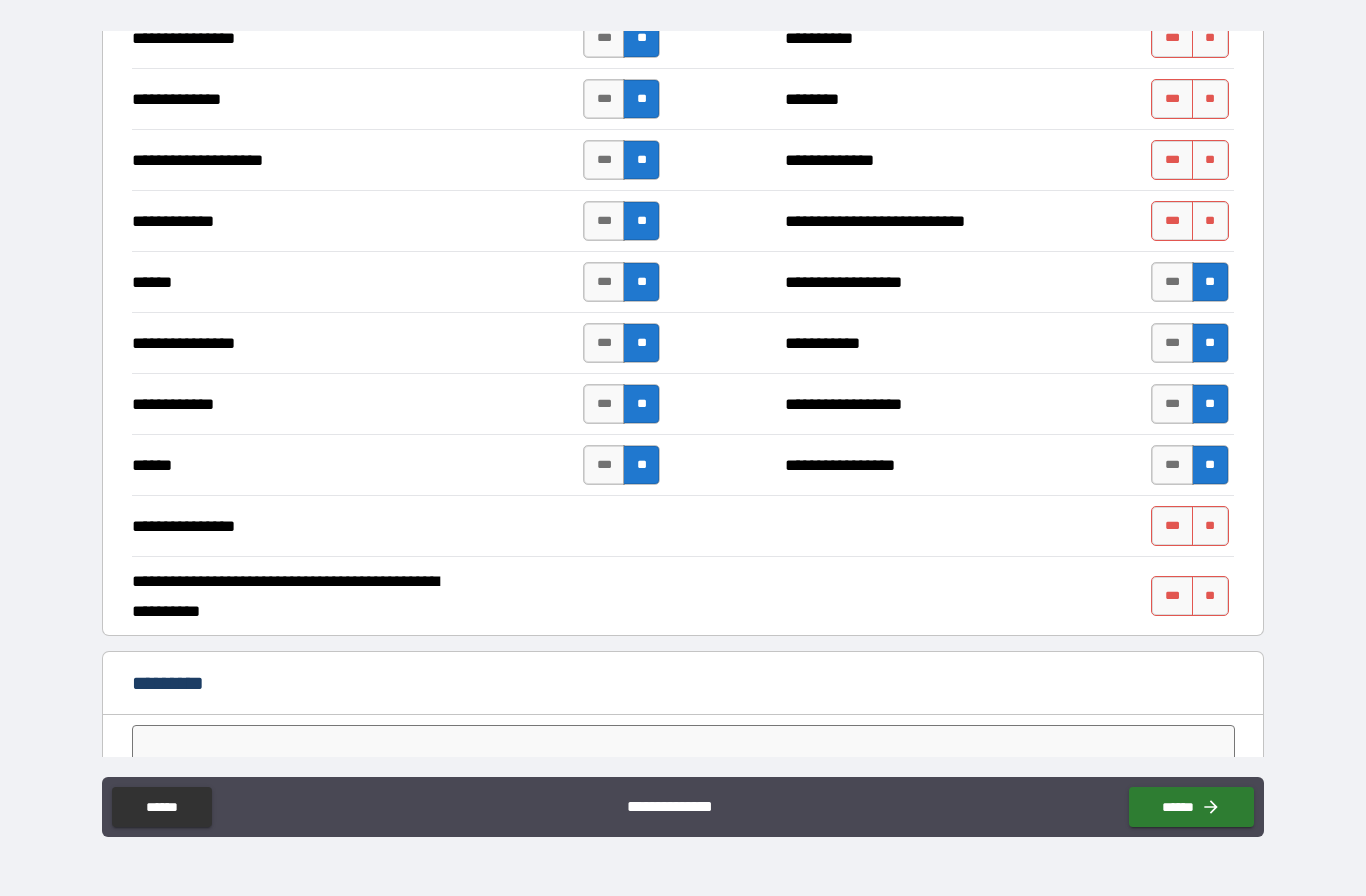 click on "**" at bounding box center [1210, 221] 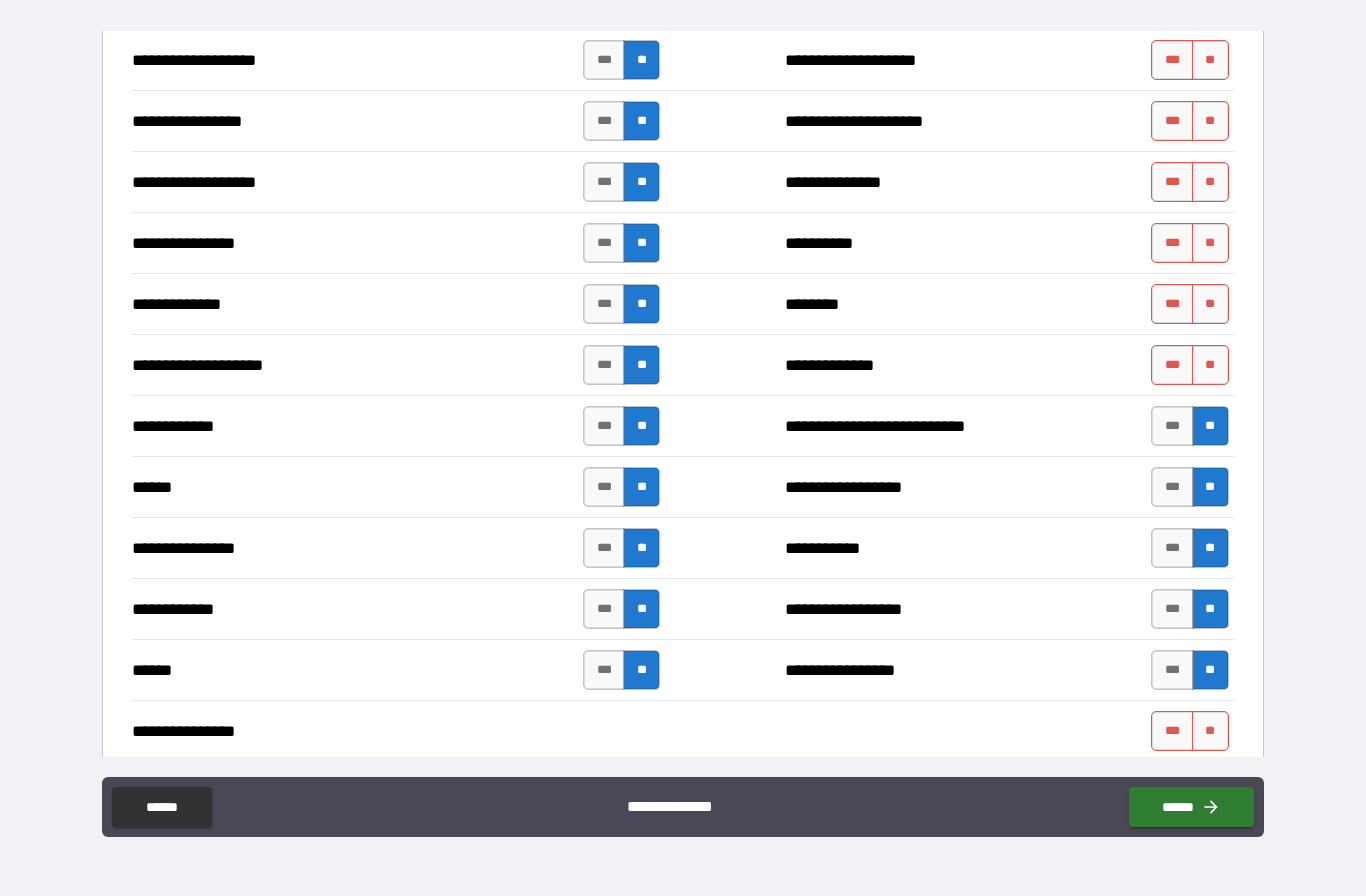 scroll, scrollTop: 3184, scrollLeft: 0, axis: vertical 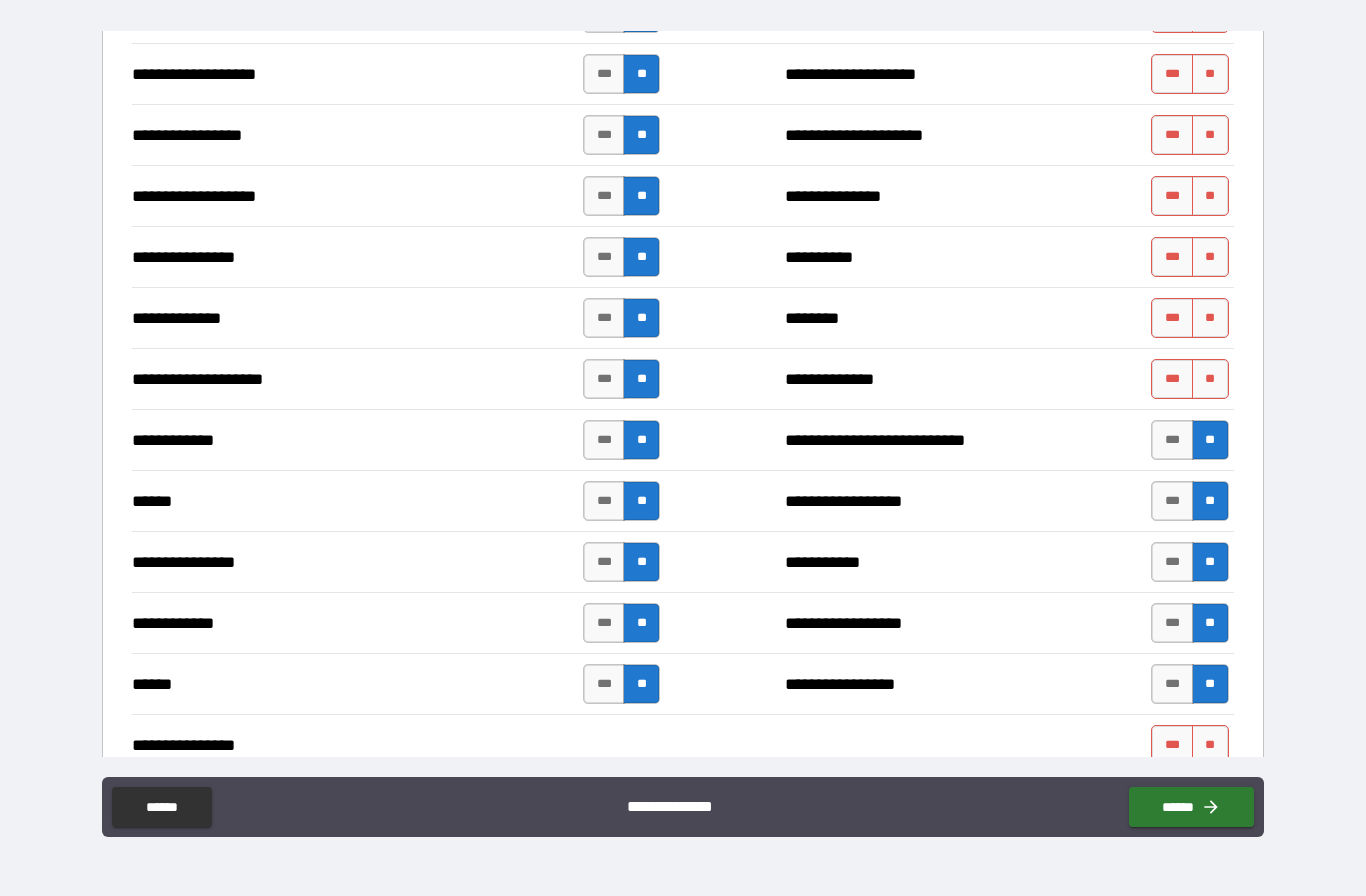 click on "**" at bounding box center (1210, 379) 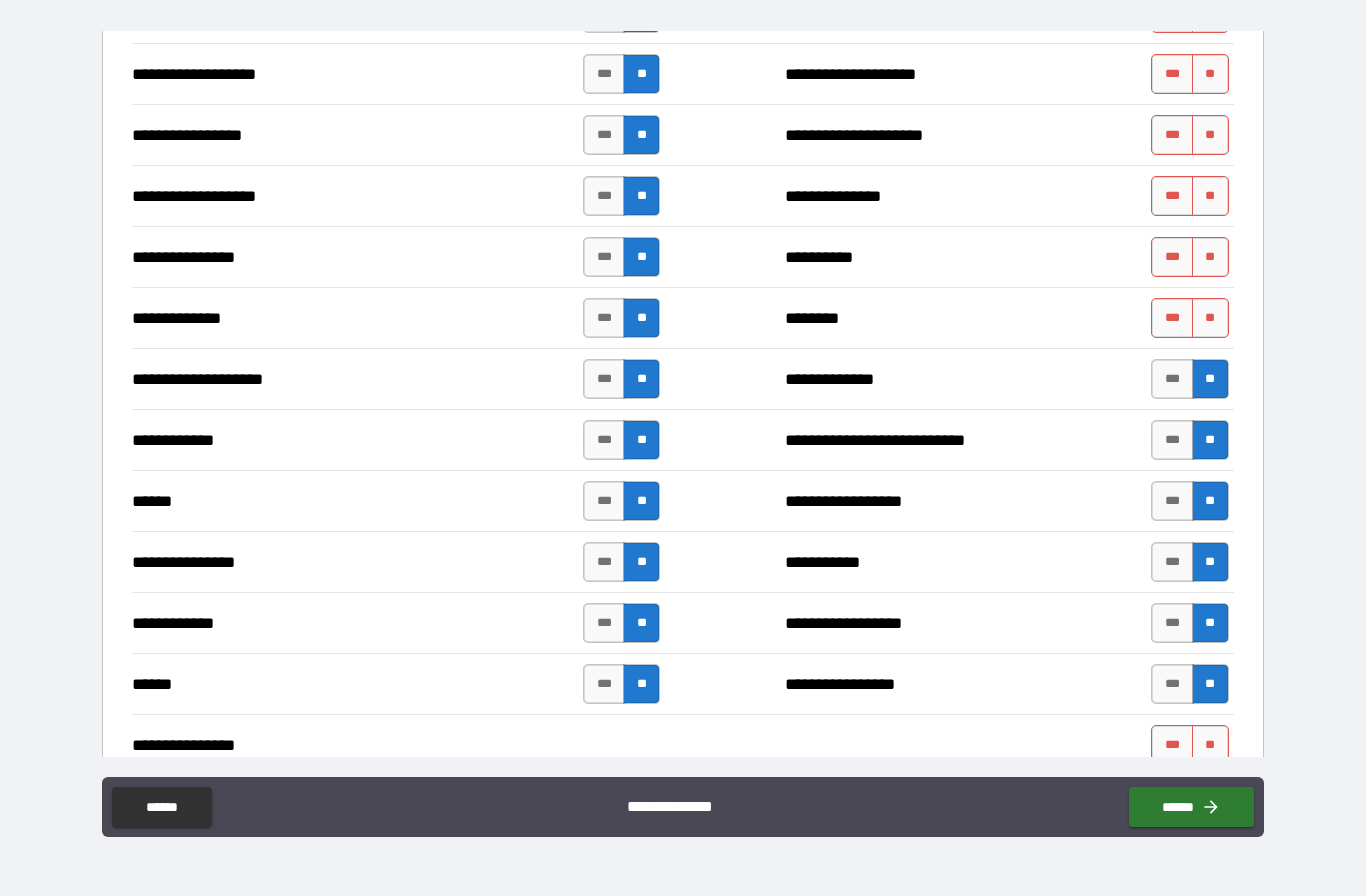 click on "**" at bounding box center [1210, 318] 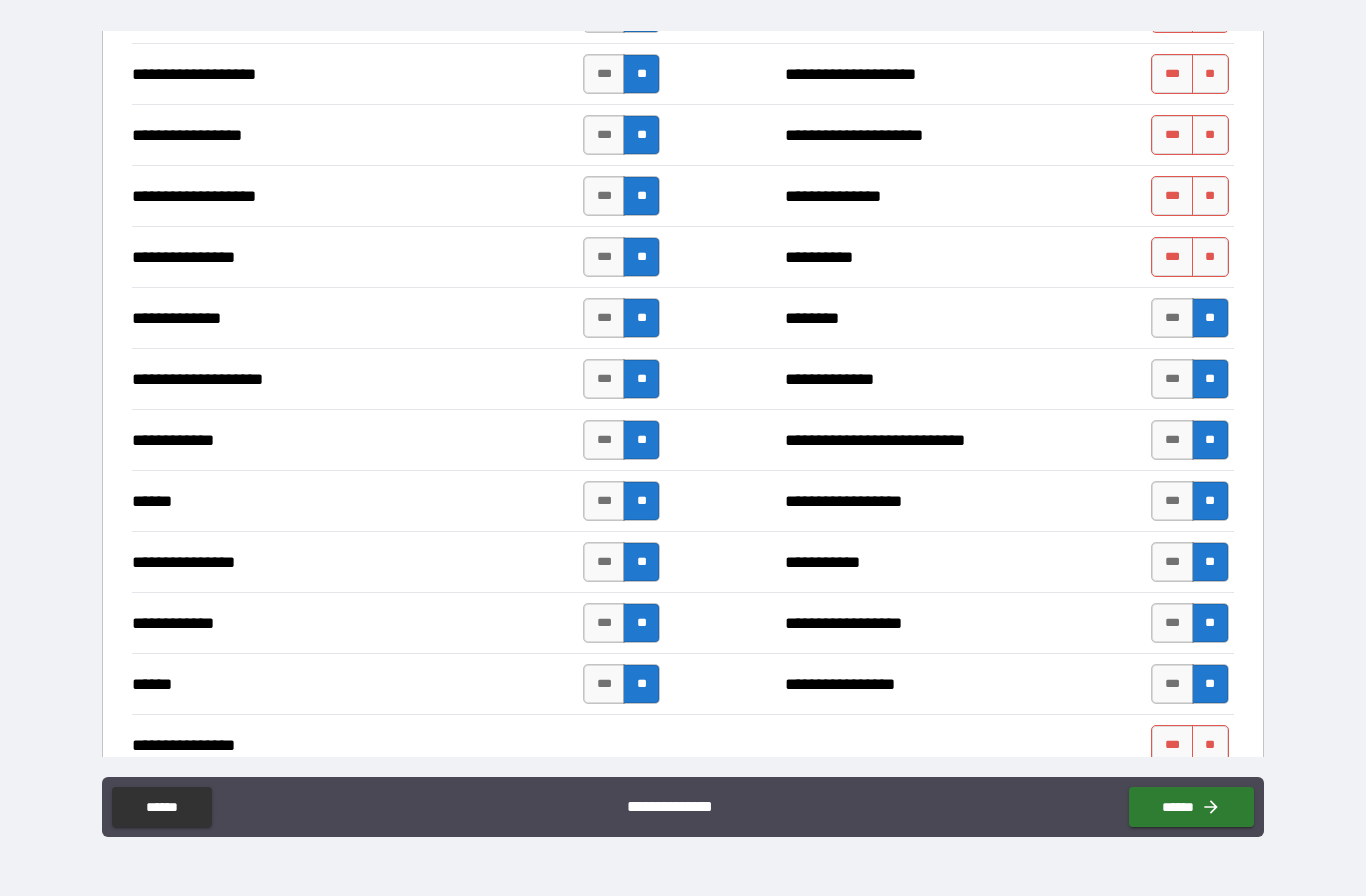 click on "**" at bounding box center [1210, 257] 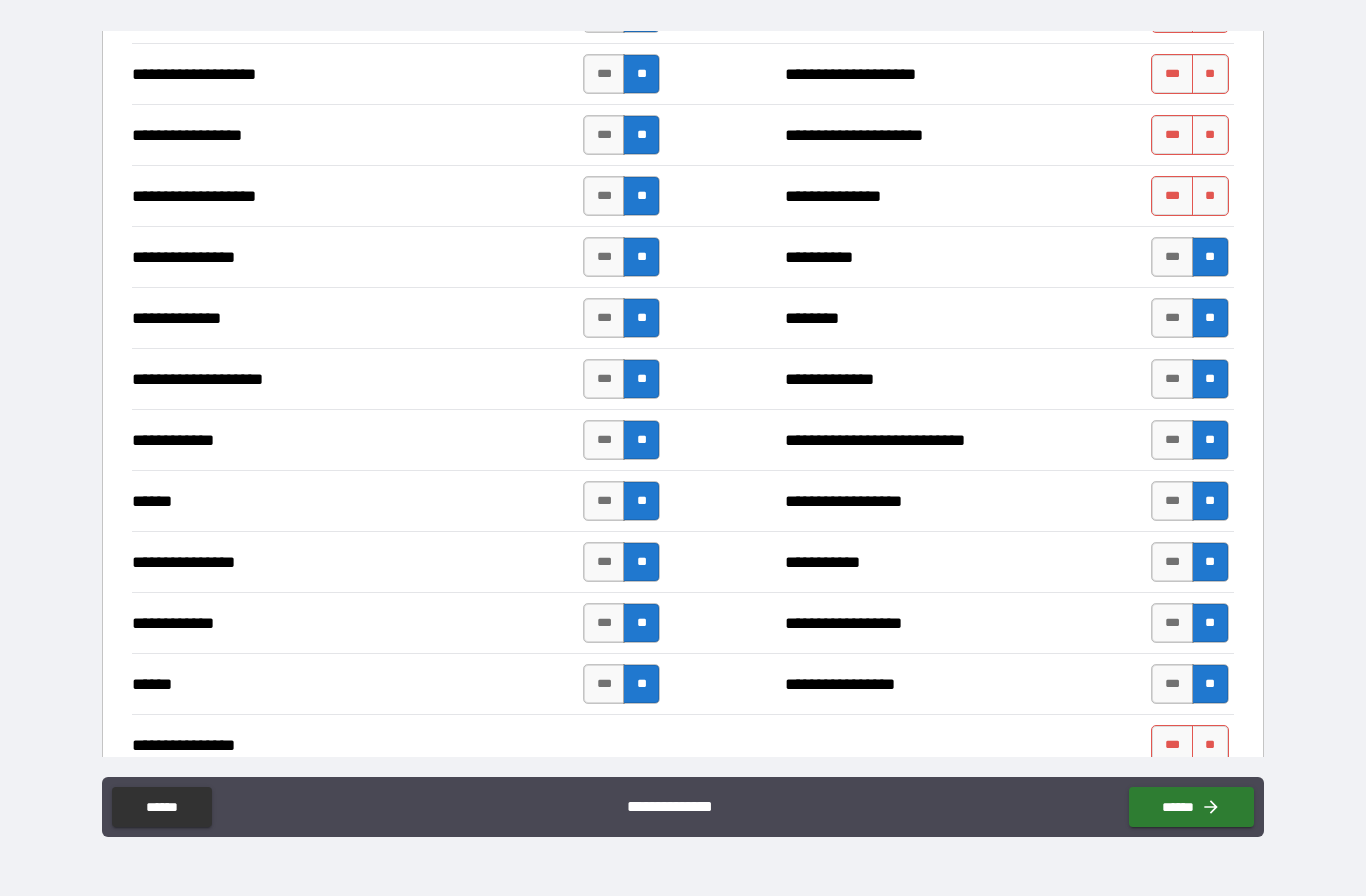 click on "**" at bounding box center (1210, 196) 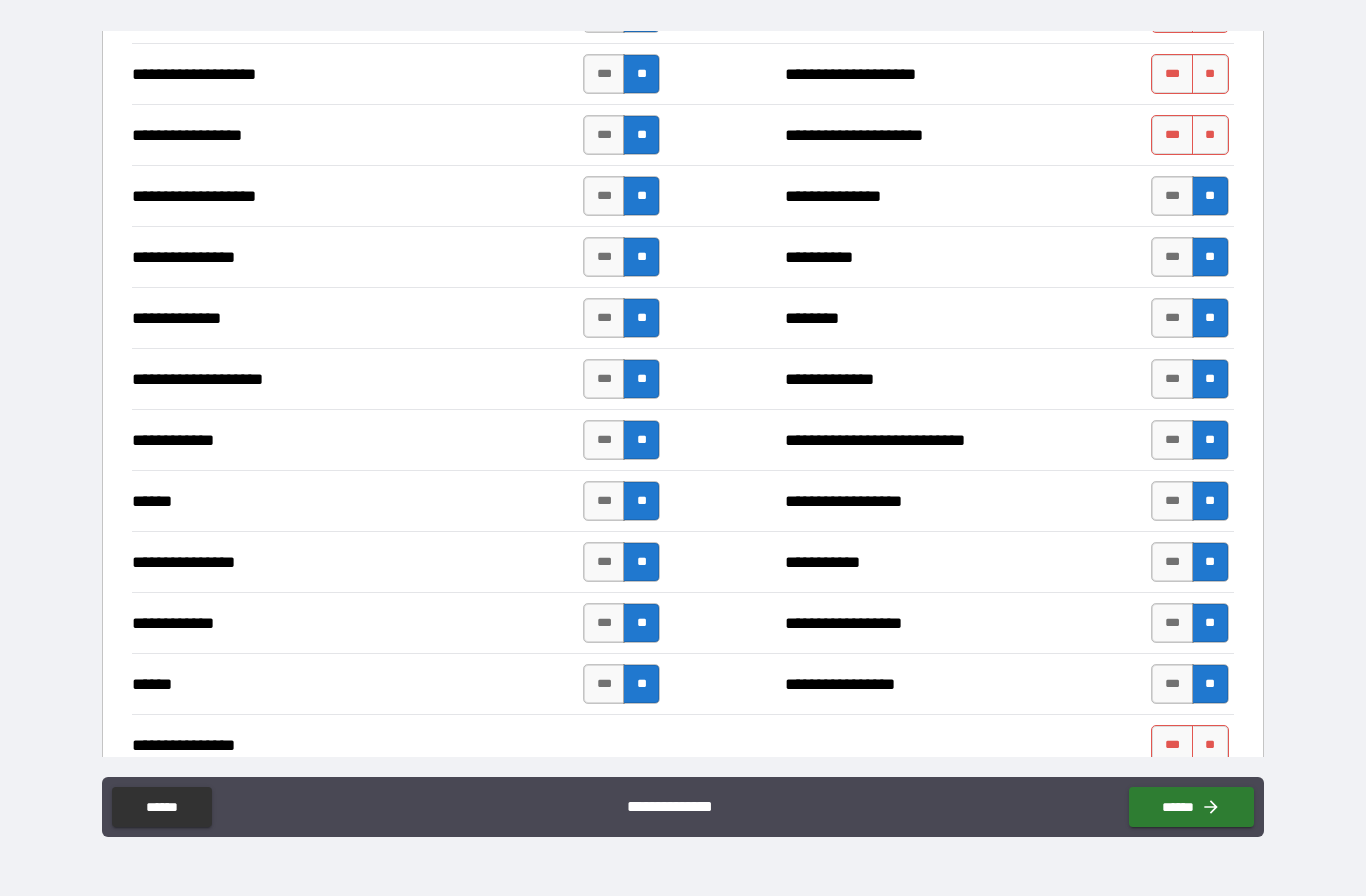 click on "**" at bounding box center (1210, 135) 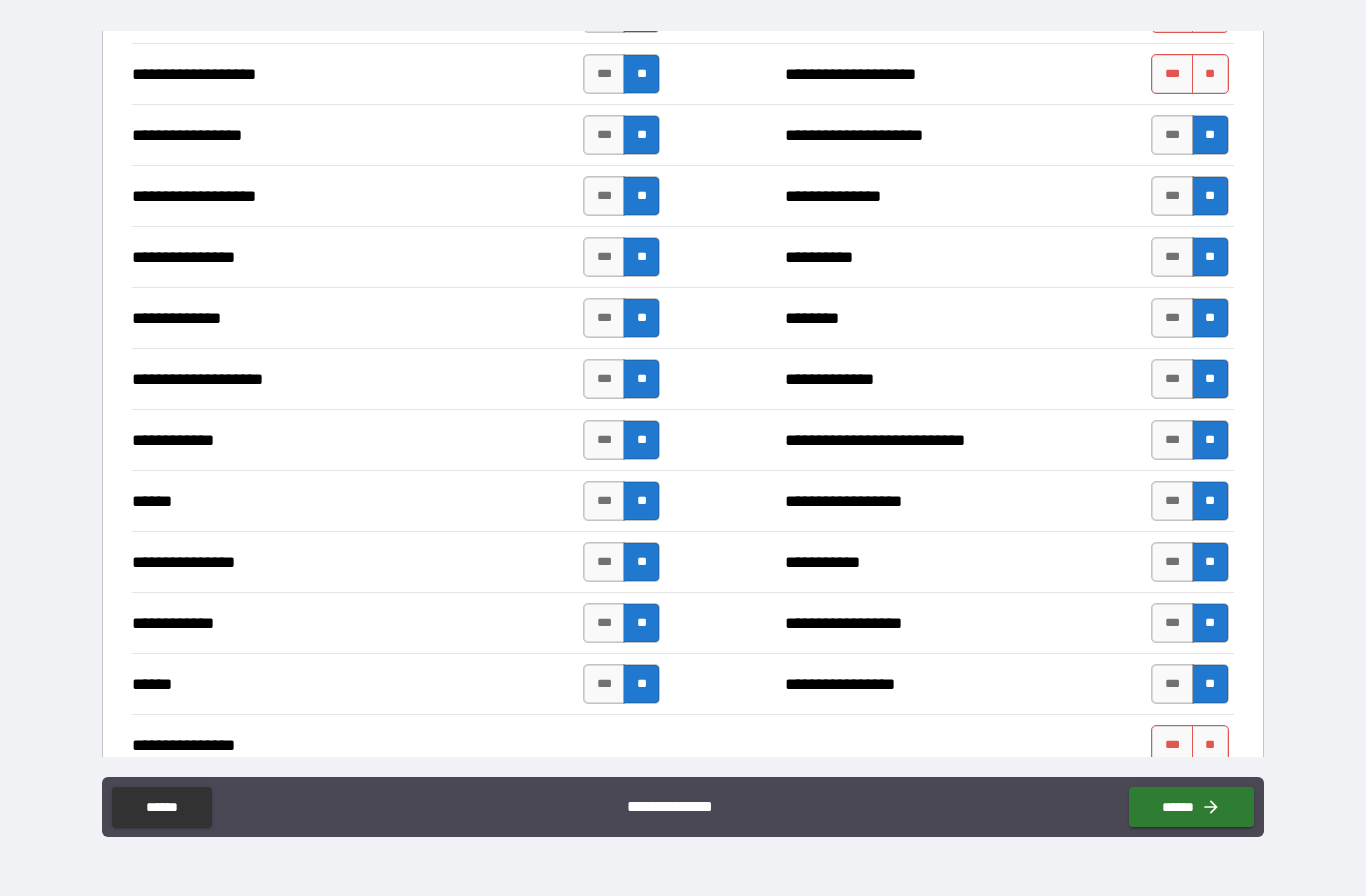 click on "**" at bounding box center [1210, 74] 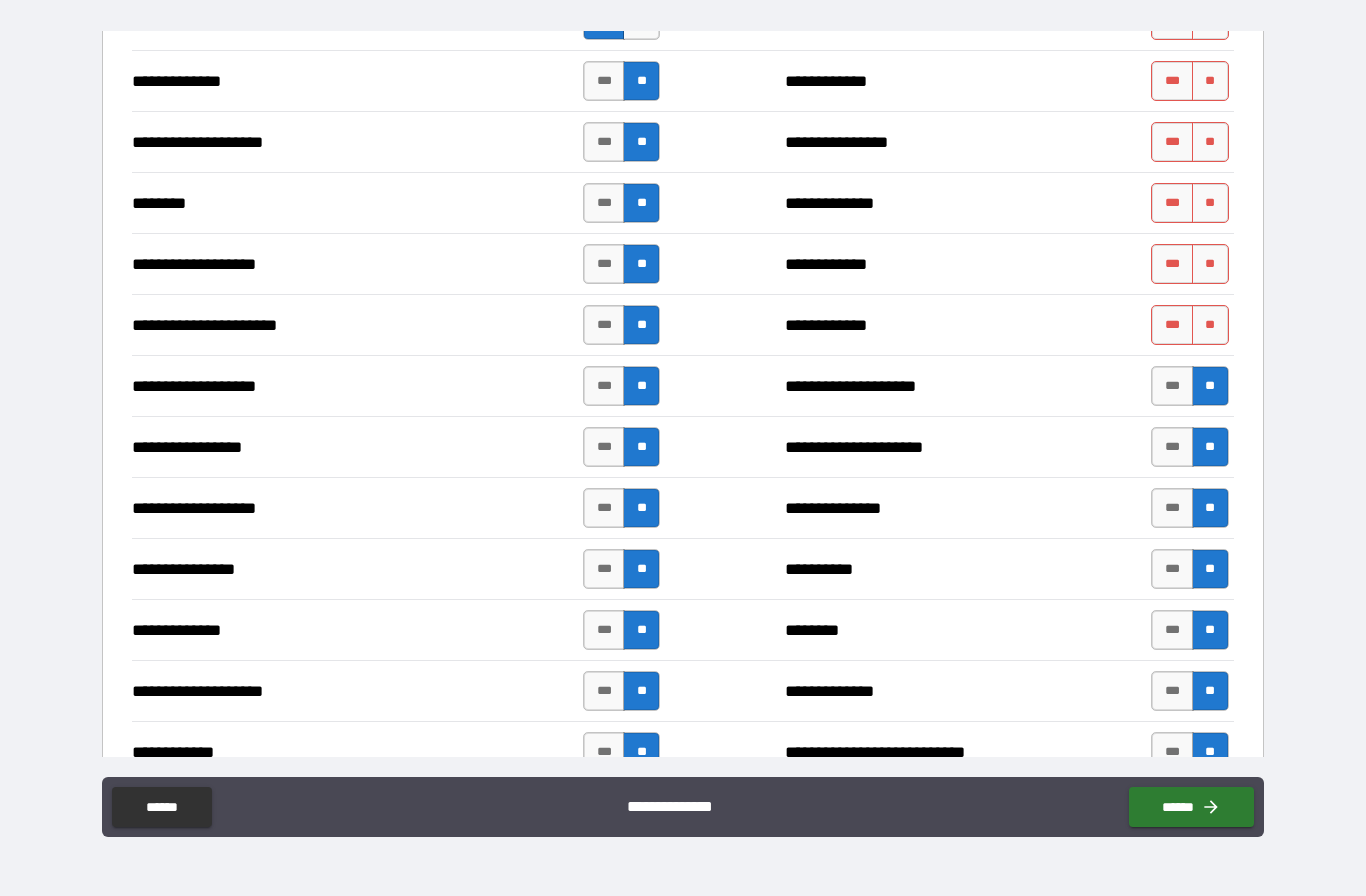 scroll, scrollTop: 2820, scrollLeft: 0, axis: vertical 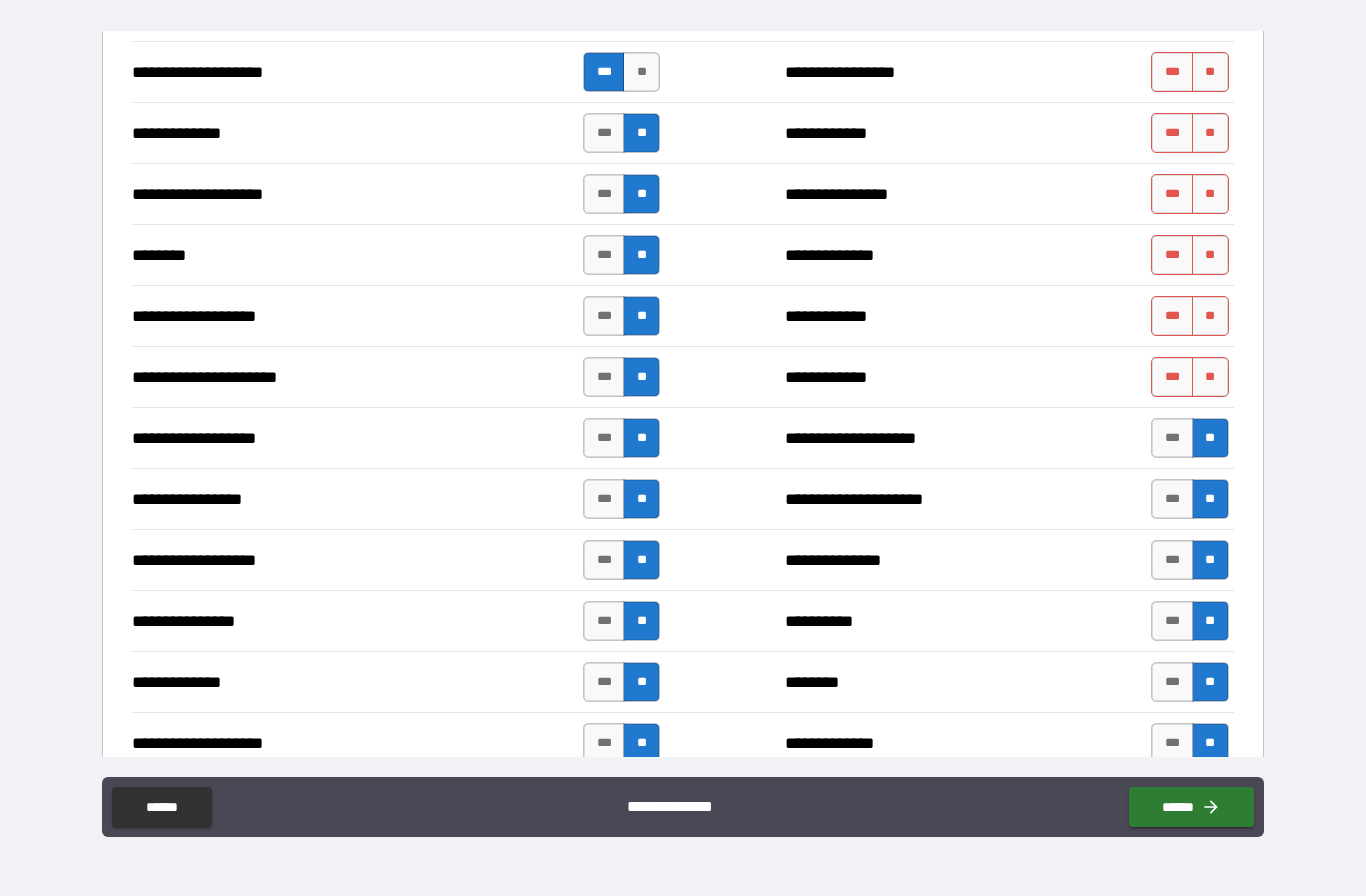 click on "**" at bounding box center (1210, 377) 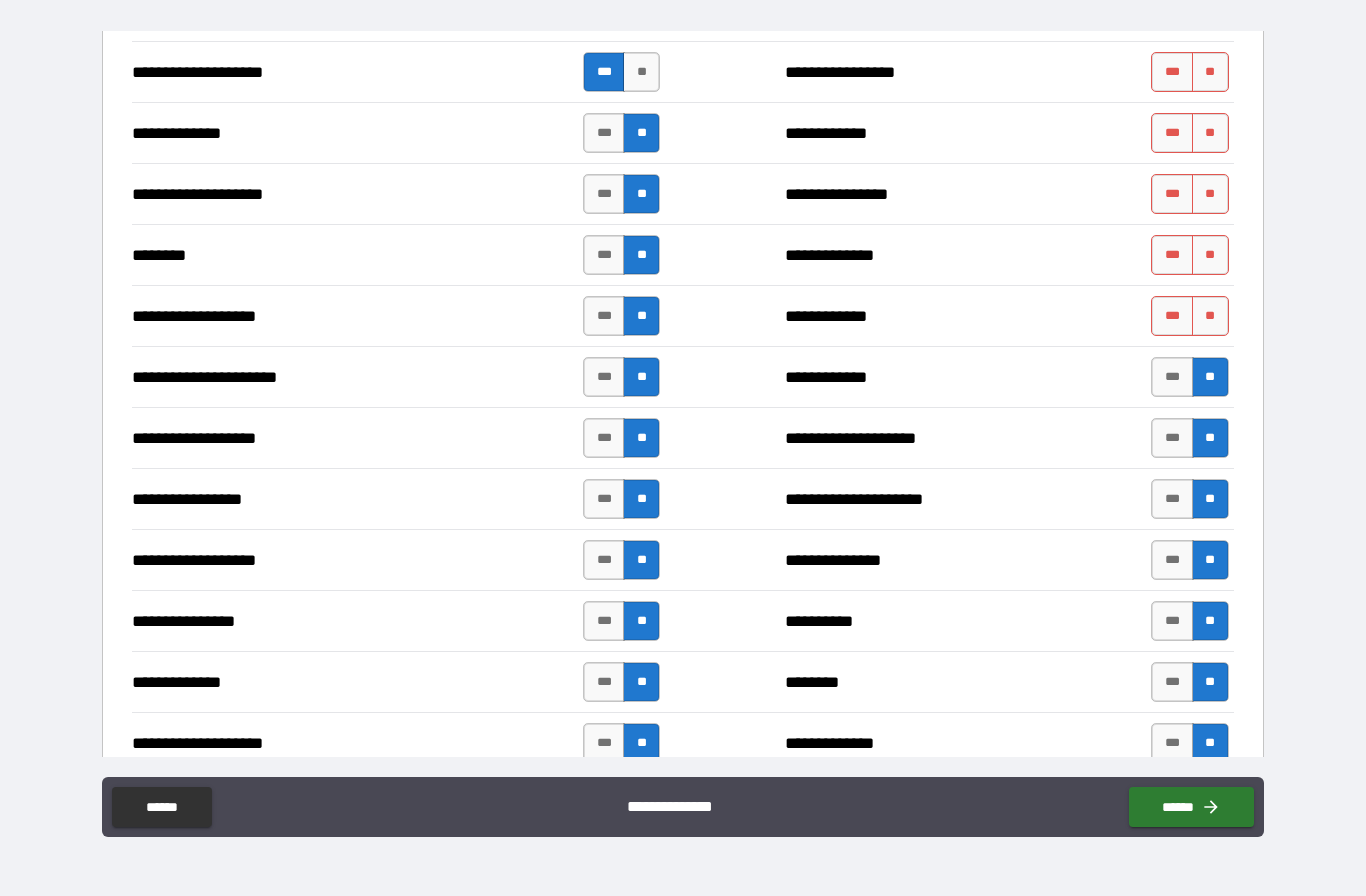 click on "**" at bounding box center [1210, 316] 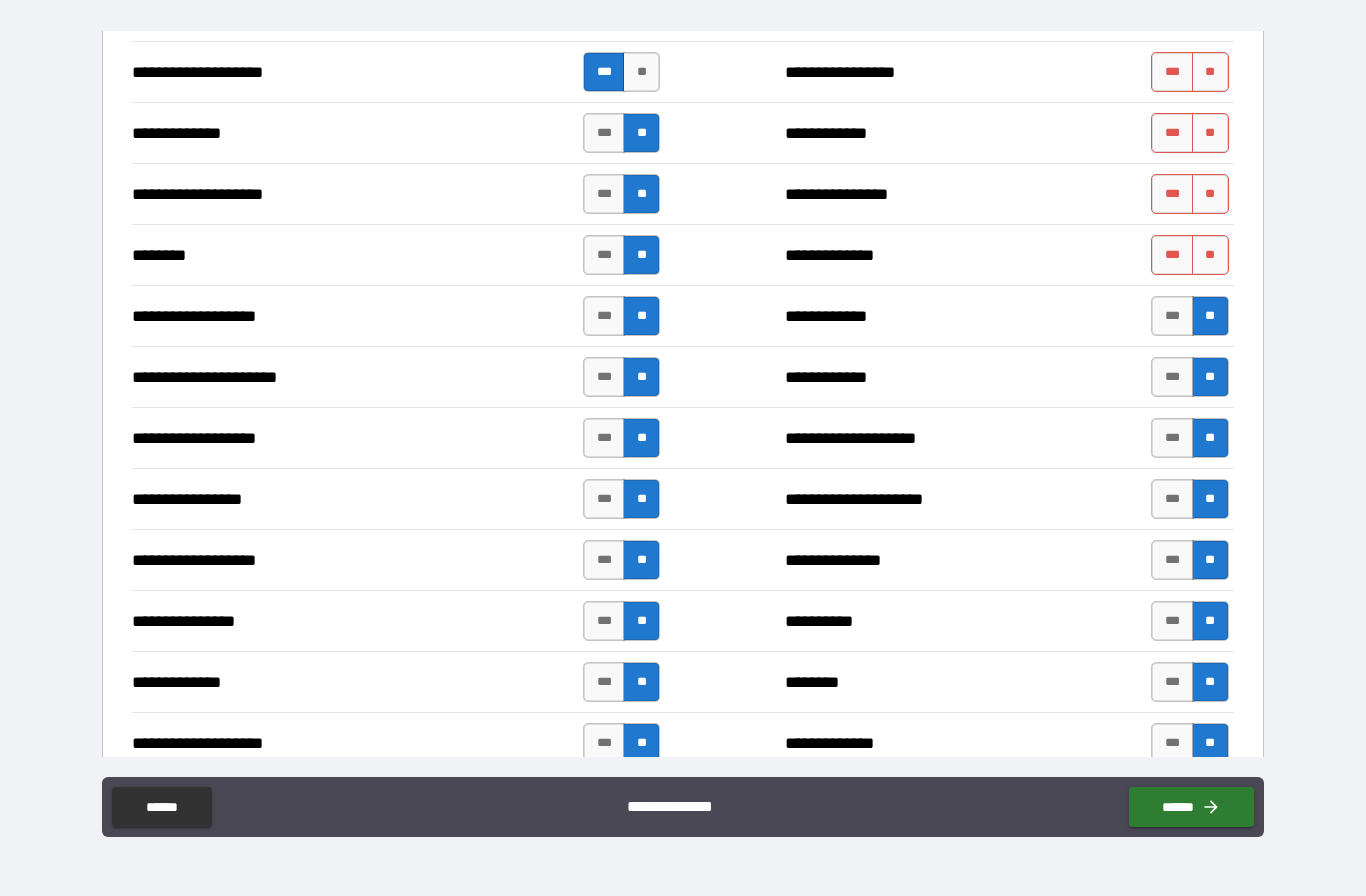 click on "**" at bounding box center [1210, 255] 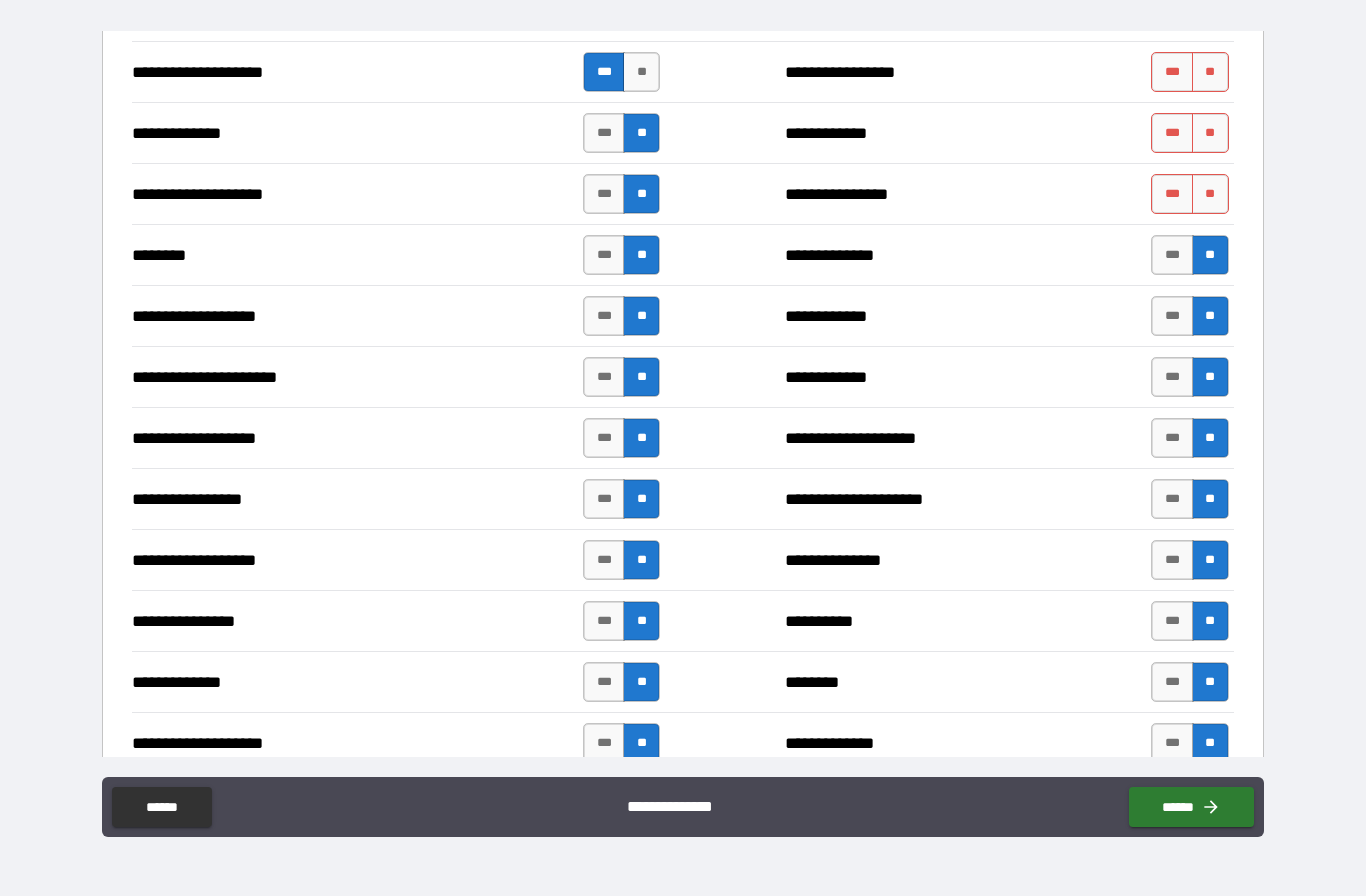 click on "**" at bounding box center (1210, 194) 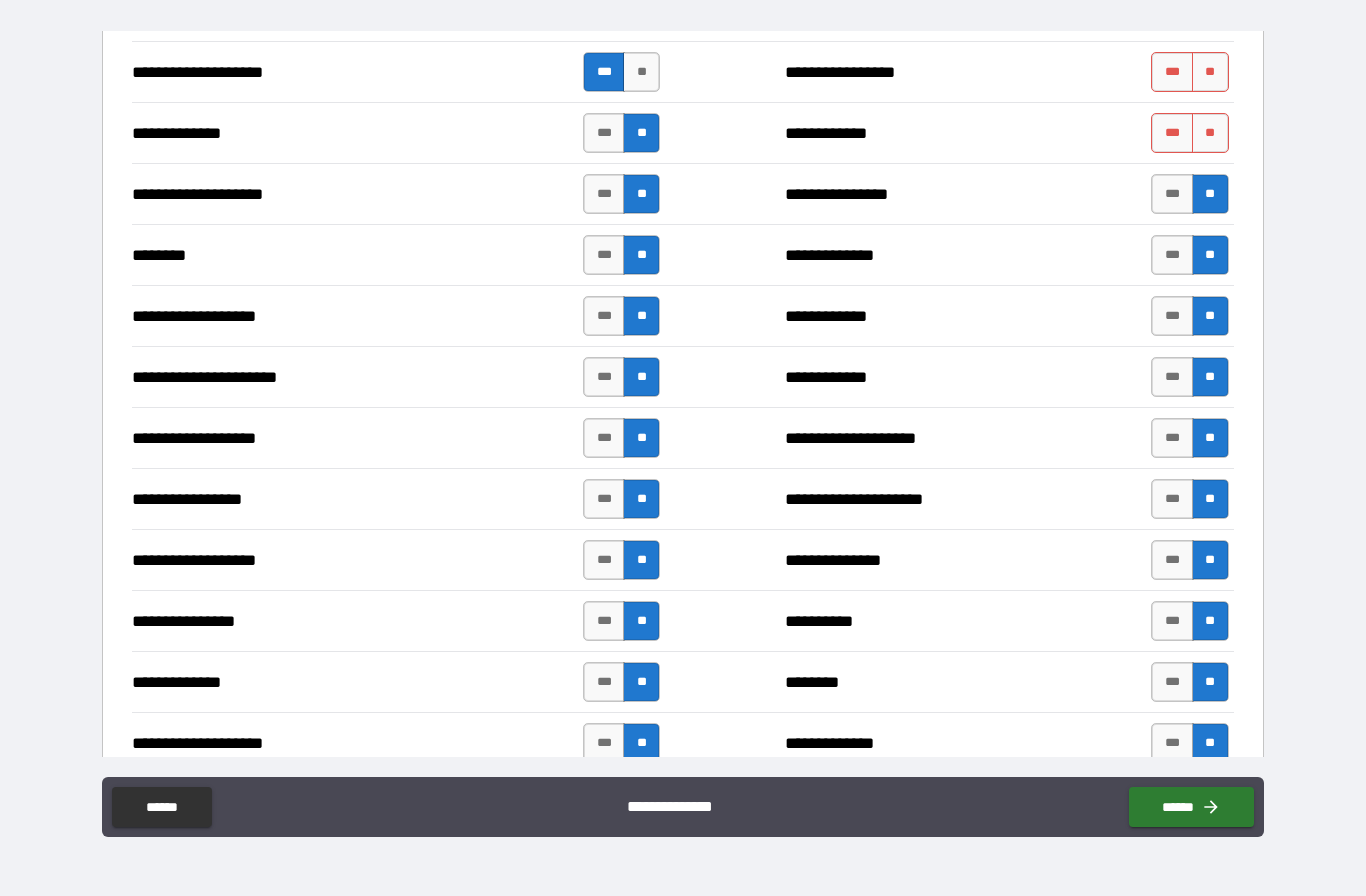click on "**" at bounding box center [1210, 133] 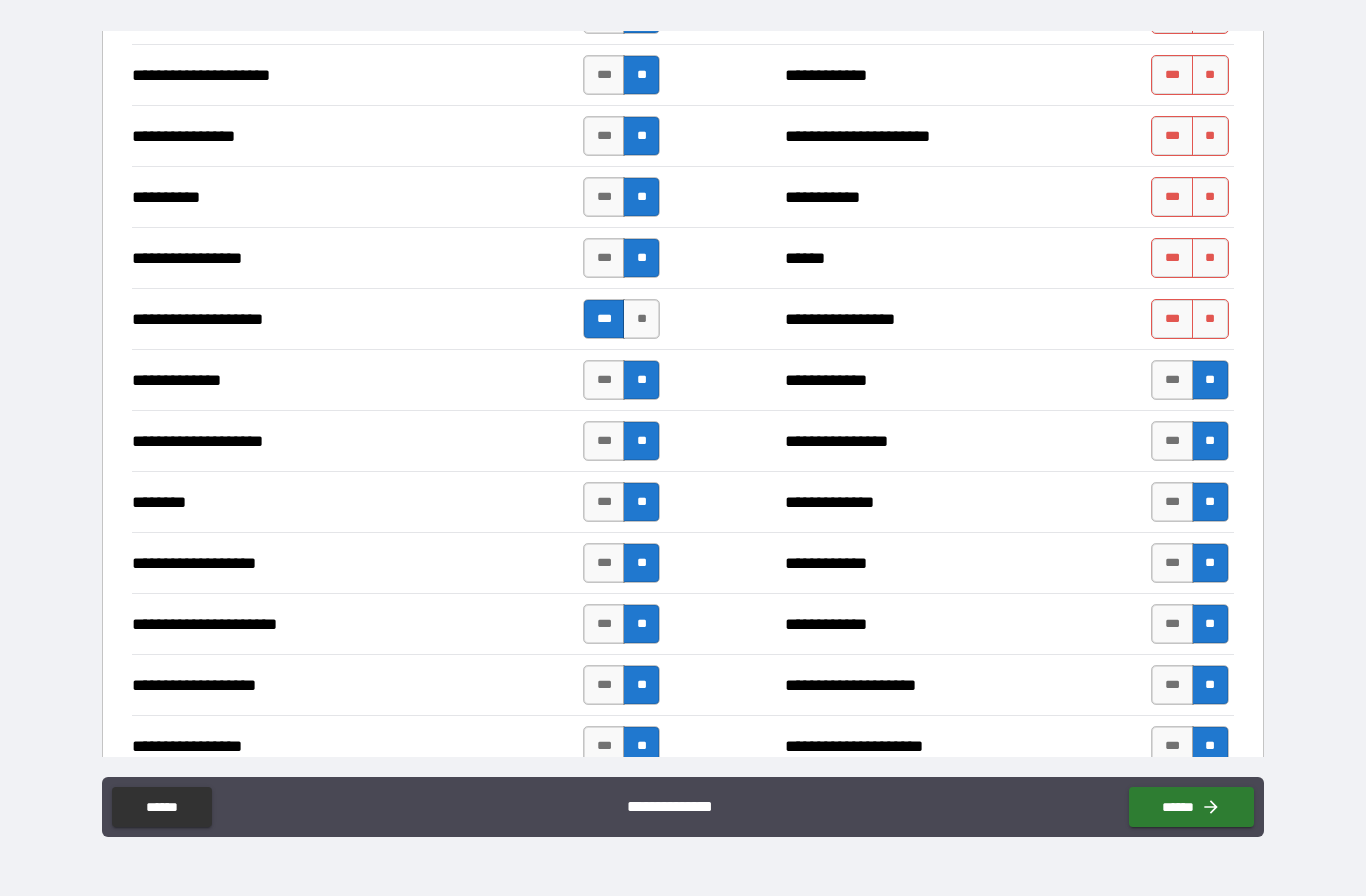 scroll, scrollTop: 2545, scrollLeft: 0, axis: vertical 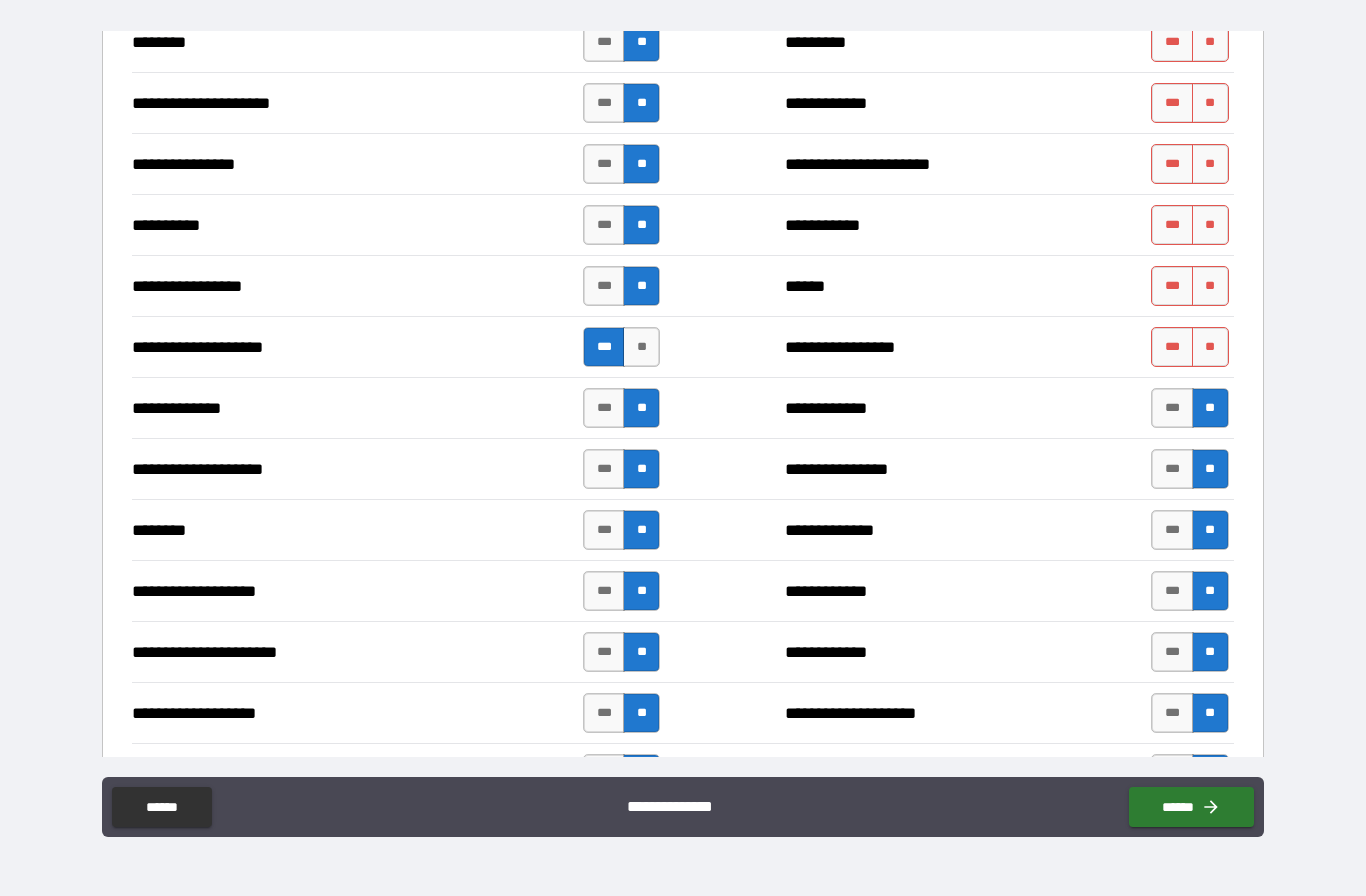 click on "**" at bounding box center (1210, 347) 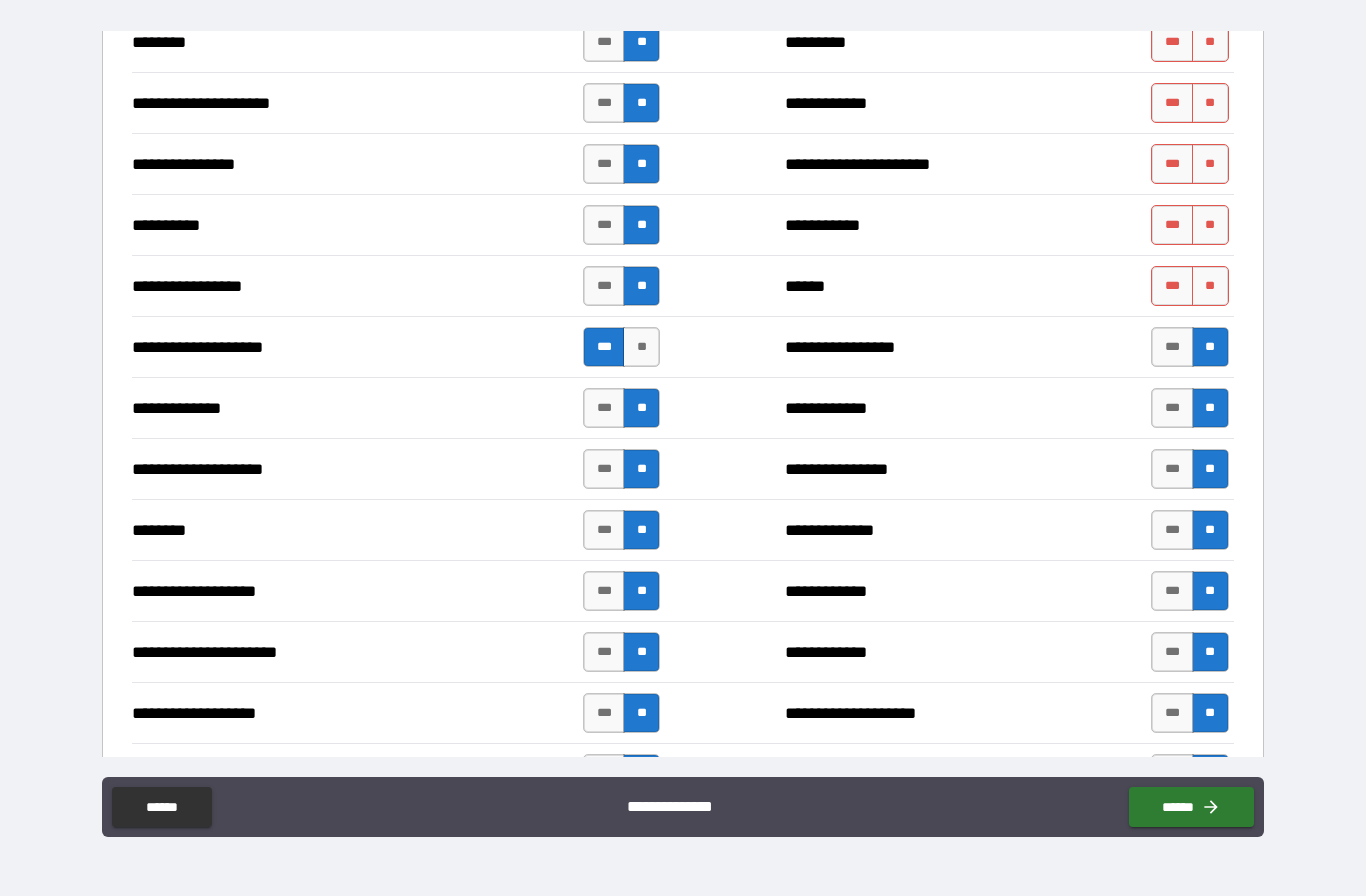 click on "**" at bounding box center (1210, 286) 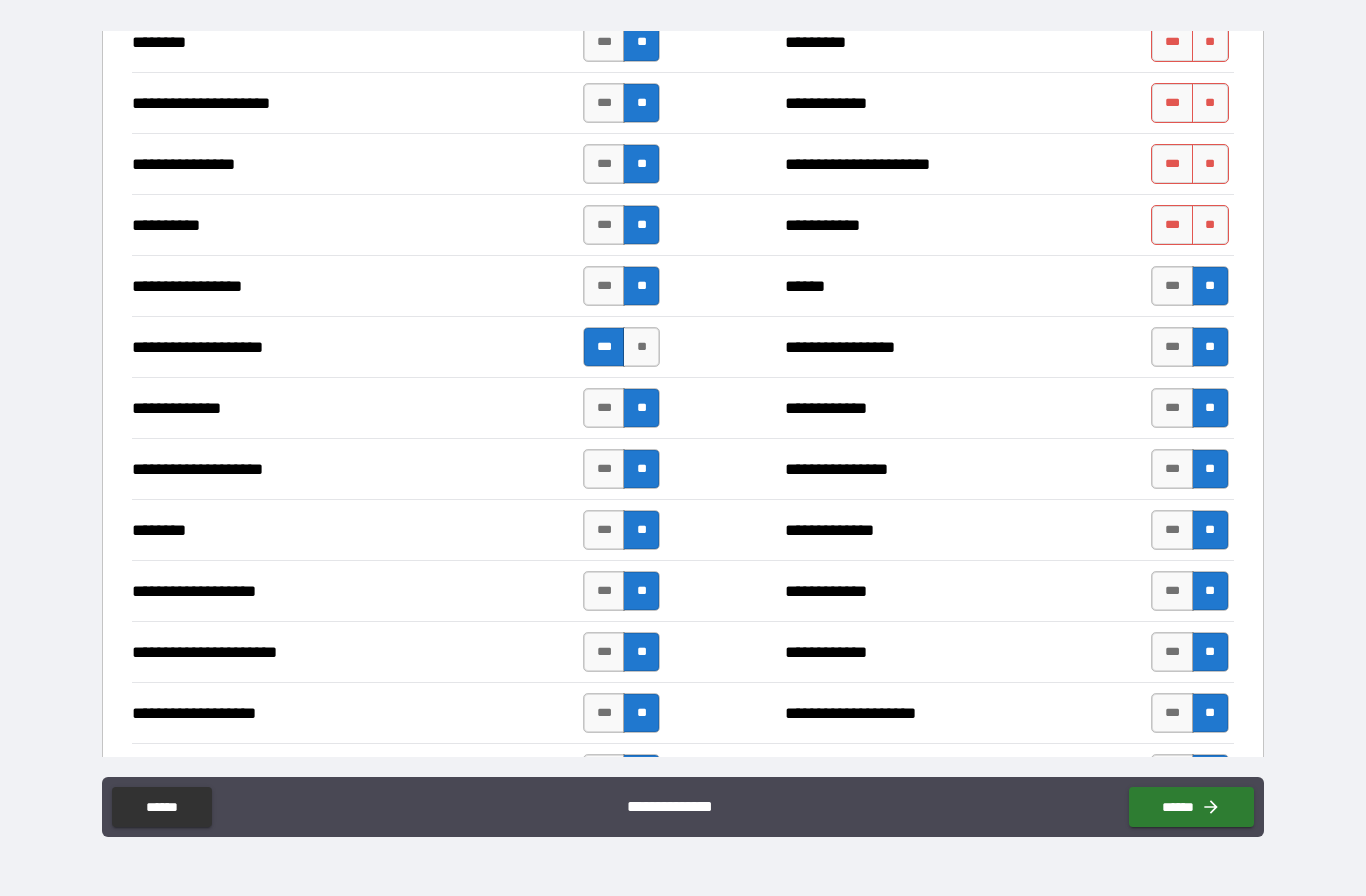 click on "**" at bounding box center [1210, 225] 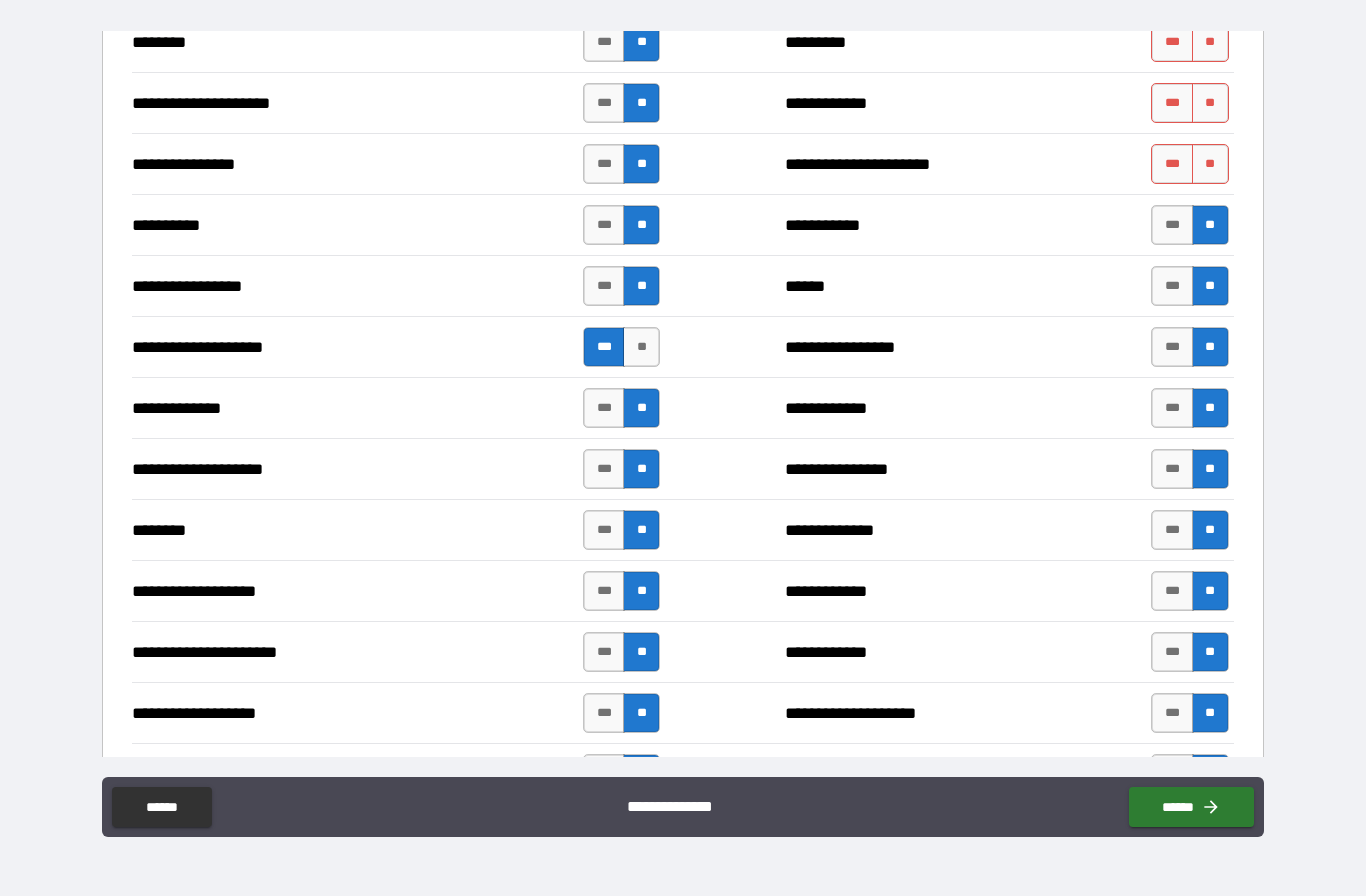 click on "**" at bounding box center (1210, 164) 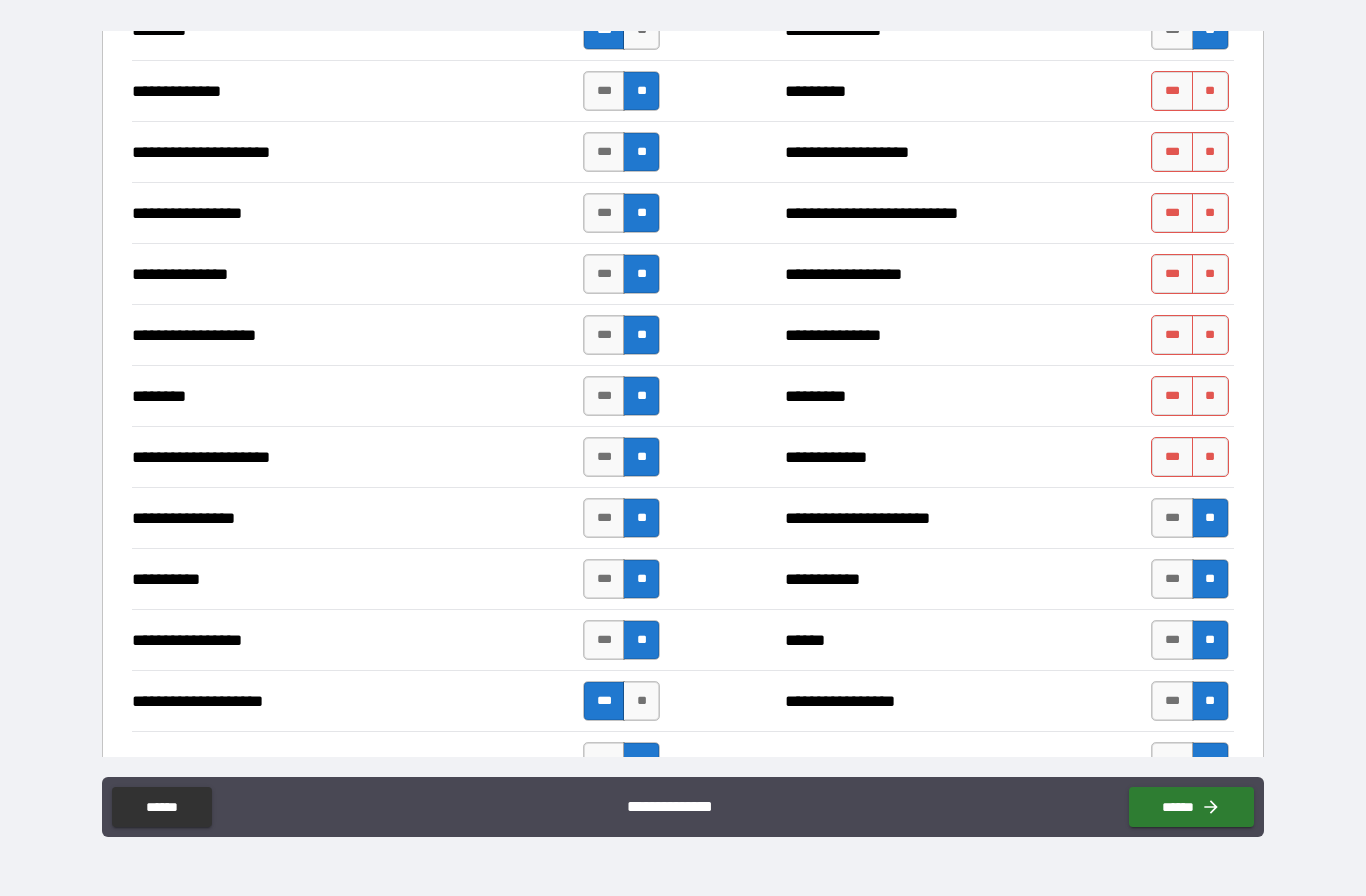 scroll, scrollTop: 2161, scrollLeft: 0, axis: vertical 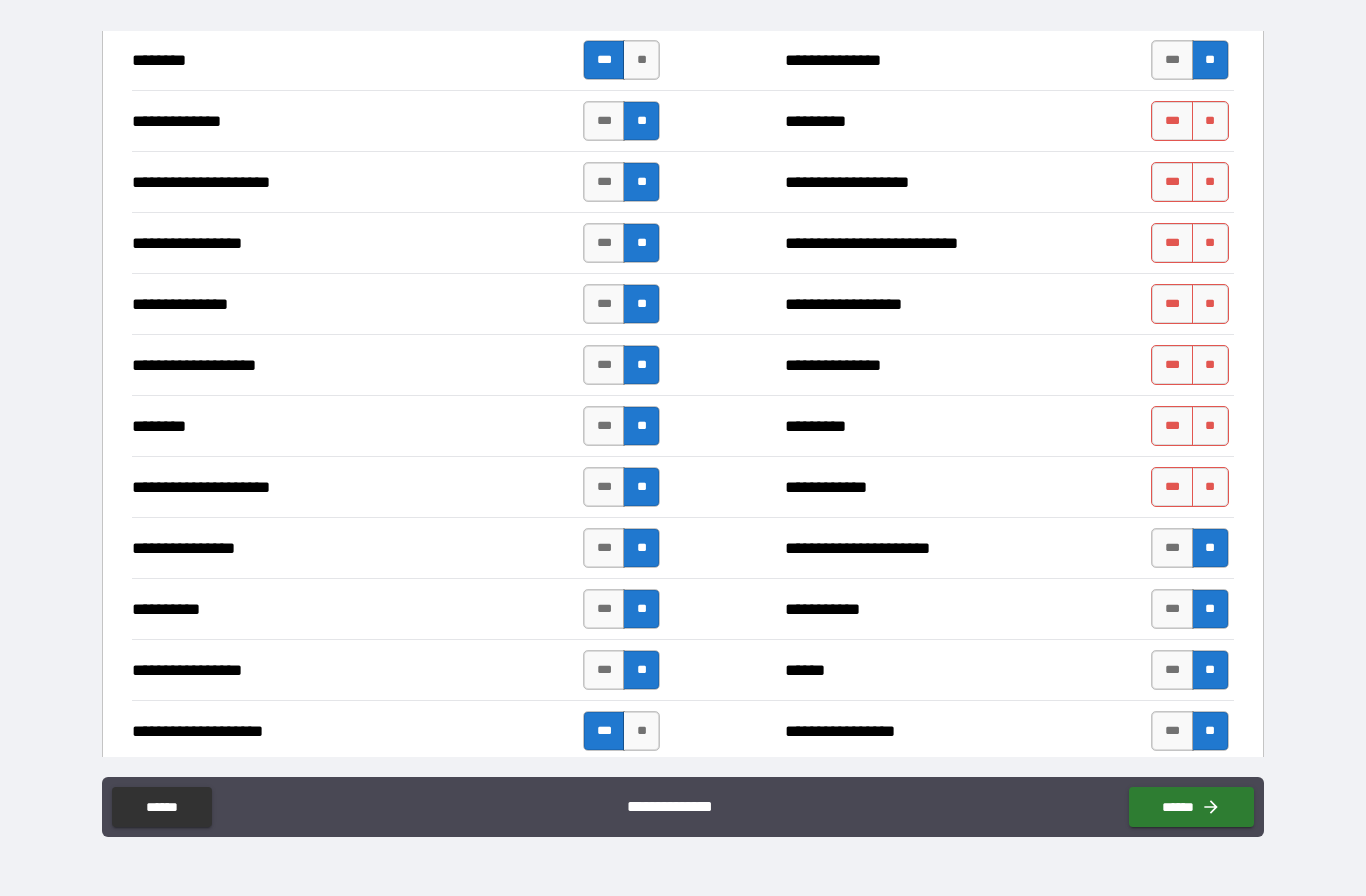 click on "**" at bounding box center [1210, 426] 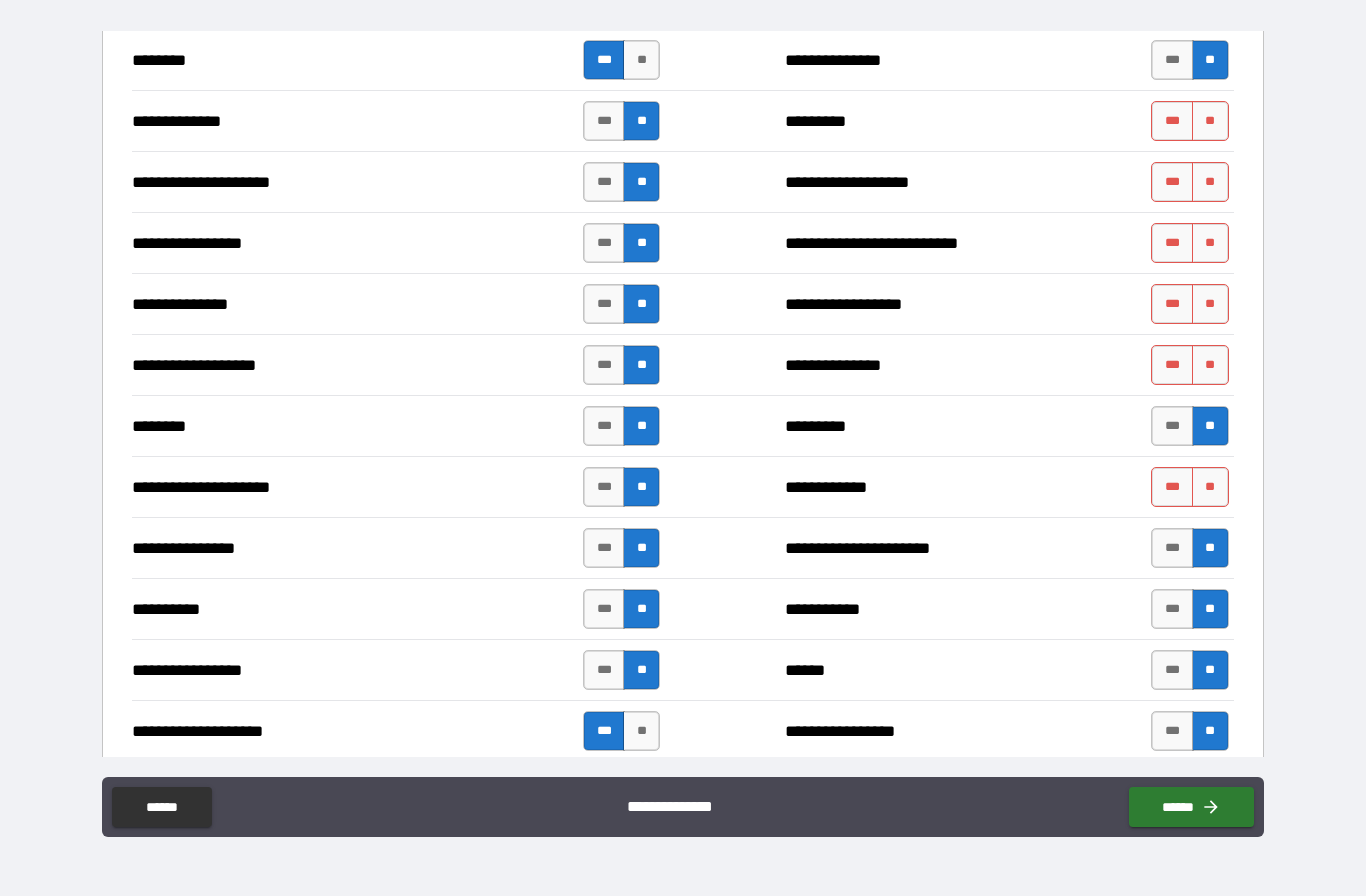 click on "**" at bounding box center [1210, 487] 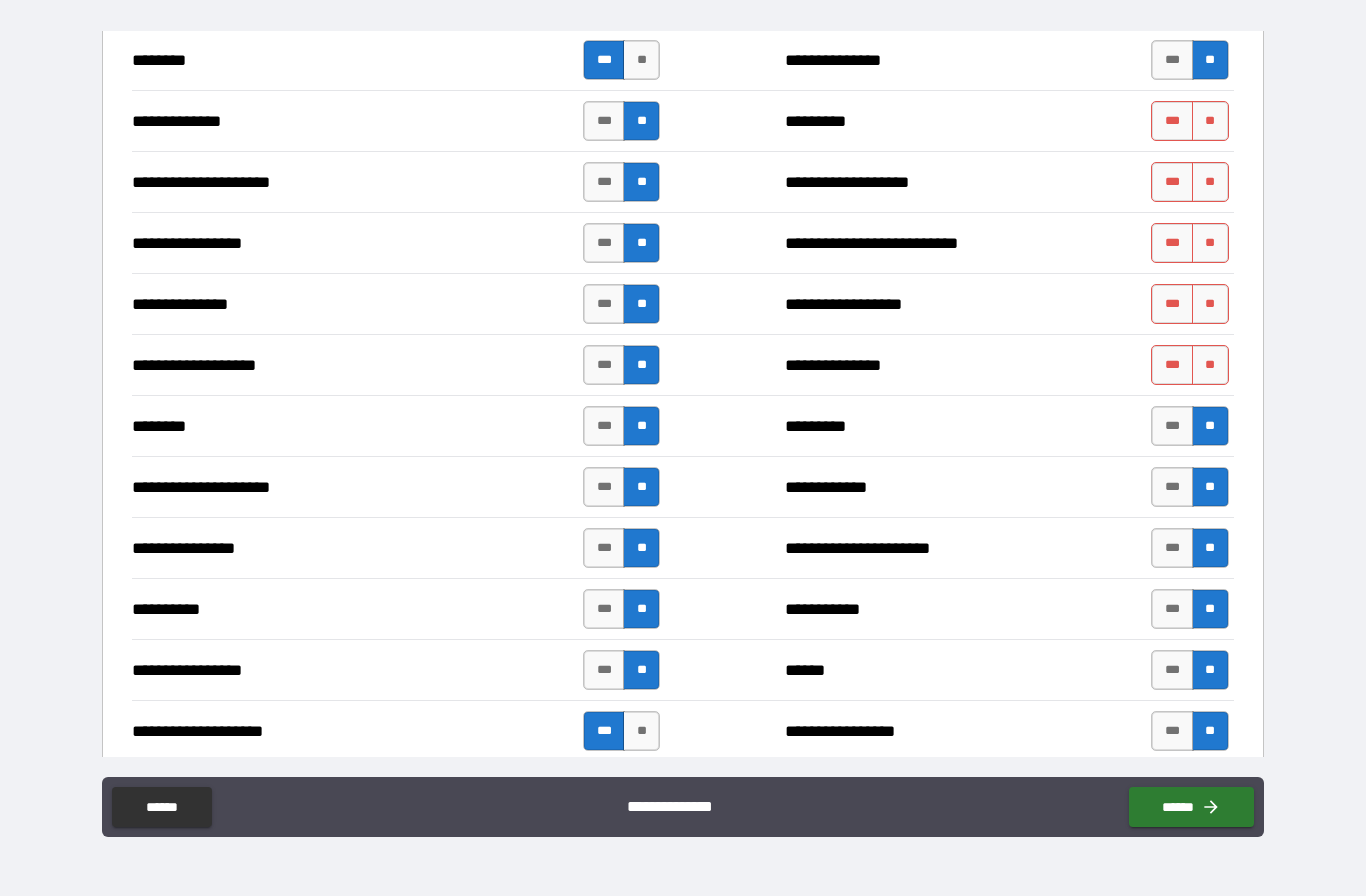 click on "**" at bounding box center (1210, 365) 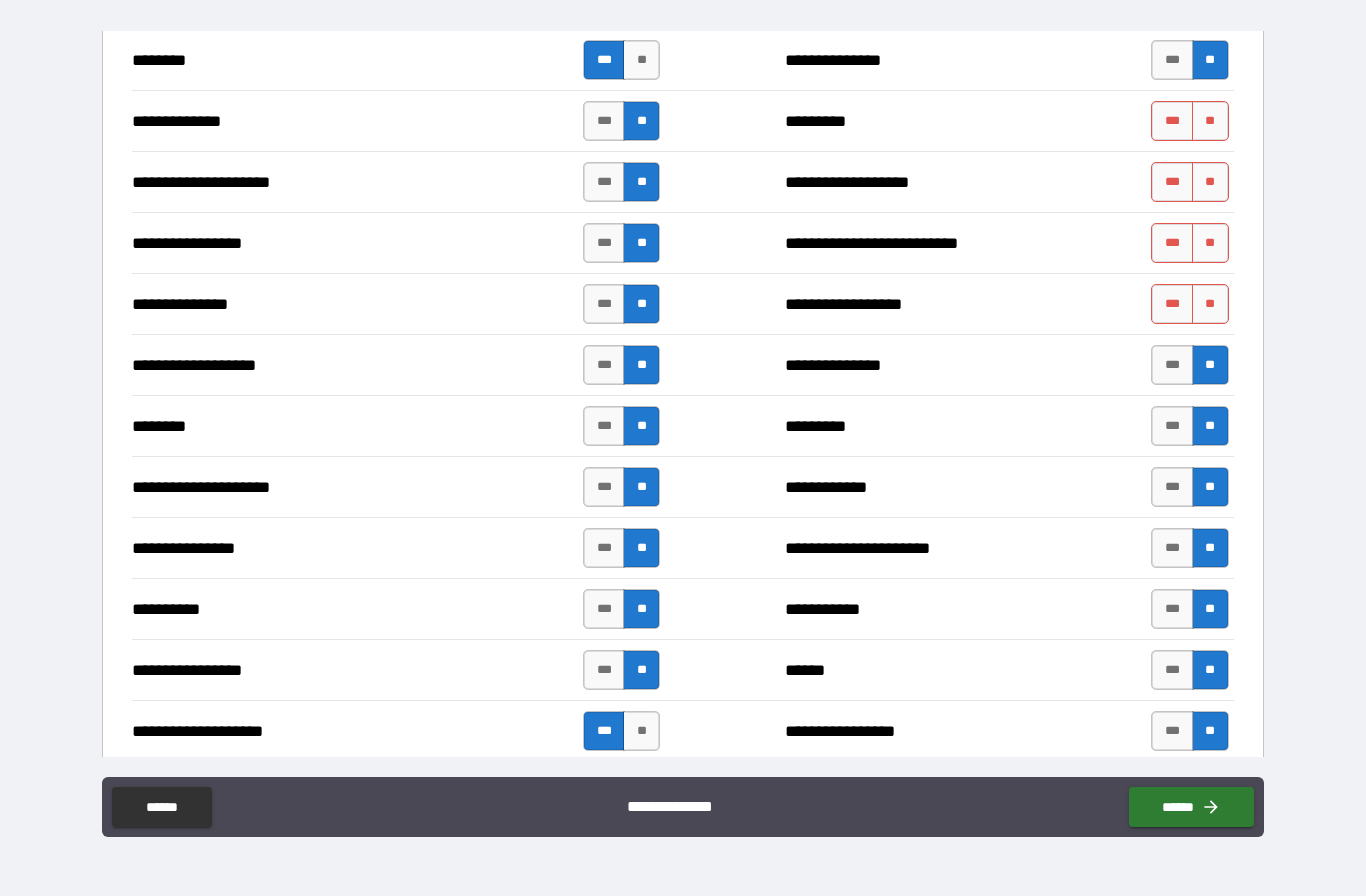 click on "**" at bounding box center [1210, 304] 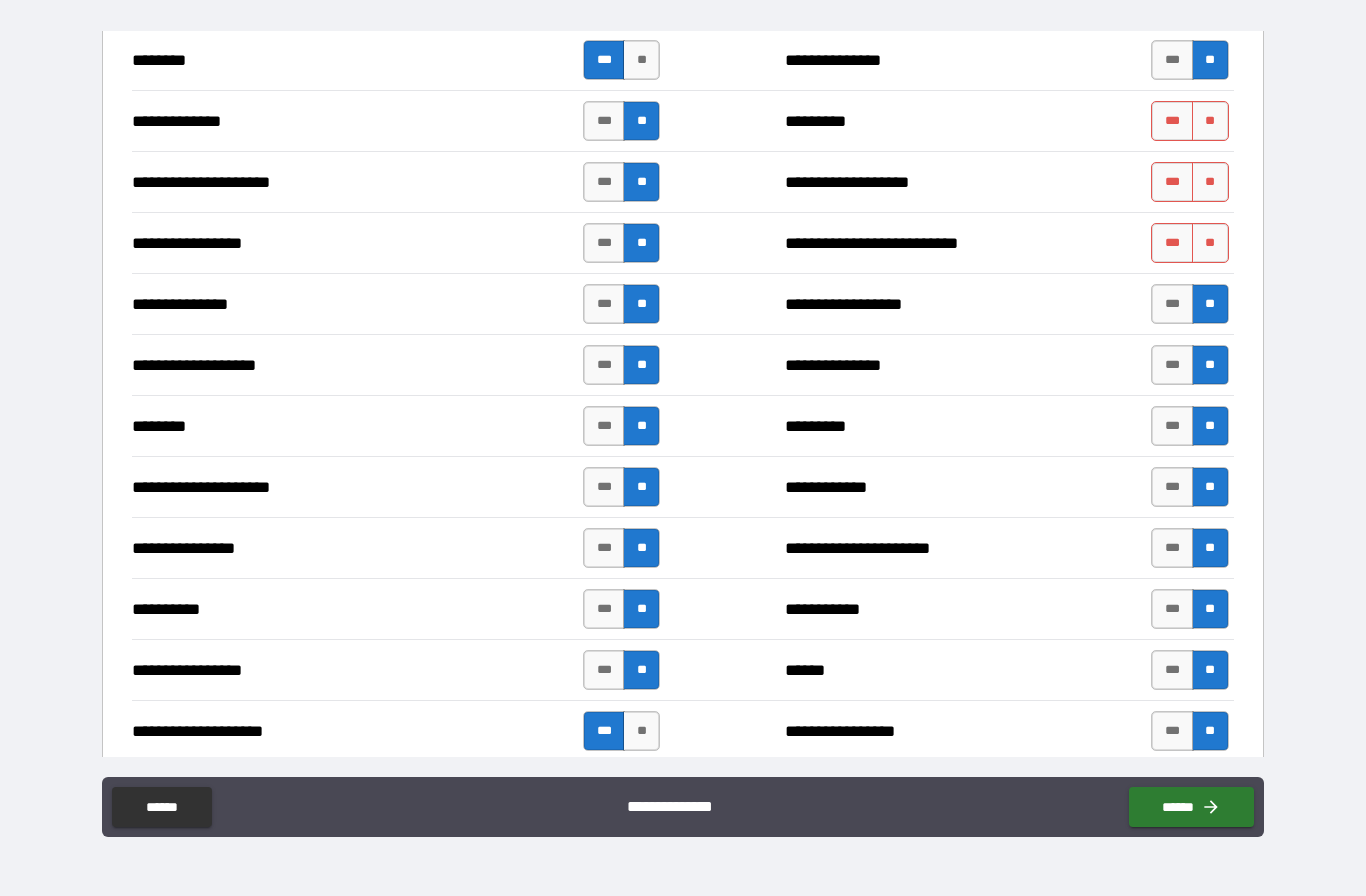 click on "**" at bounding box center (1210, 243) 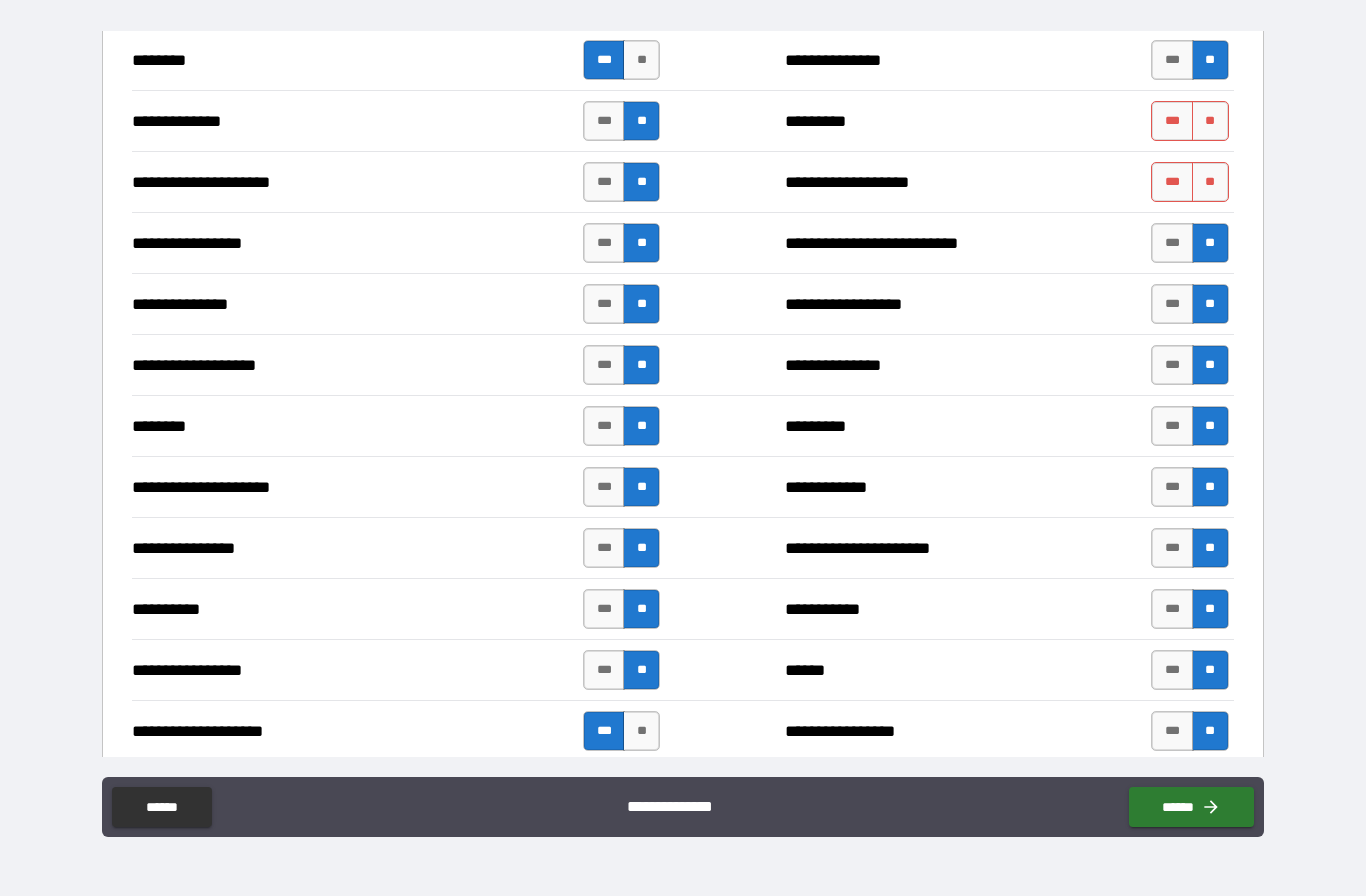 click on "**" at bounding box center (1210, 182) 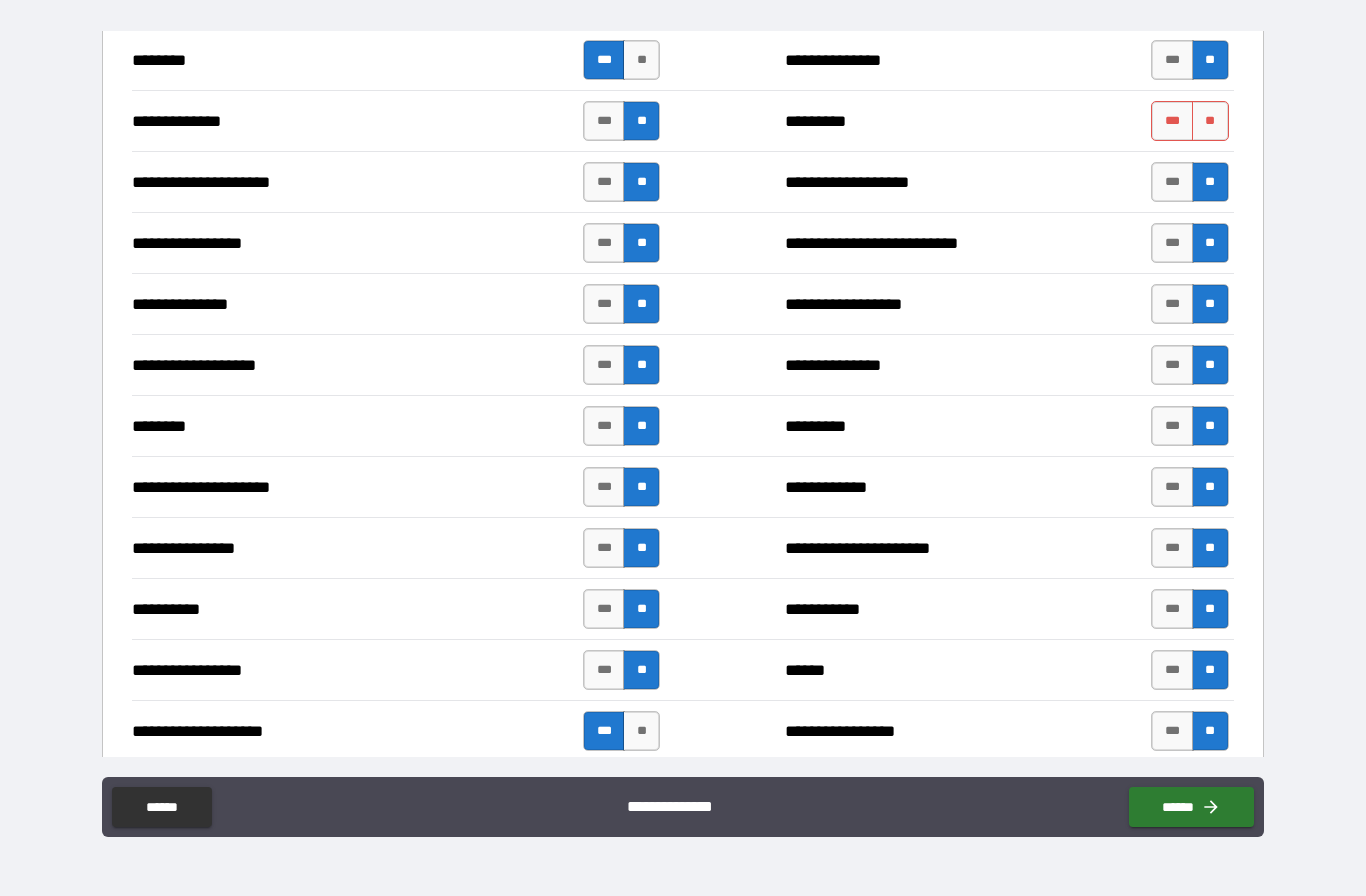 click on "**" at bounding box center (1210, 121) 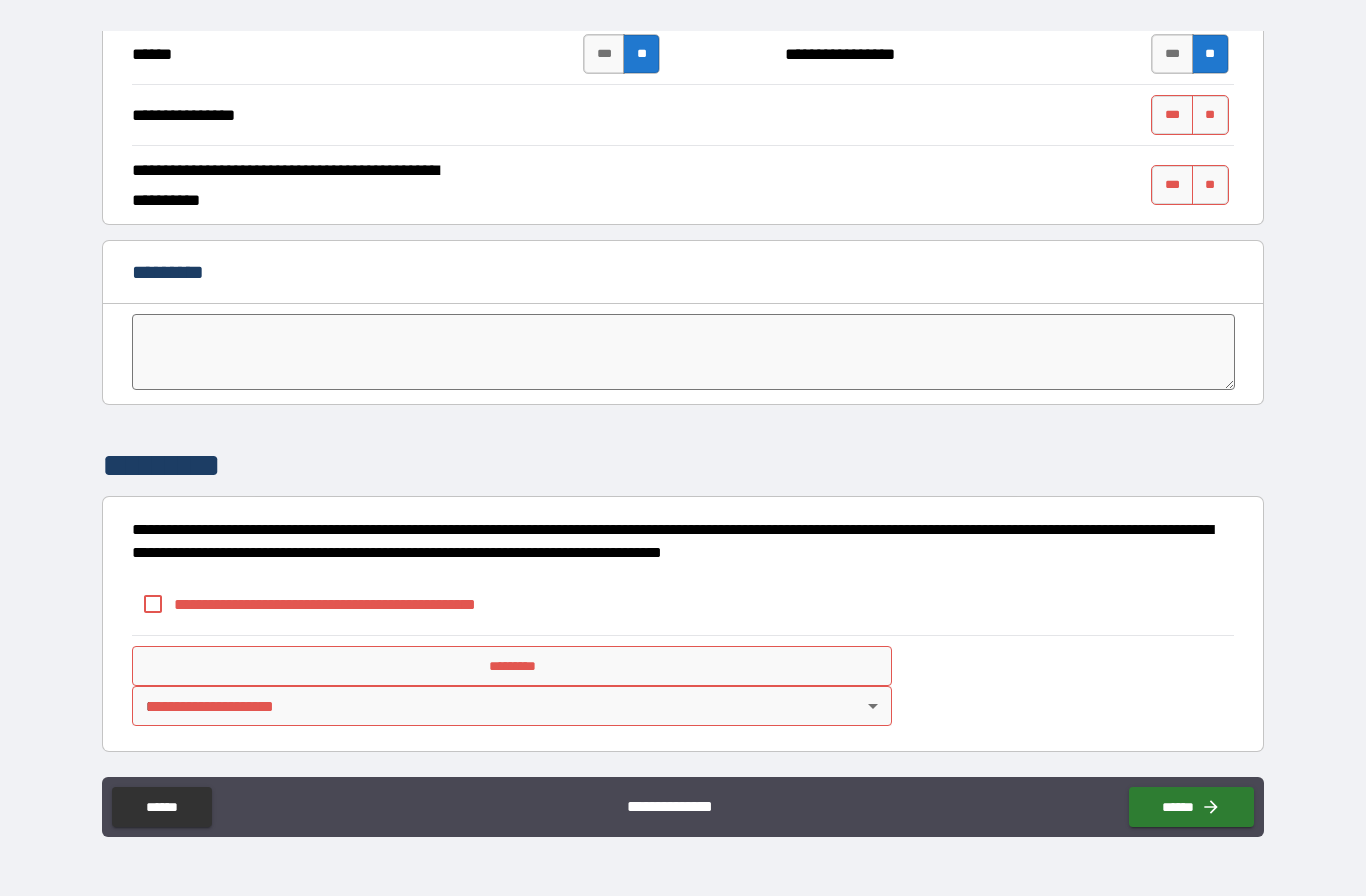 click on "**********" at bounding box center [683, 409] 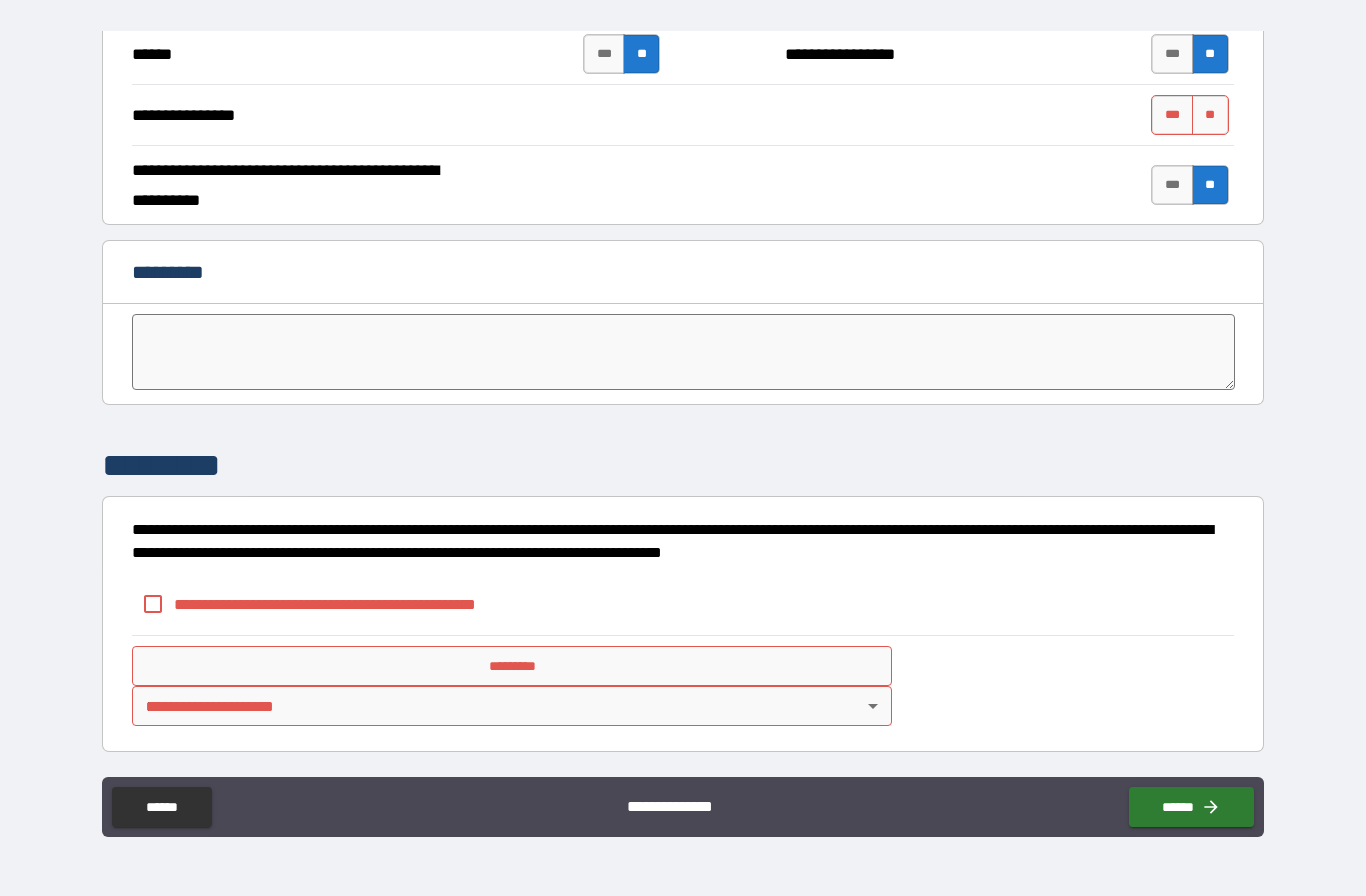 click on "**" at bounding box center (1210, 115) 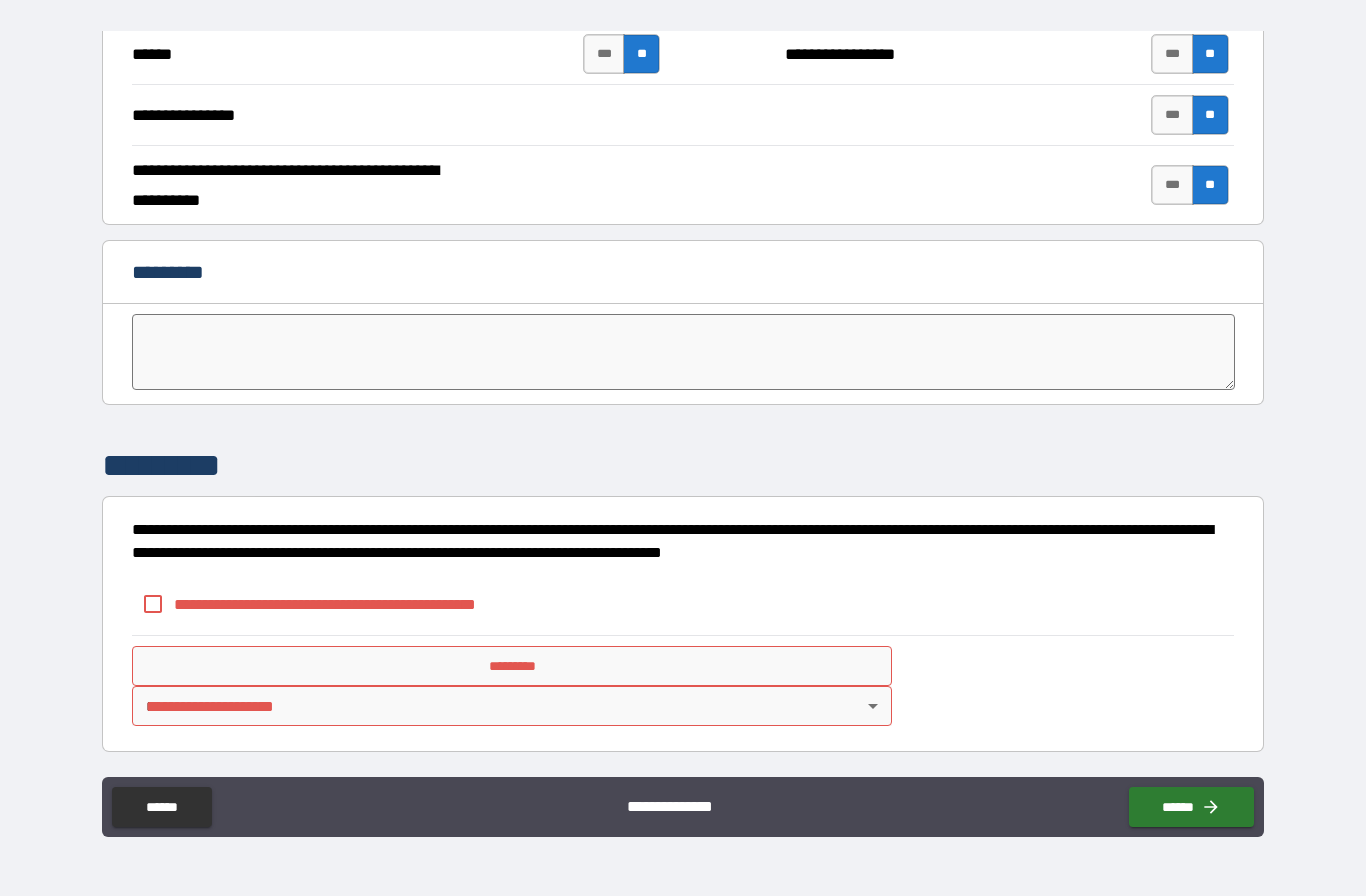scroll, scrollTop: 3814, scrollLeft: 0, axis: vertical 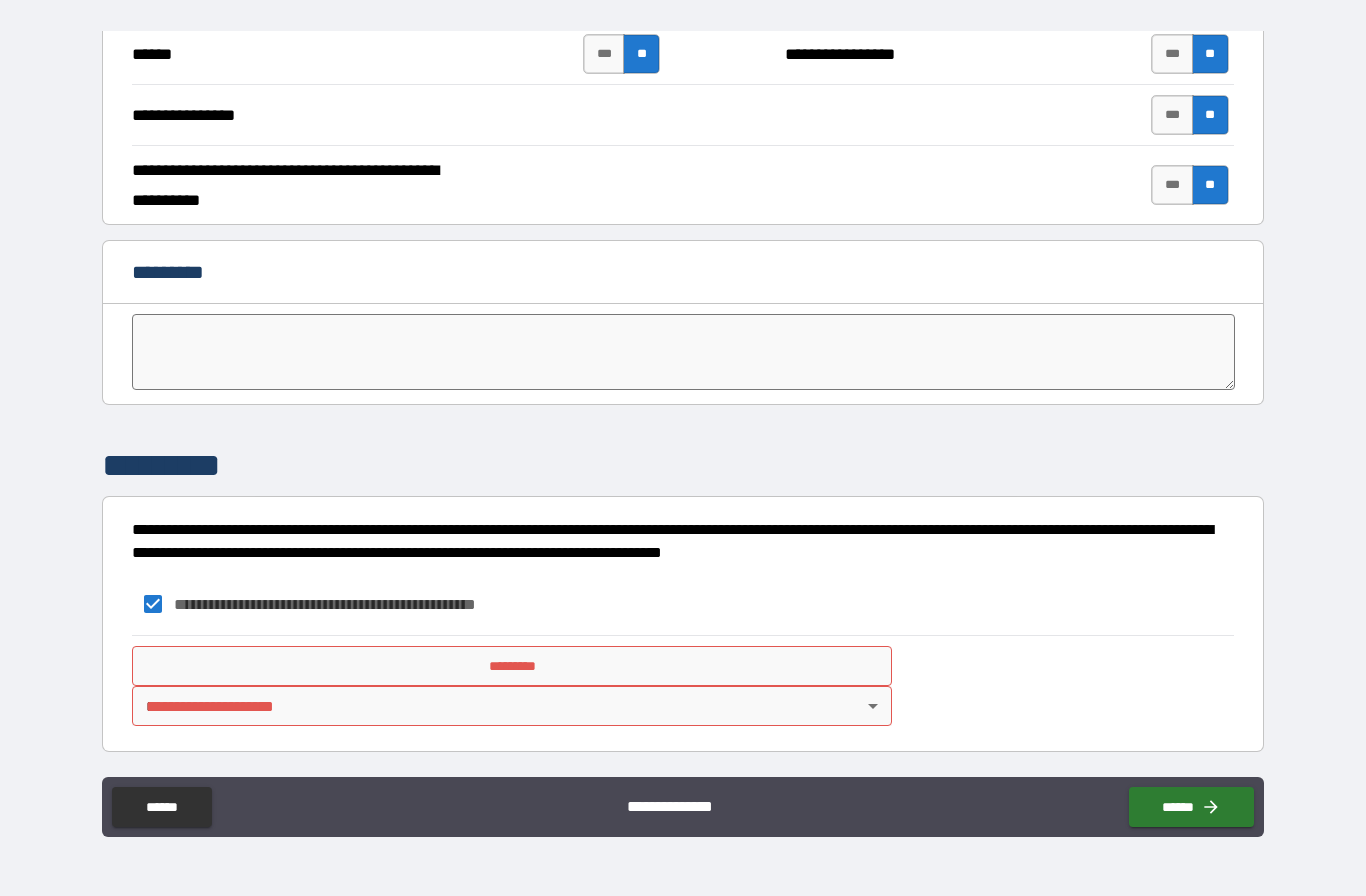 click on "*********" at bounding box center (512, 666) 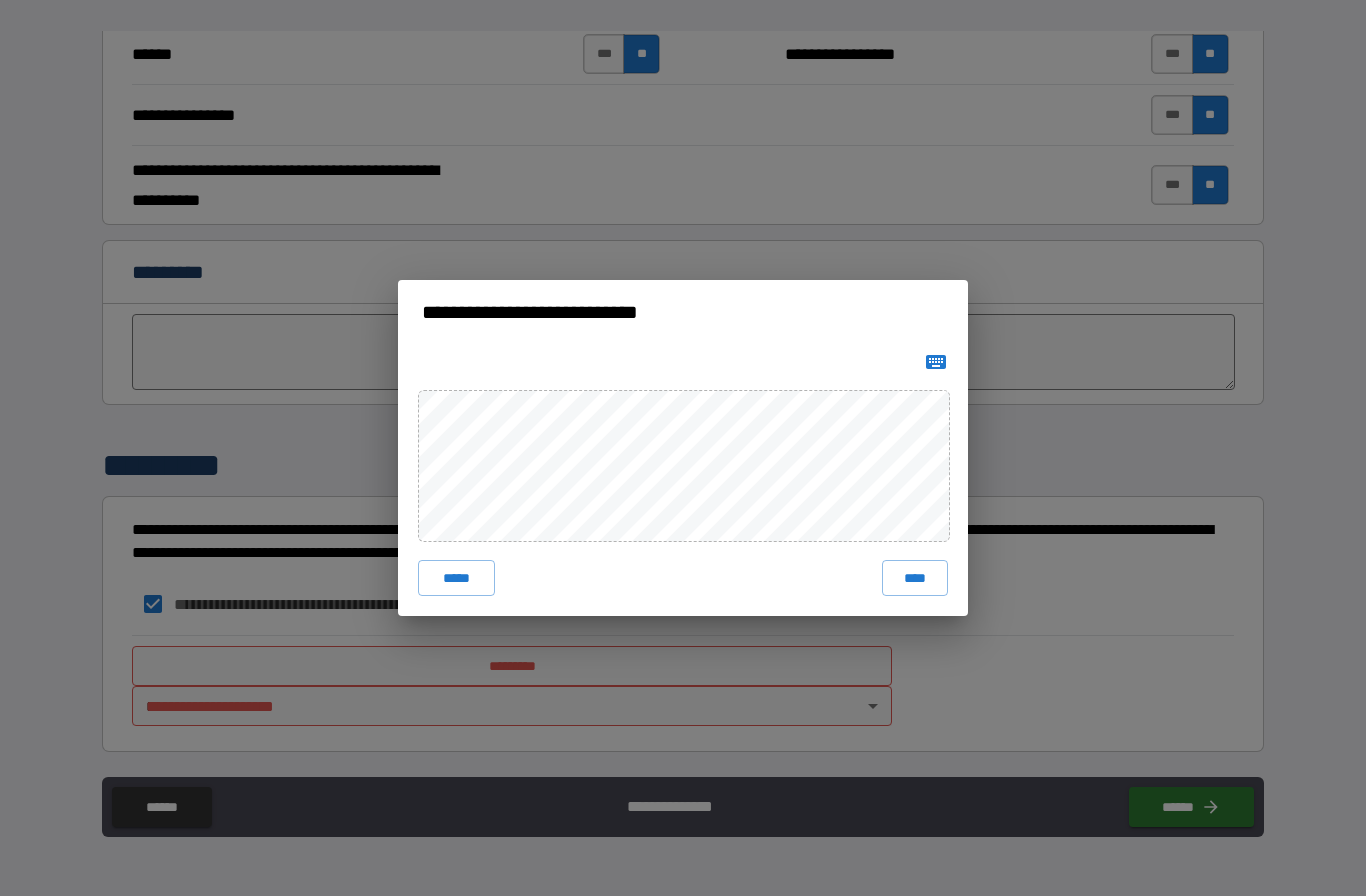click on "****" at bounding box center (915, 578) 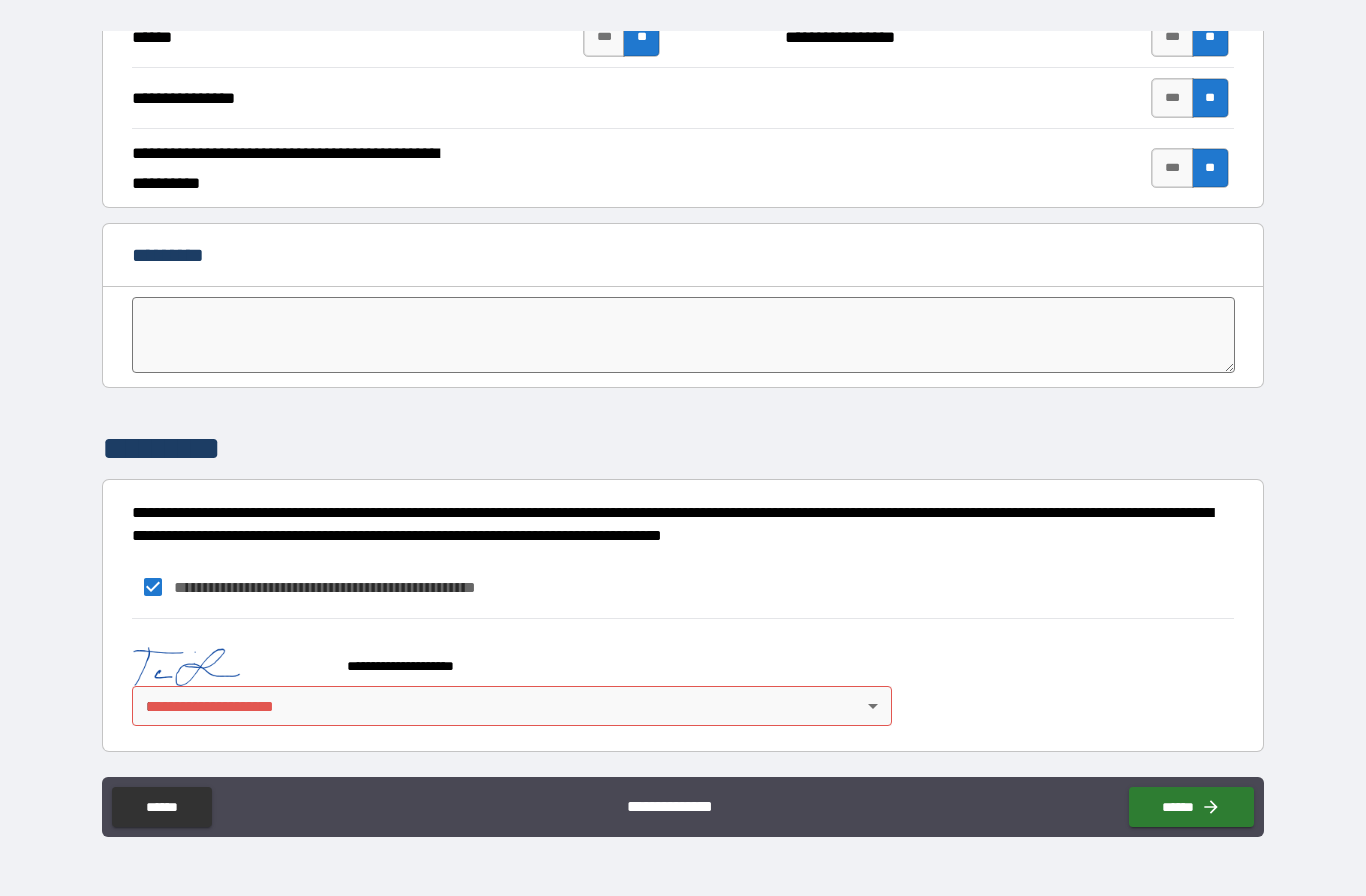 scroll, scrollTop: 3831, scrollLeft: 0, axis: vertical 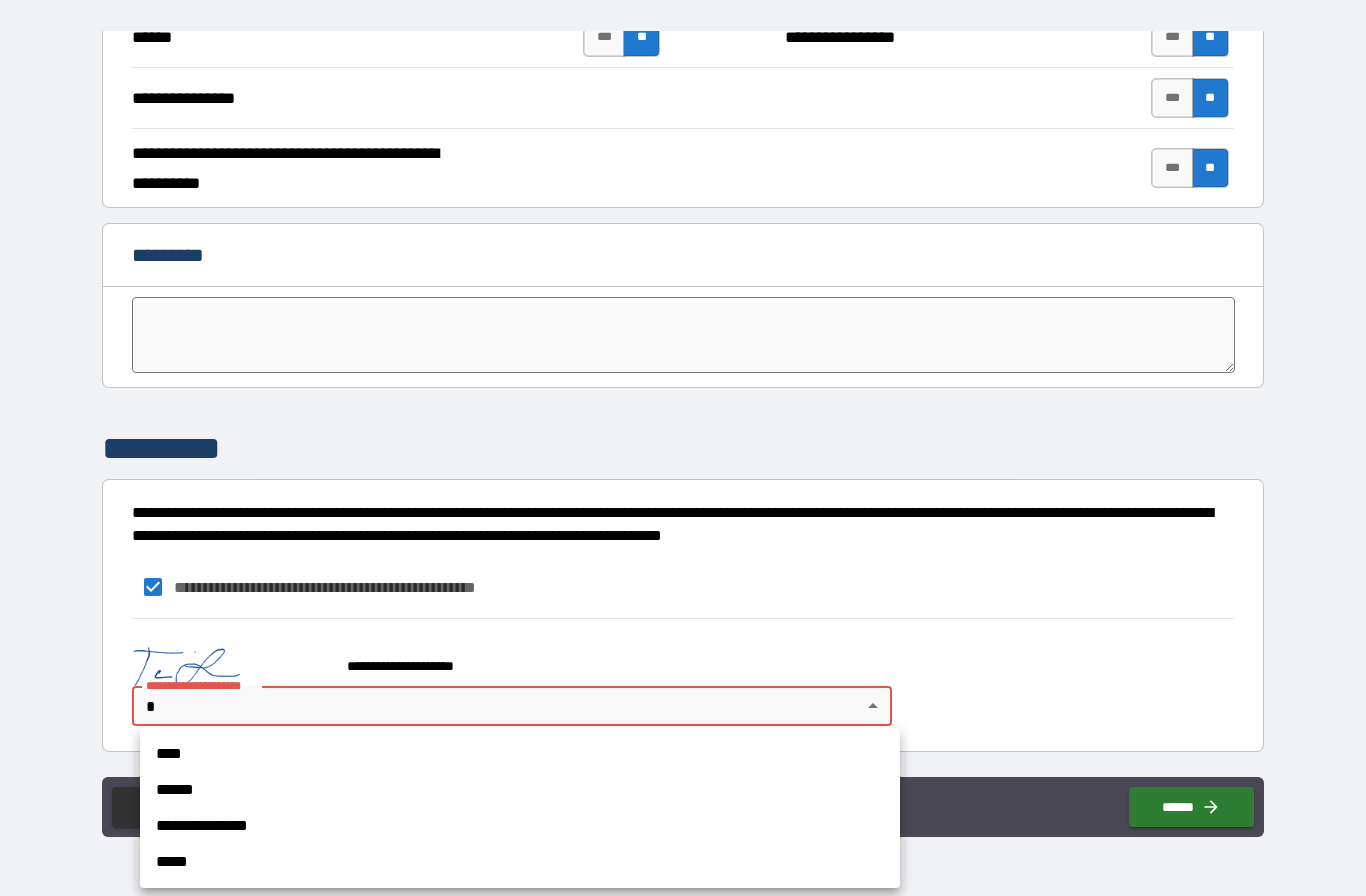 click on "****" at bounding box center (520, 754) 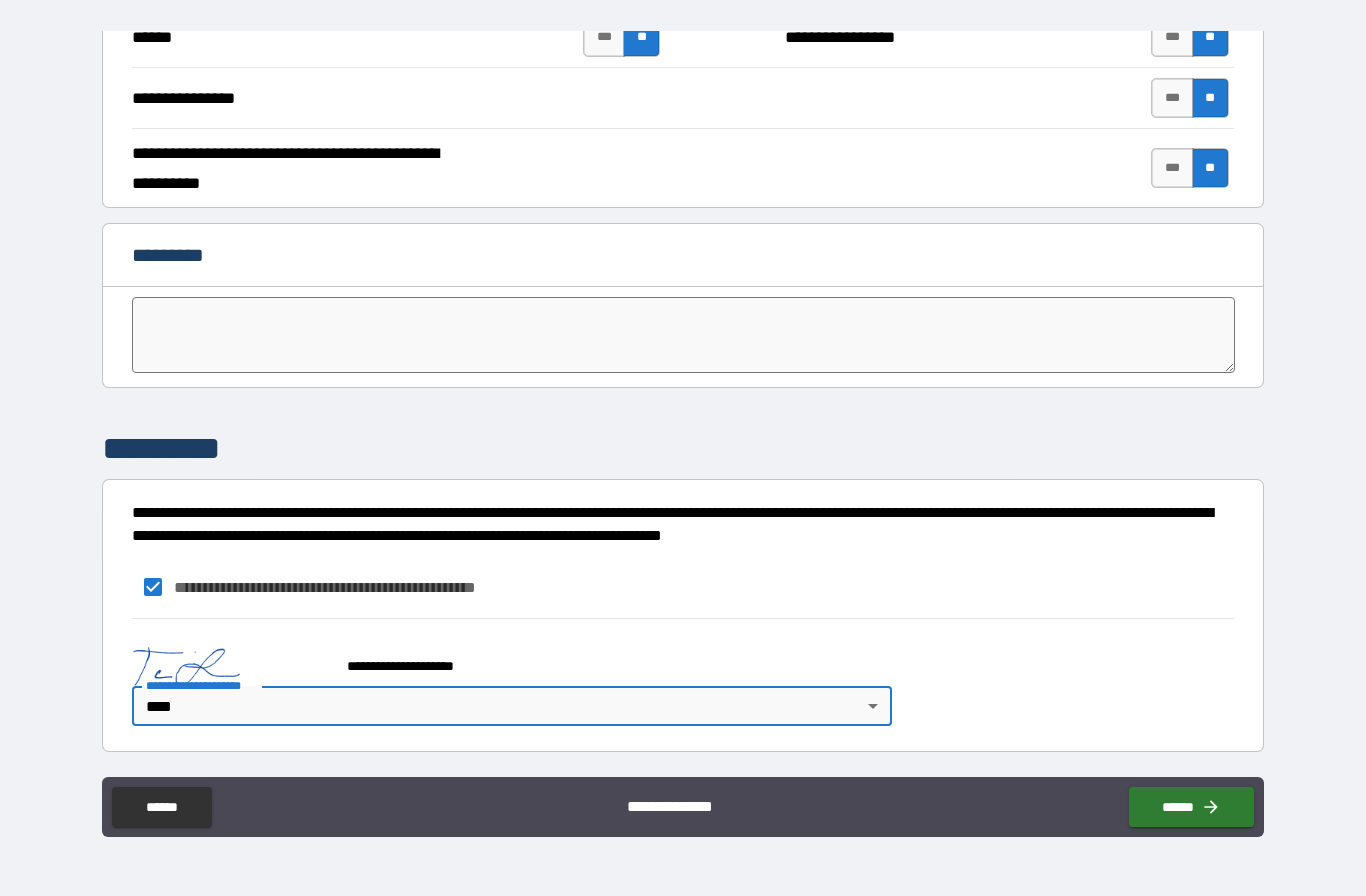 click on "******" at bounding box center [1191, 807] 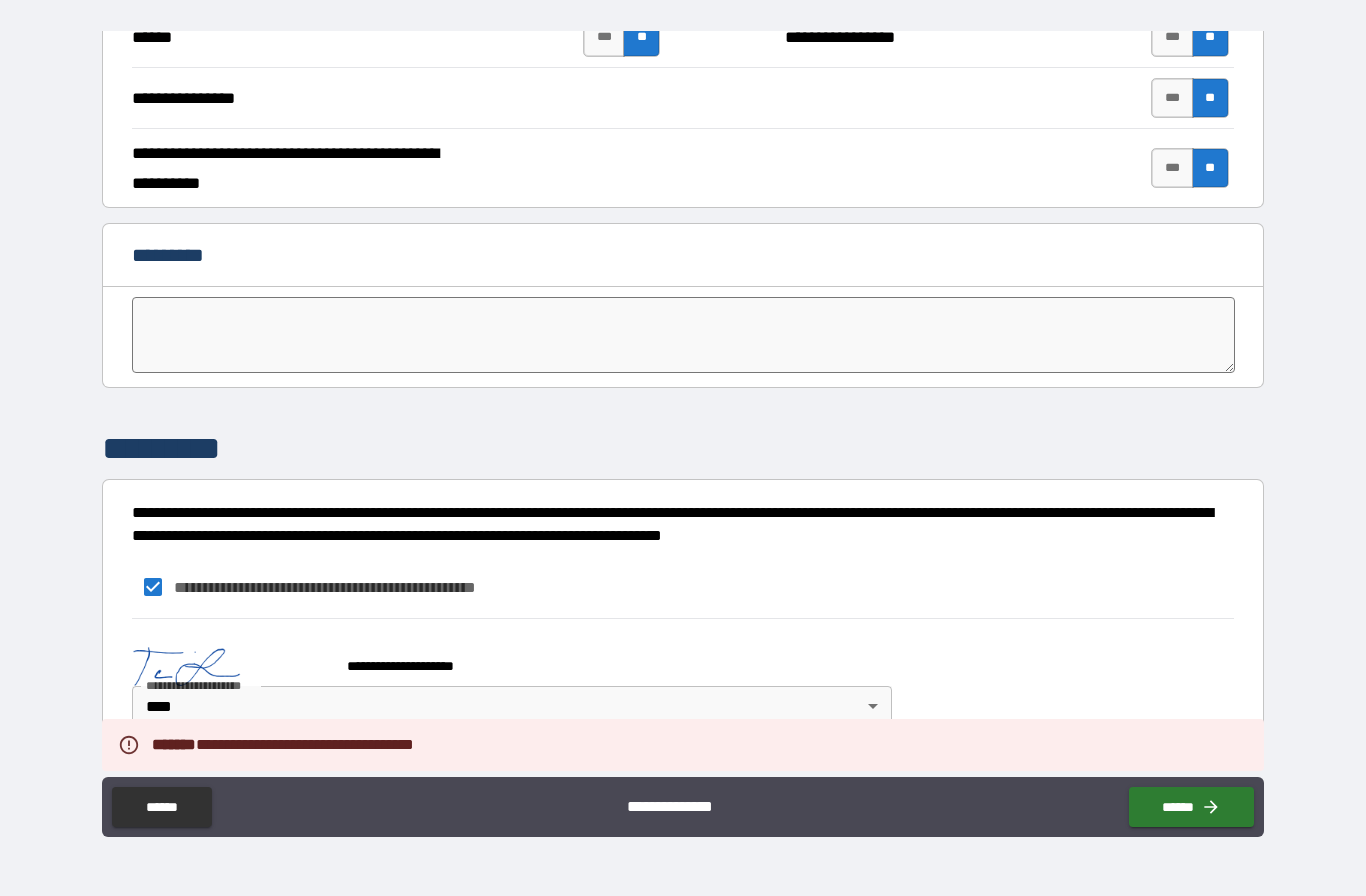 click 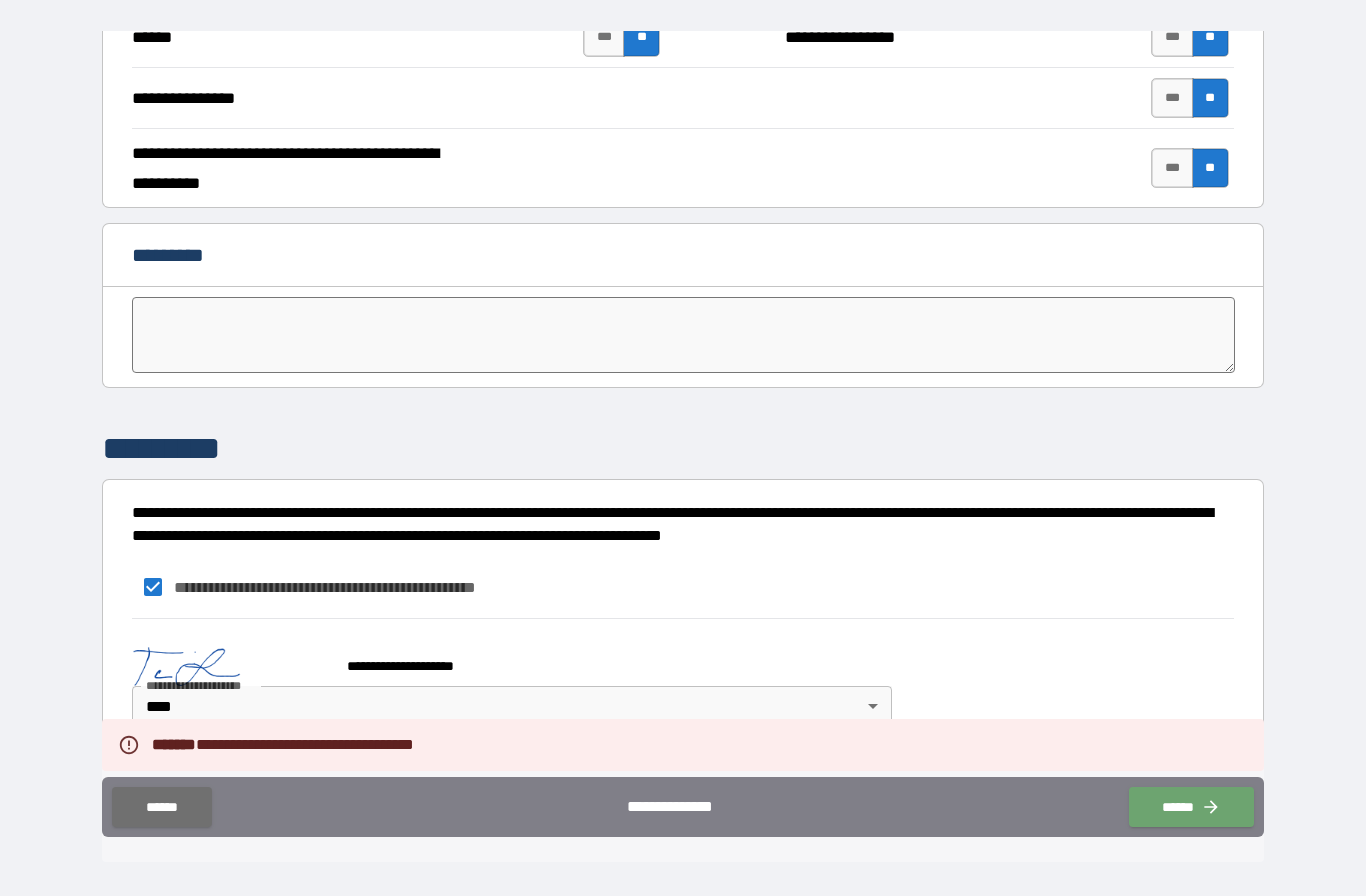 click on "******" at bounding box center (1191, 807) 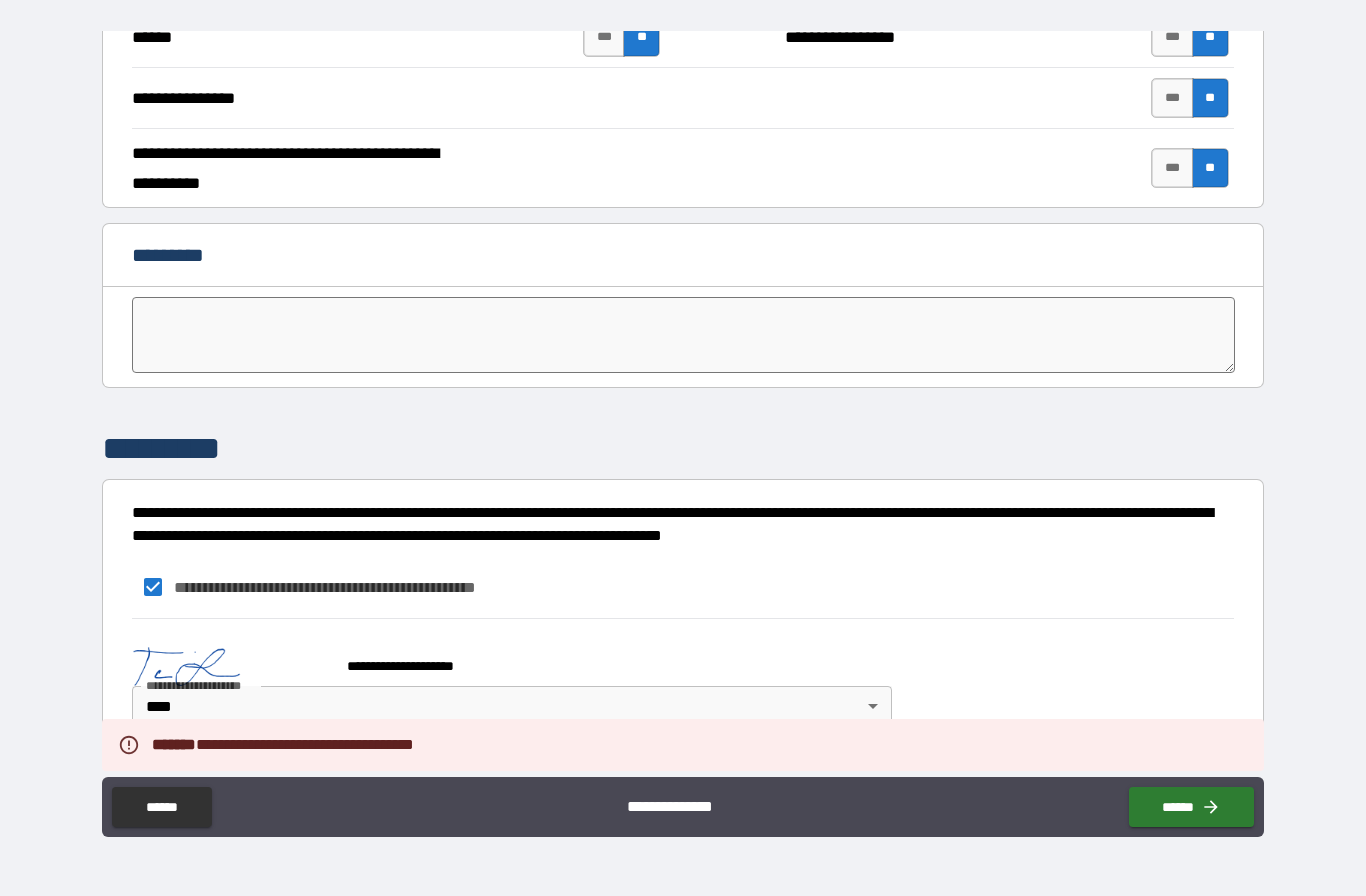 click 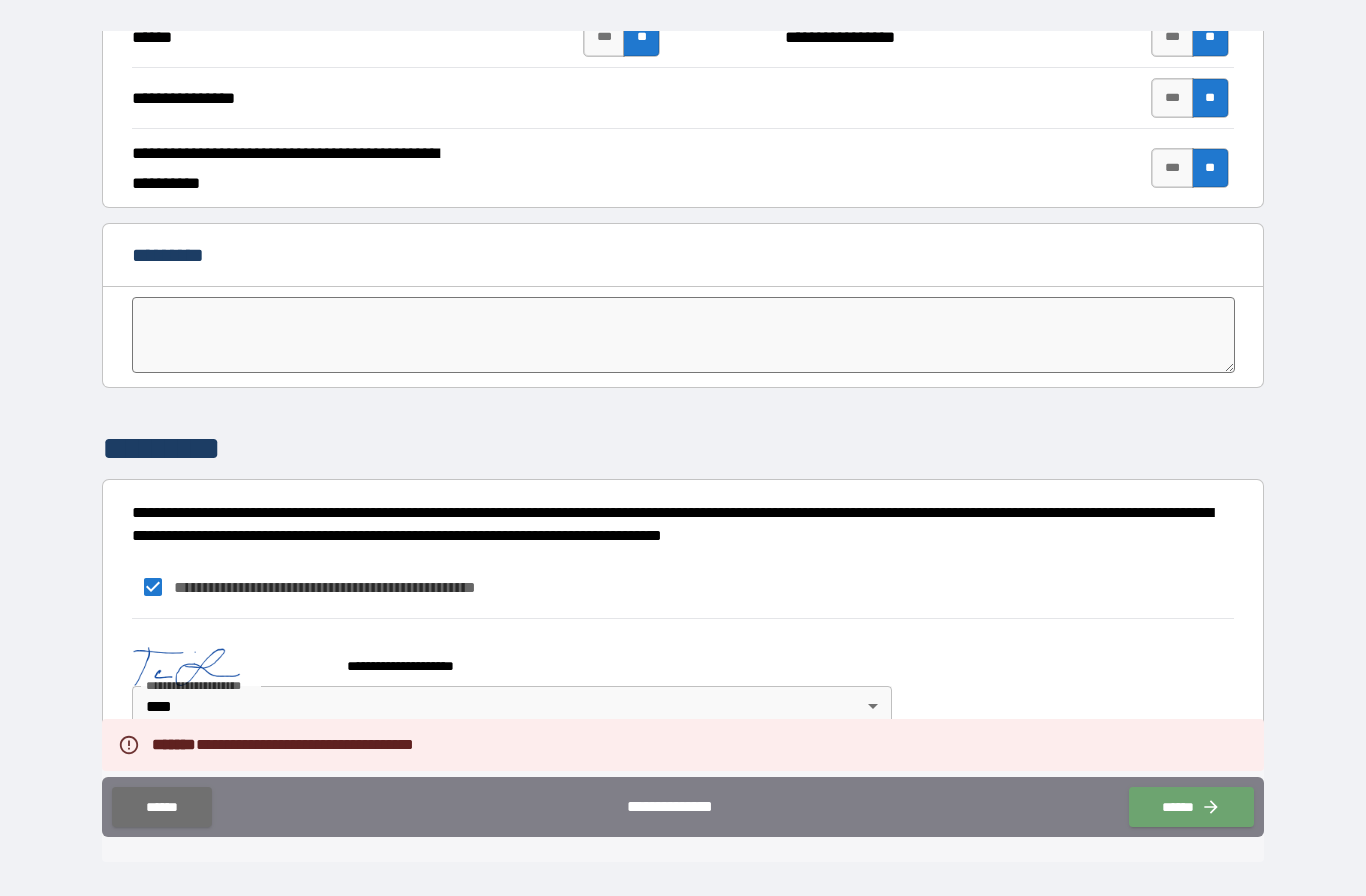 click on "******" at bounding box center (1191, 807) 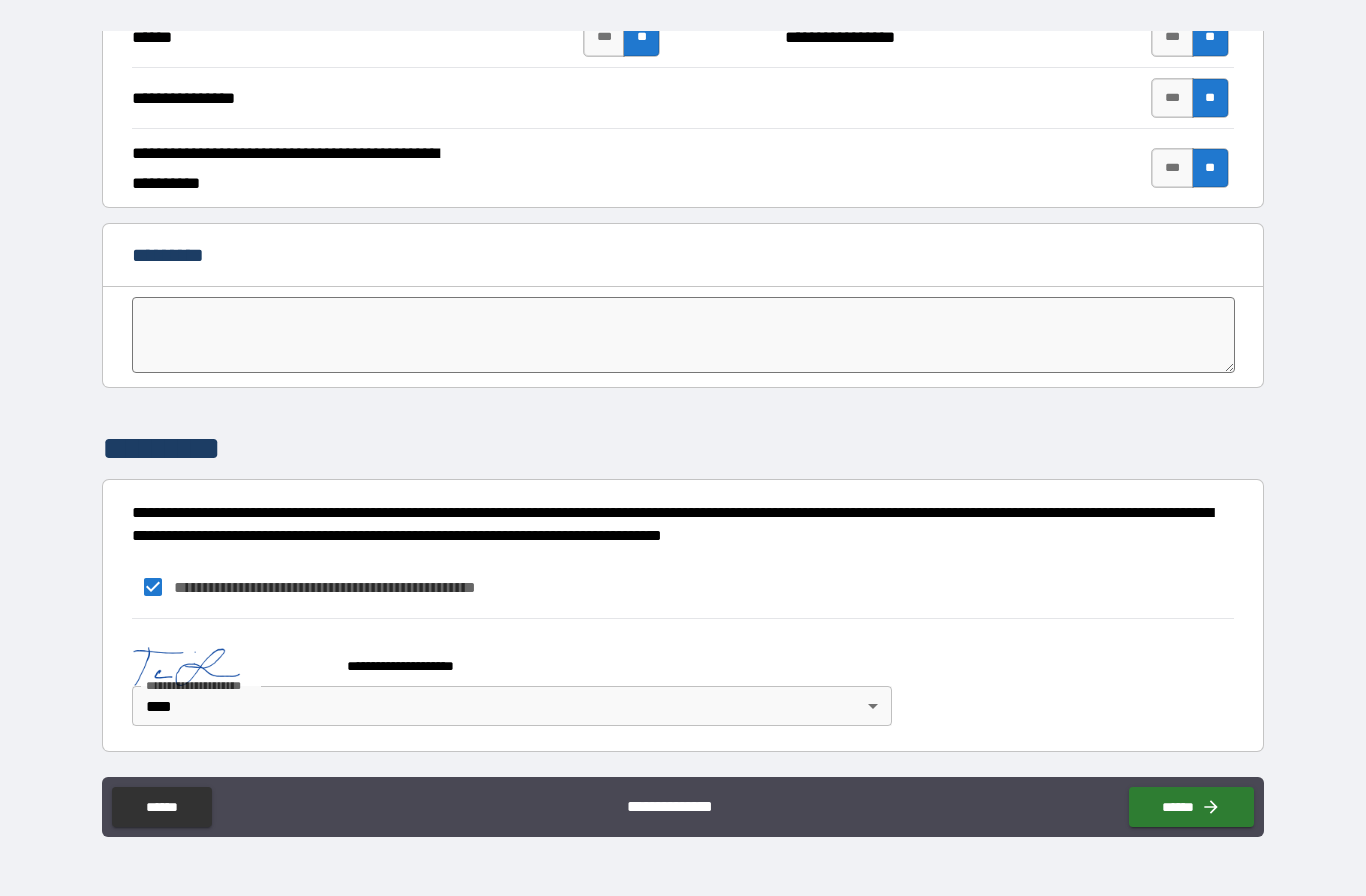 click on "******" at bounding box center [1191, 807] 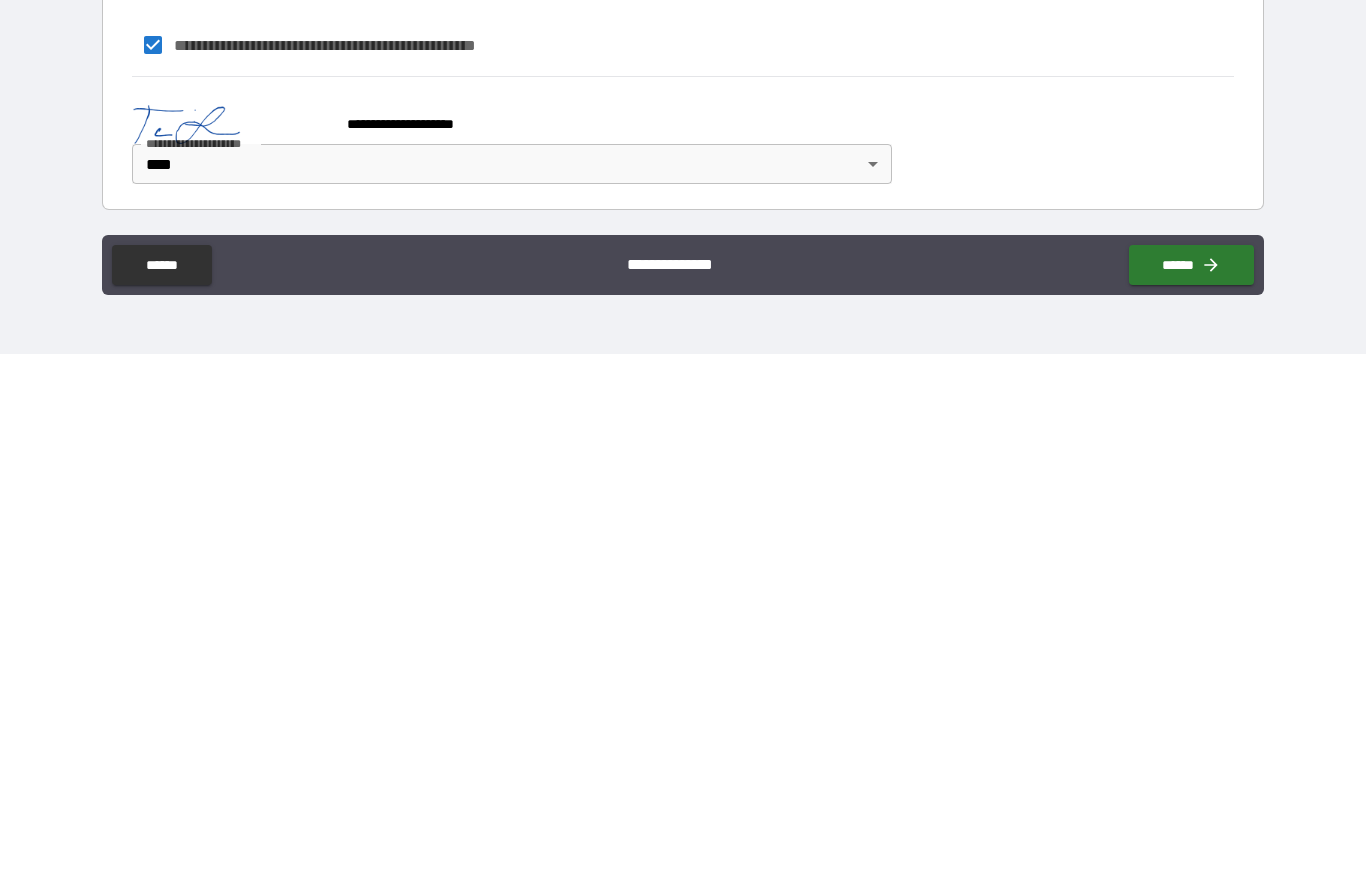 click on "******" at bounding box center [1191, 807] 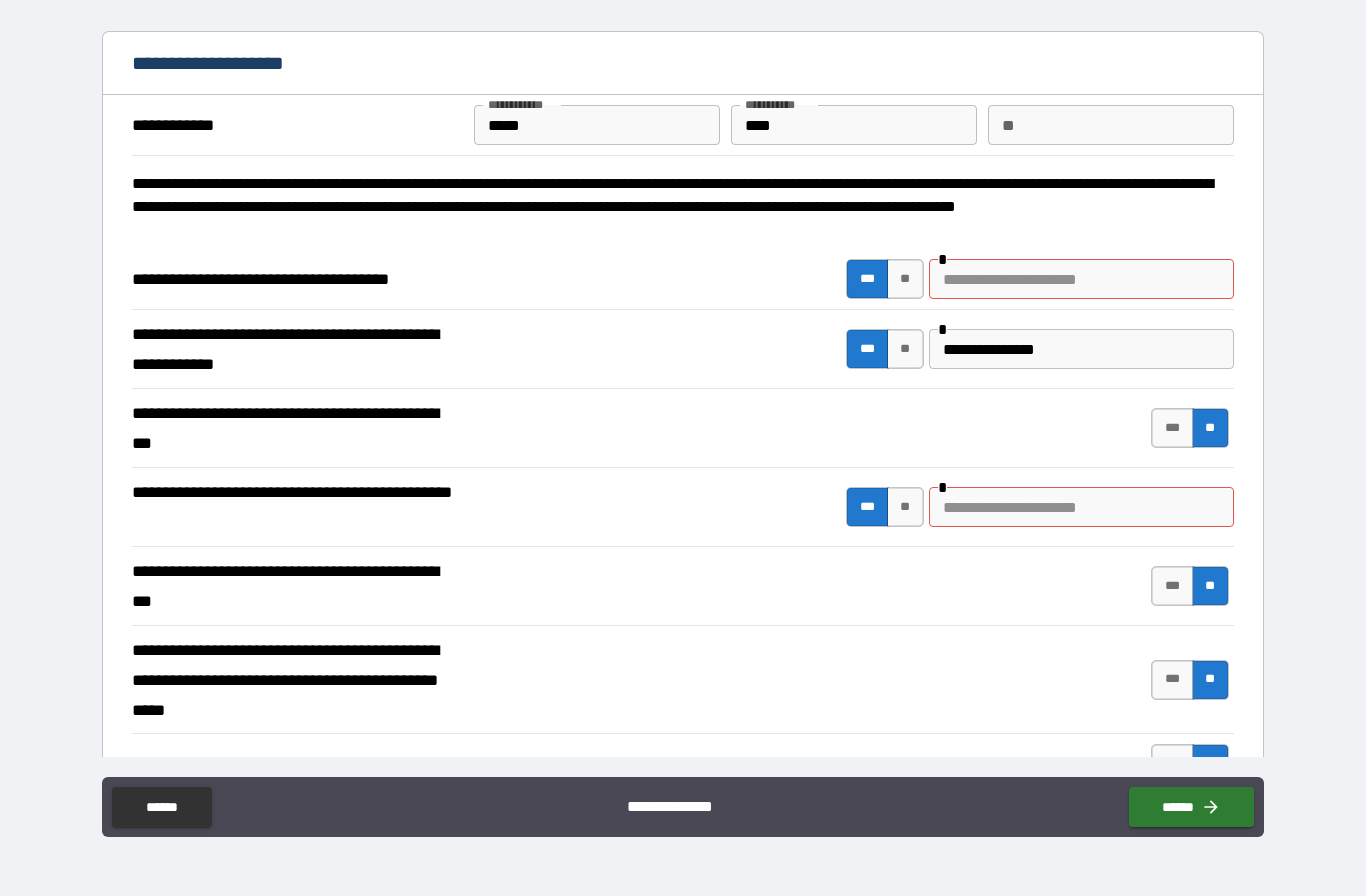 scroll, scrollTop: 0, scrollLeft: 0, axis: both 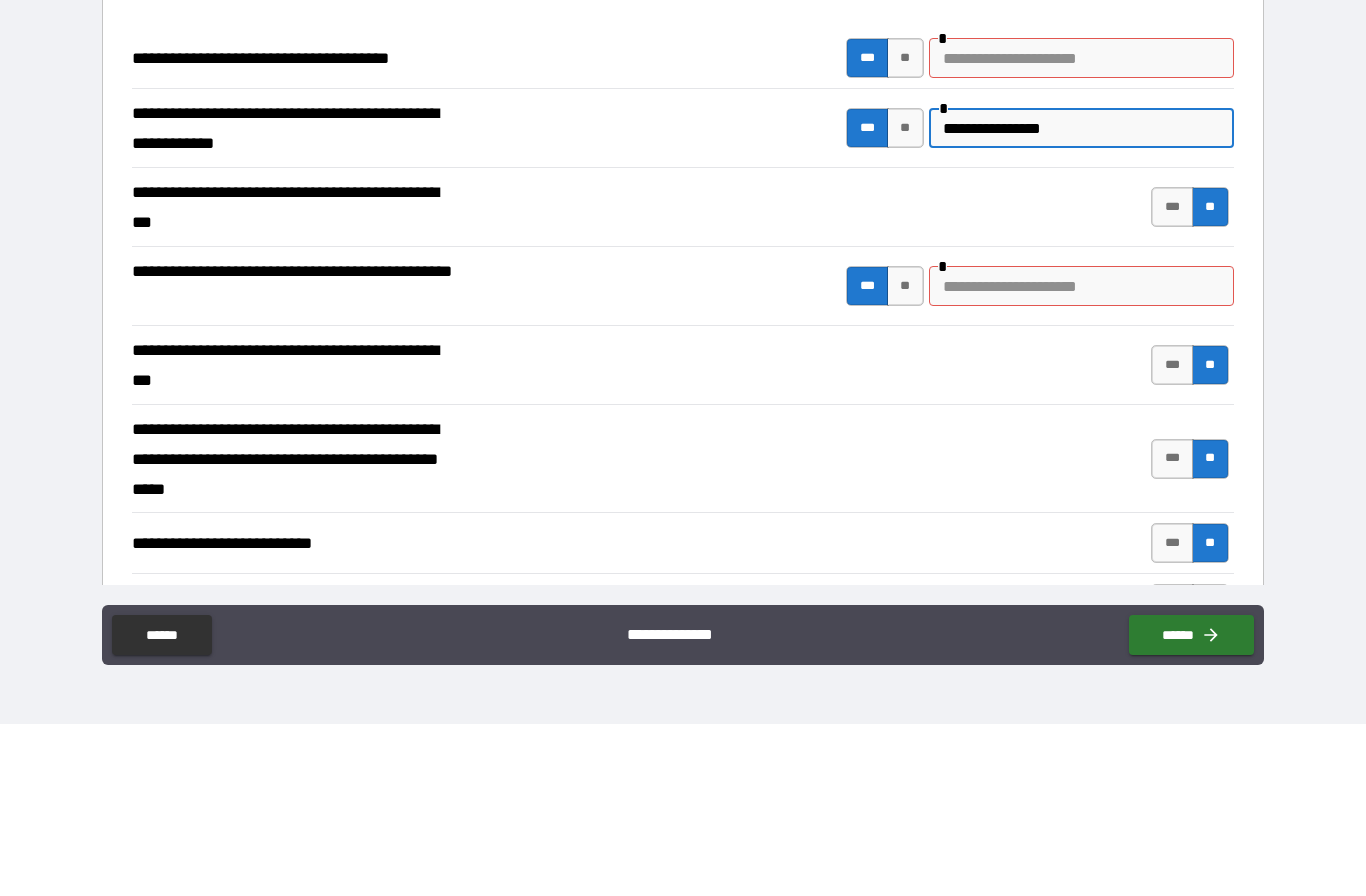type on "**********" 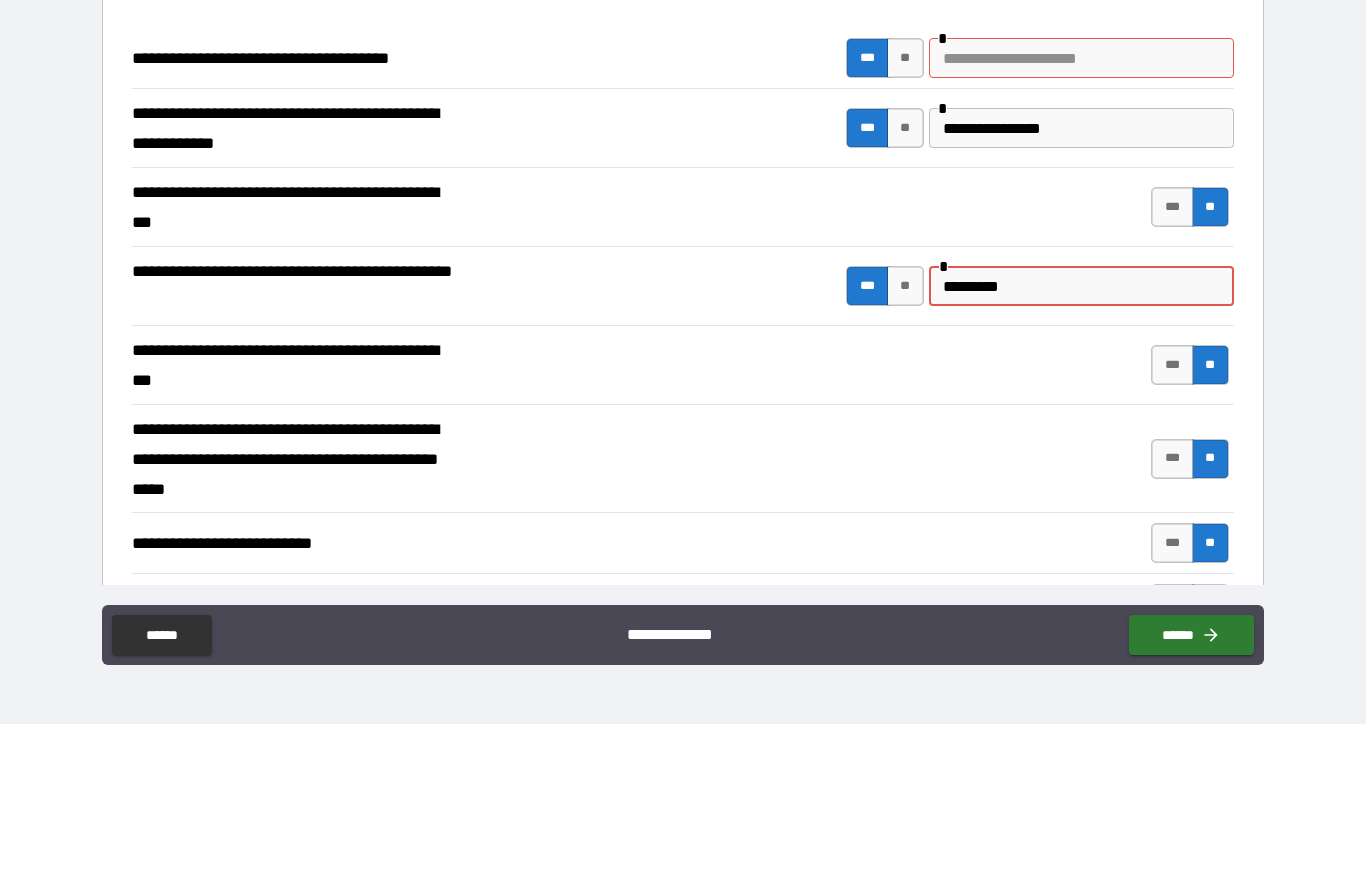 type on "**********" 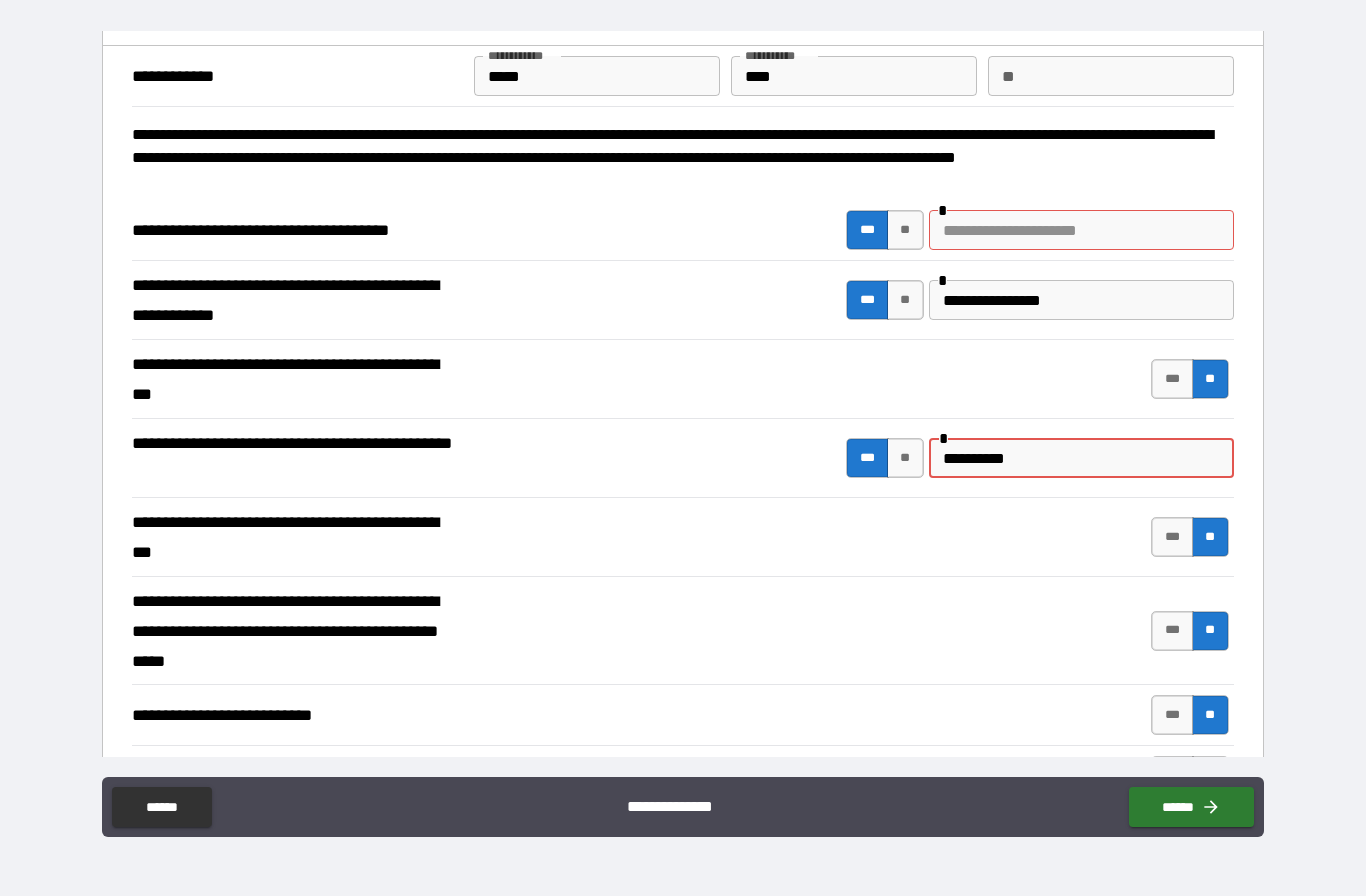 click on "***" at bounding box center [867, 458] 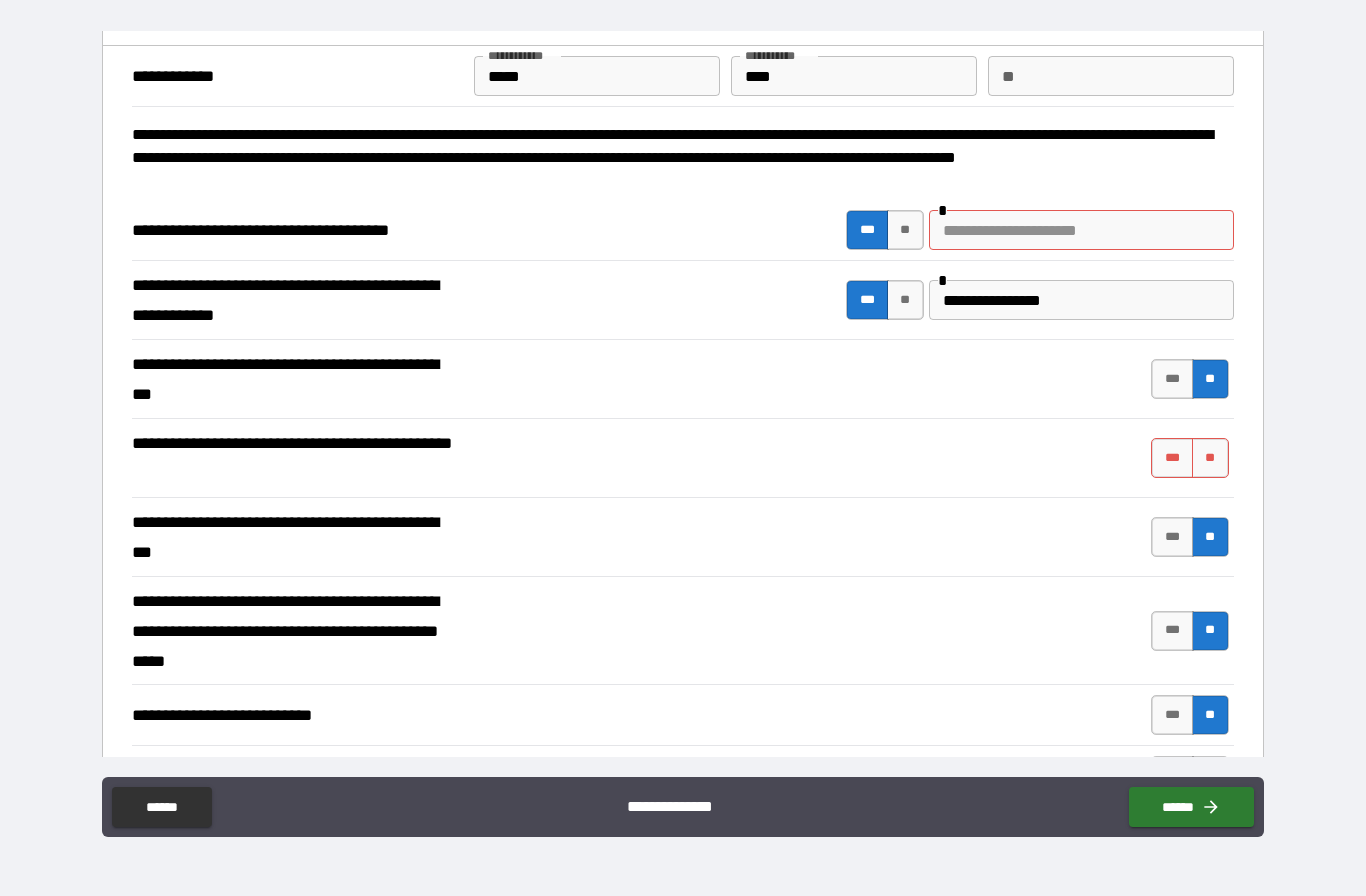 click on "***" at bounding box center (1172, 458) 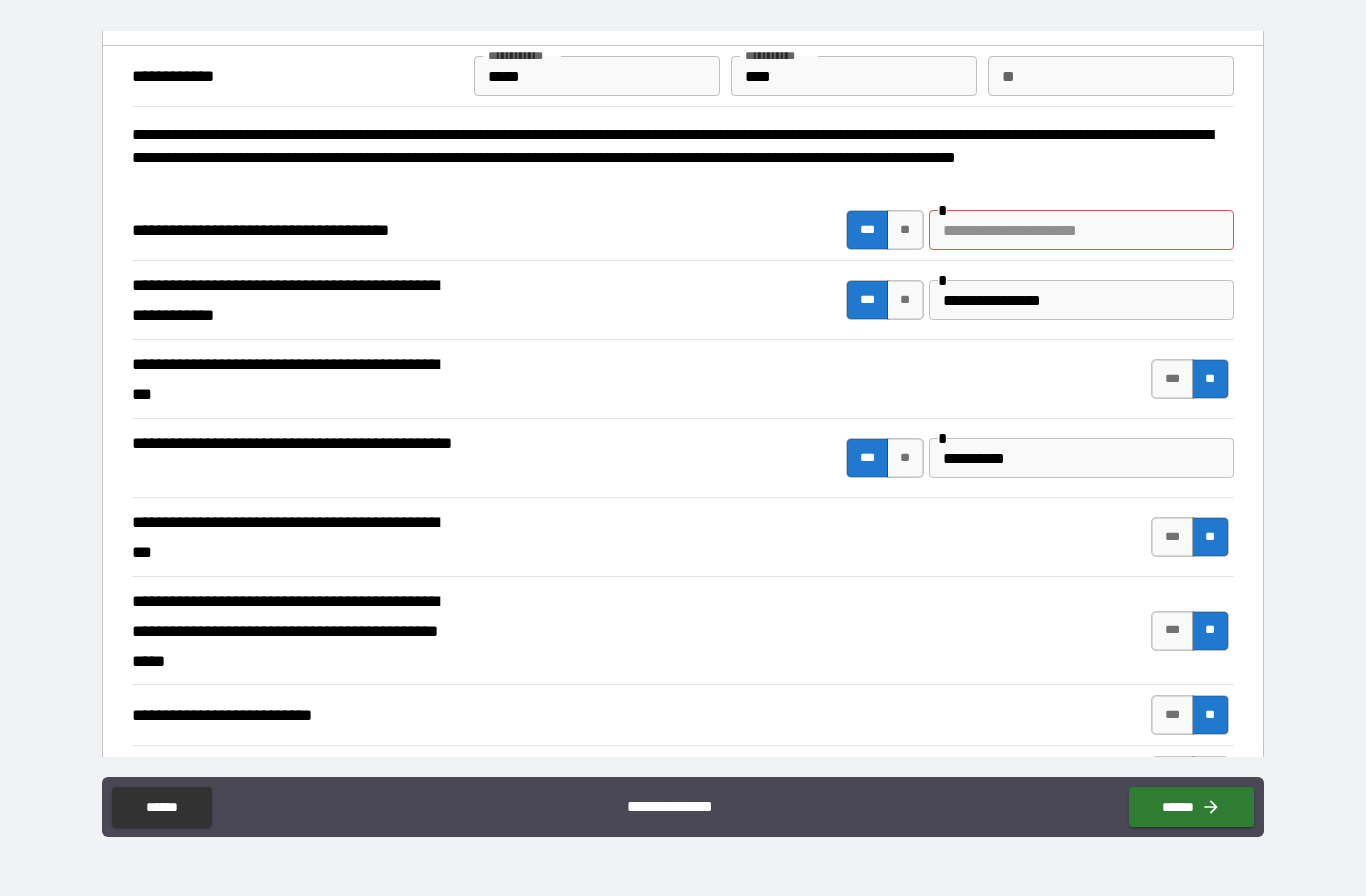 click on "**********" at bounding box center (1081, 458) 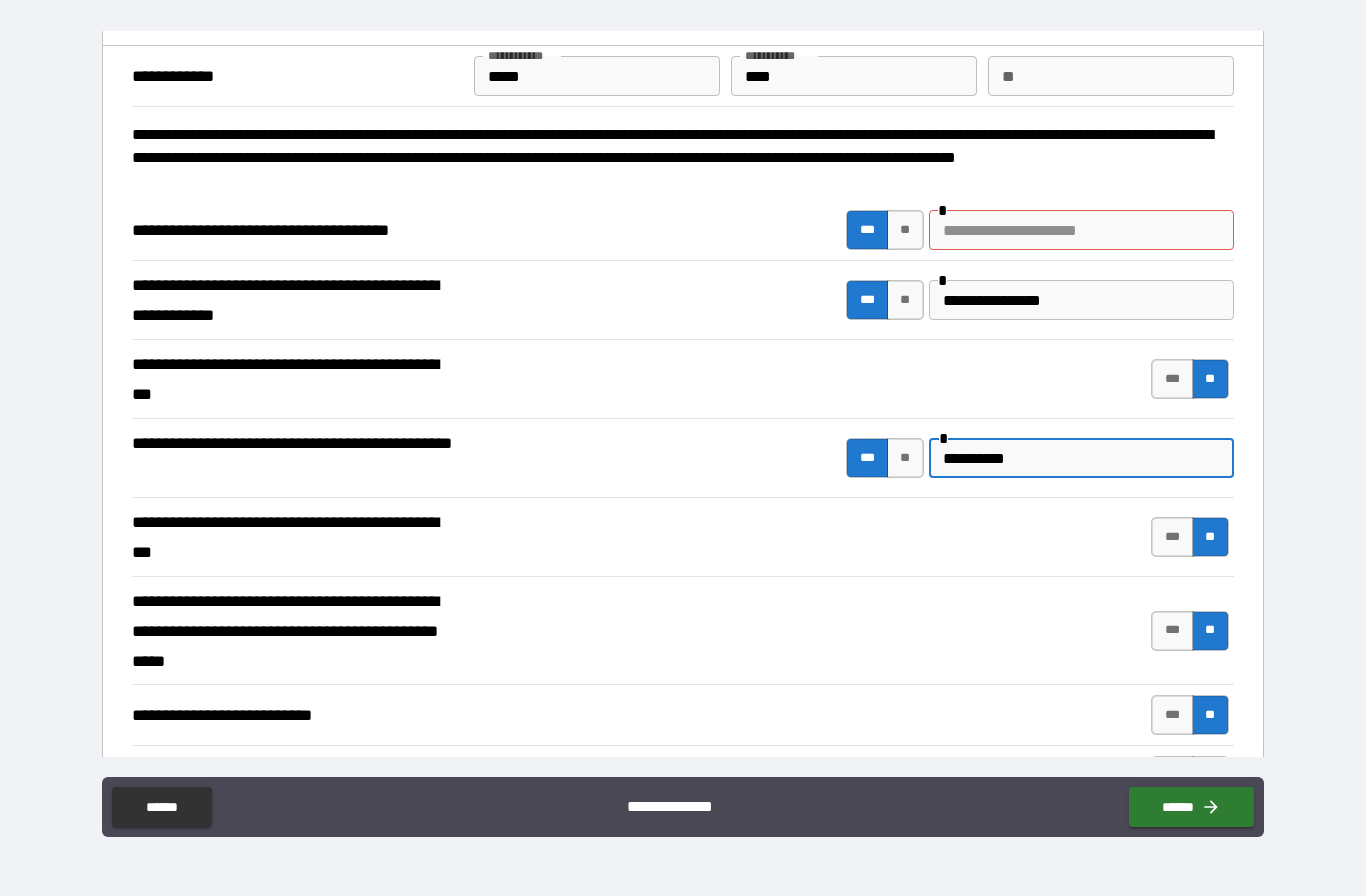 click at bounding box center (1081, 230) 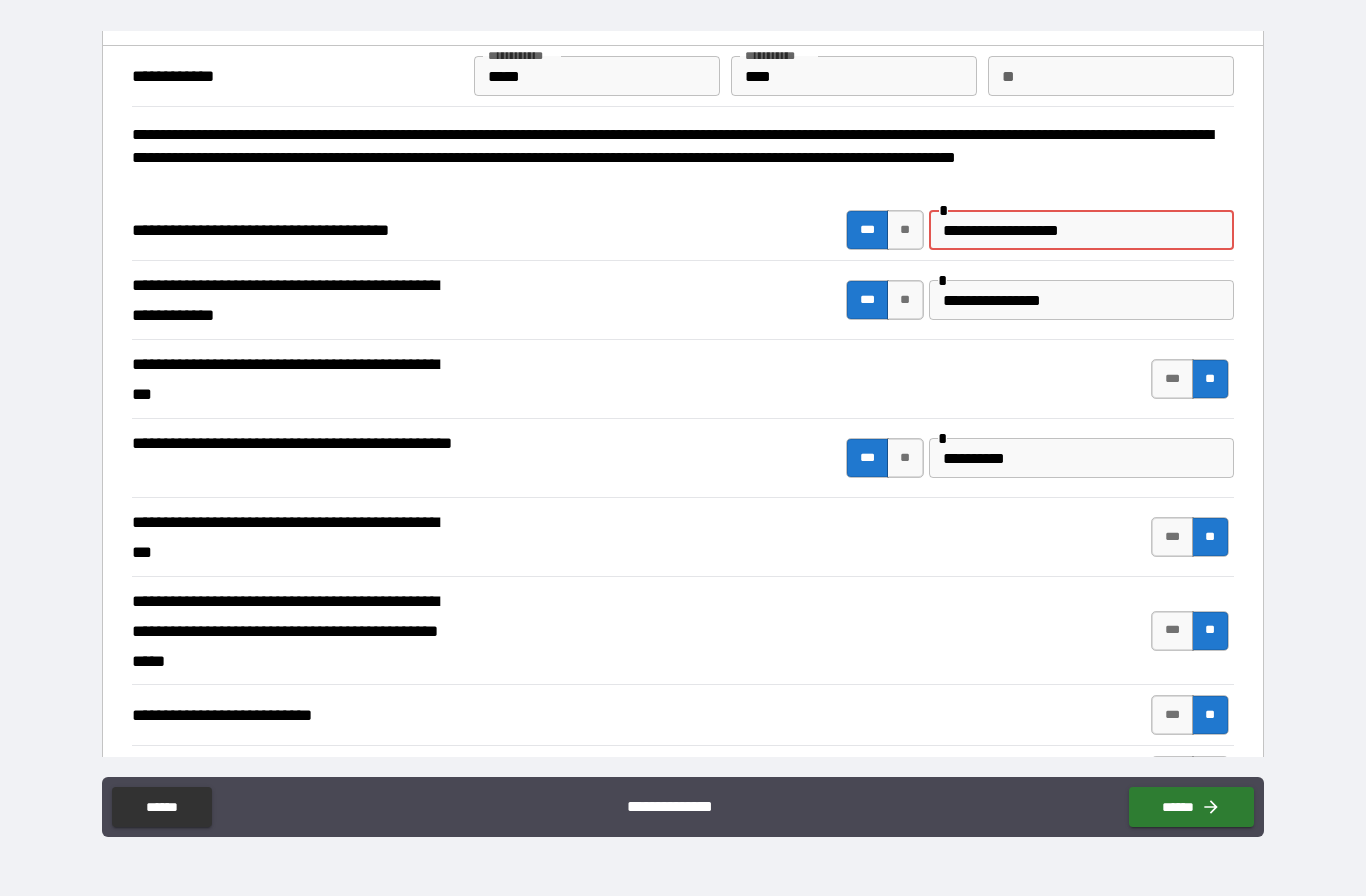 type on "**********" 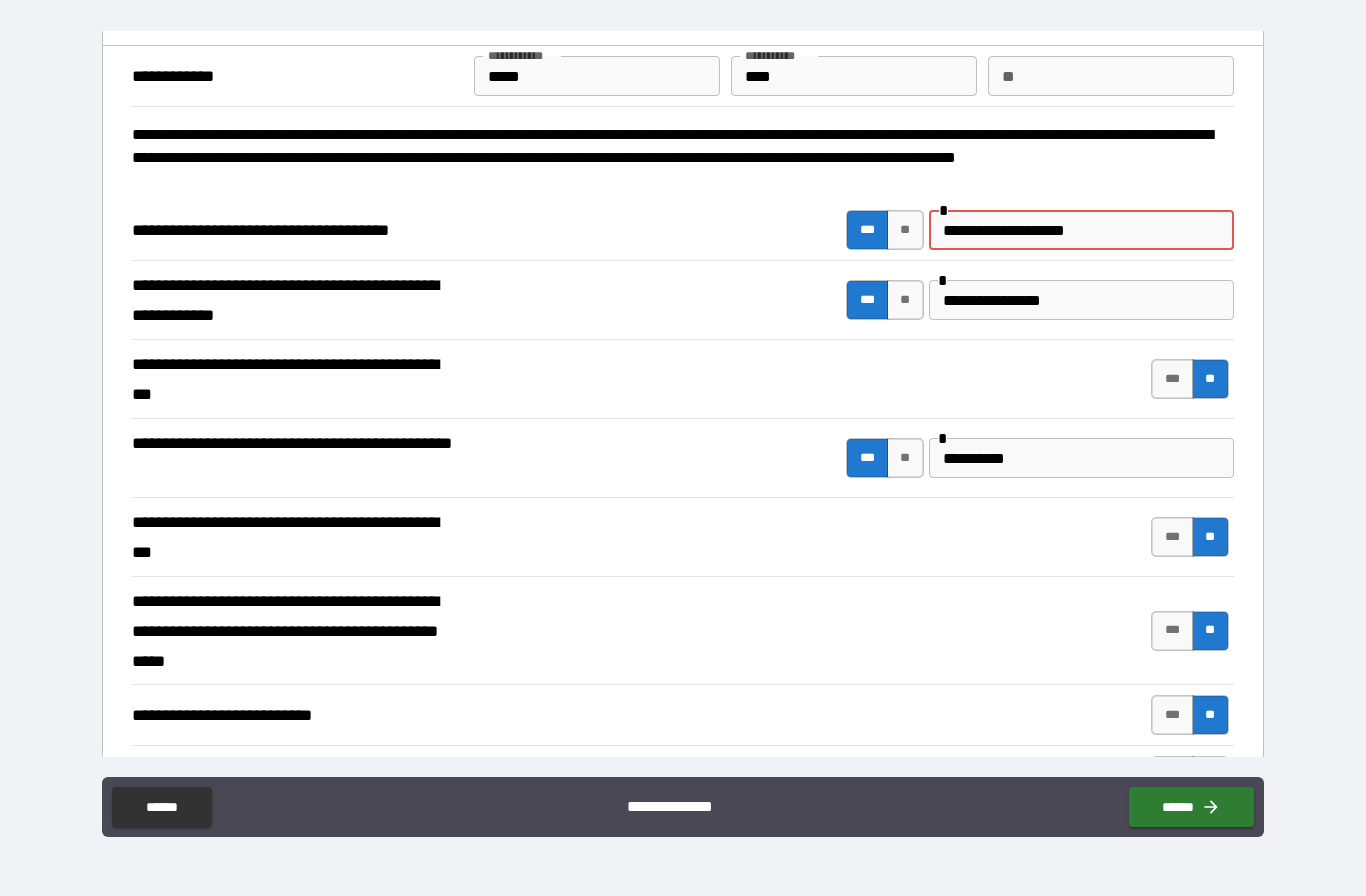 click on "**" at bounding box center [905, 230] 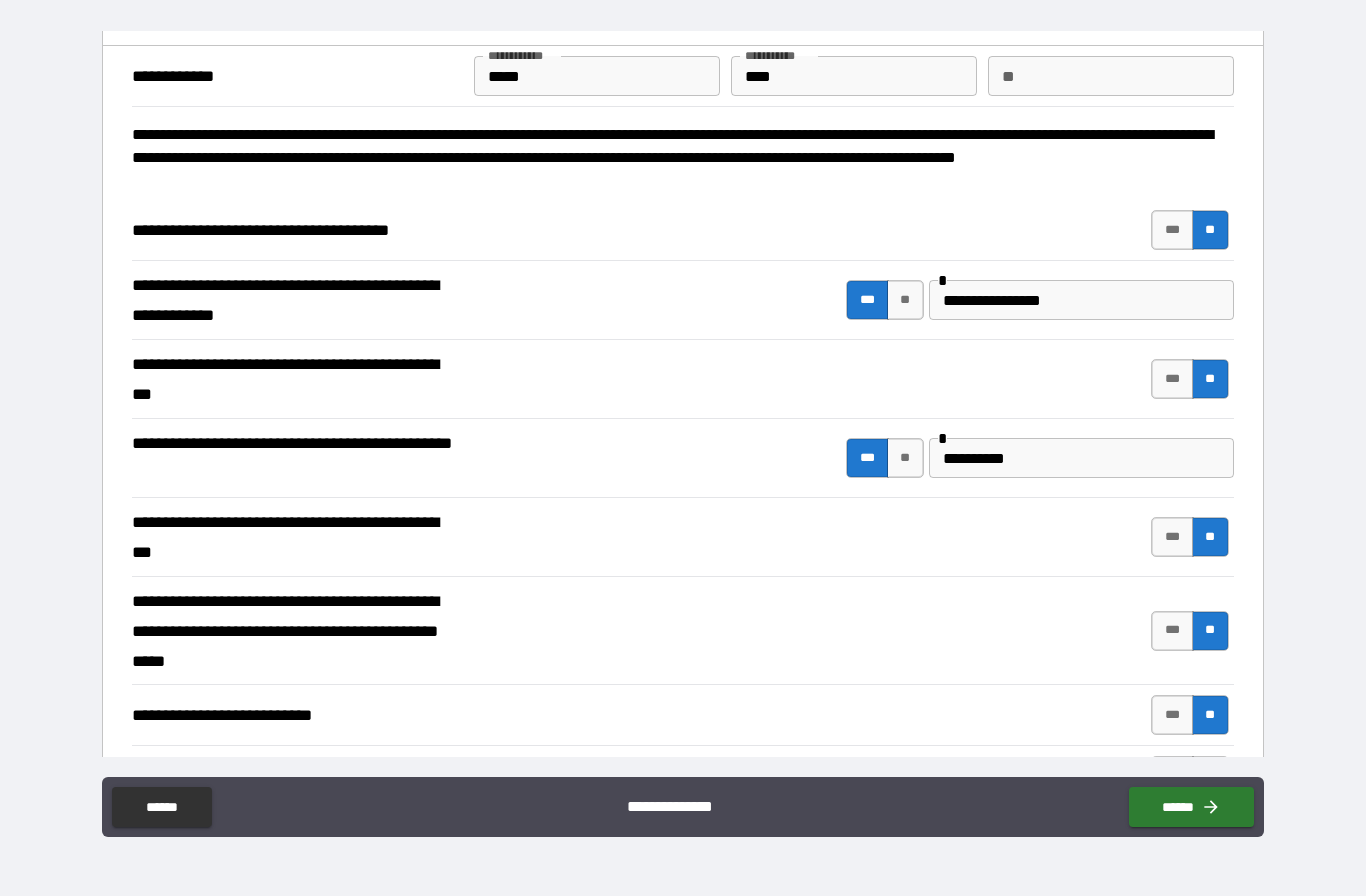 click on "******" at bounding box center (1191, 807) 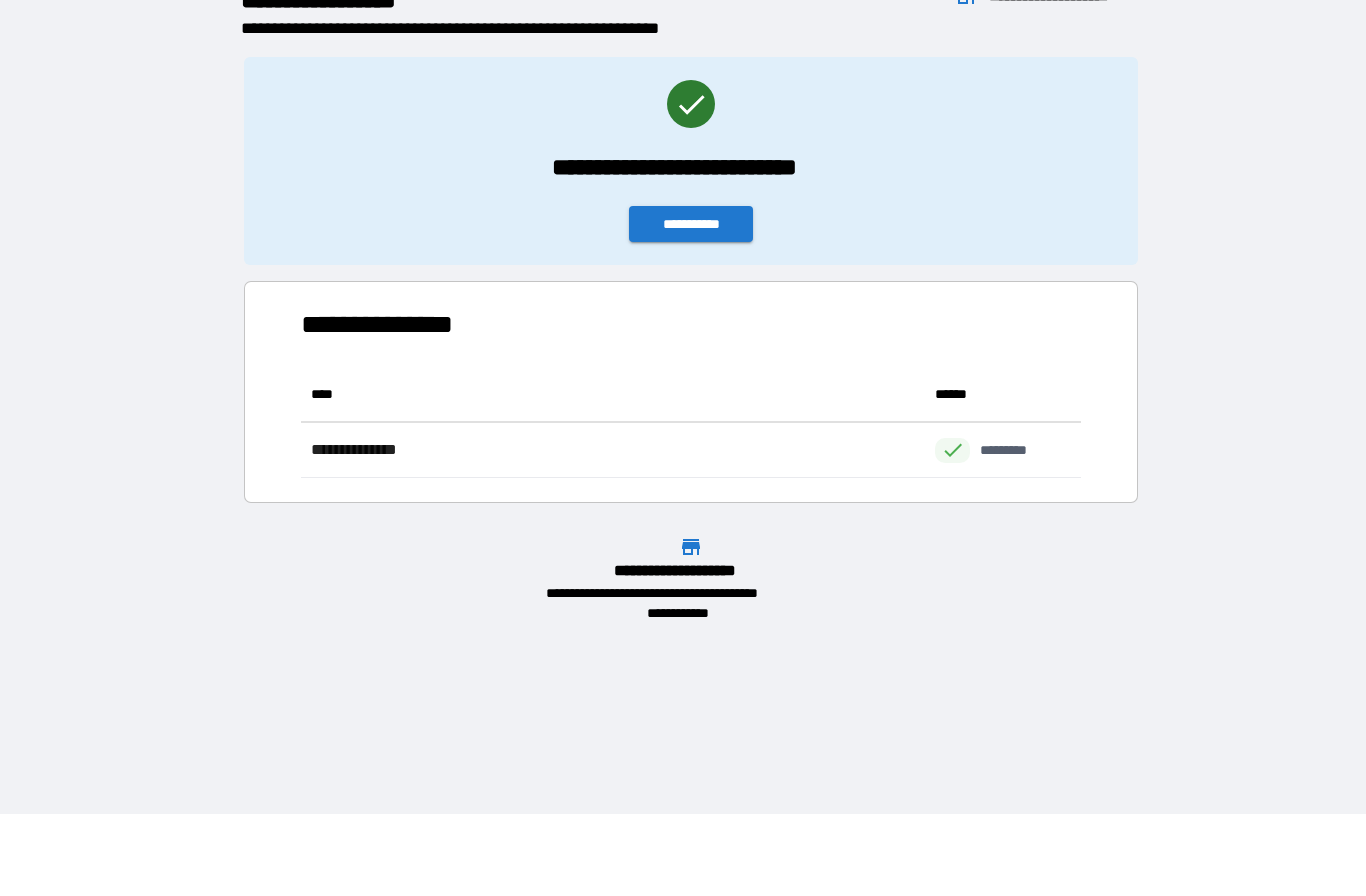 scroll, scrollTop: 1, scrollLeft: 1, axis: both 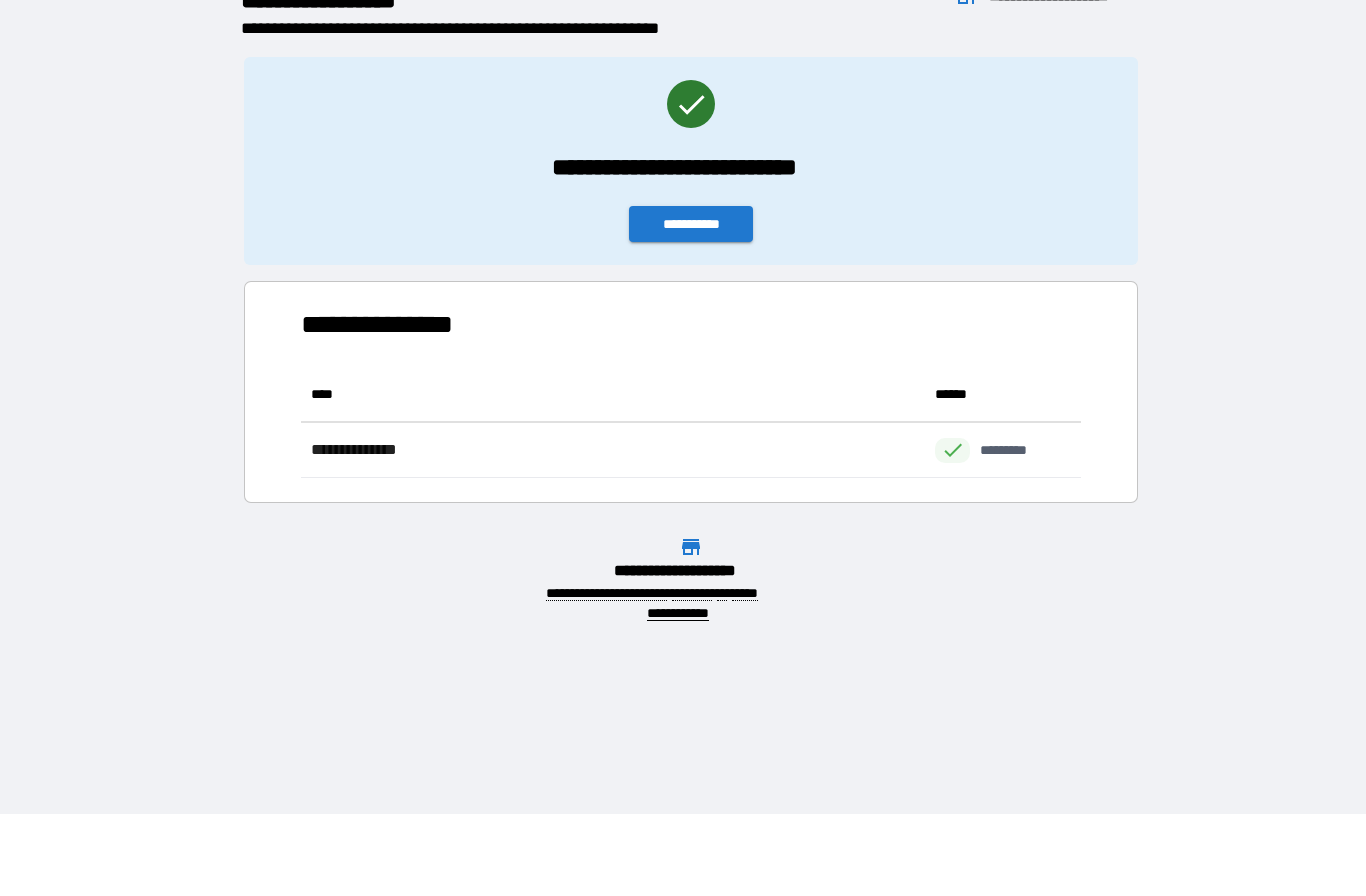 click on "**********" at bounding box center (683, 275) 